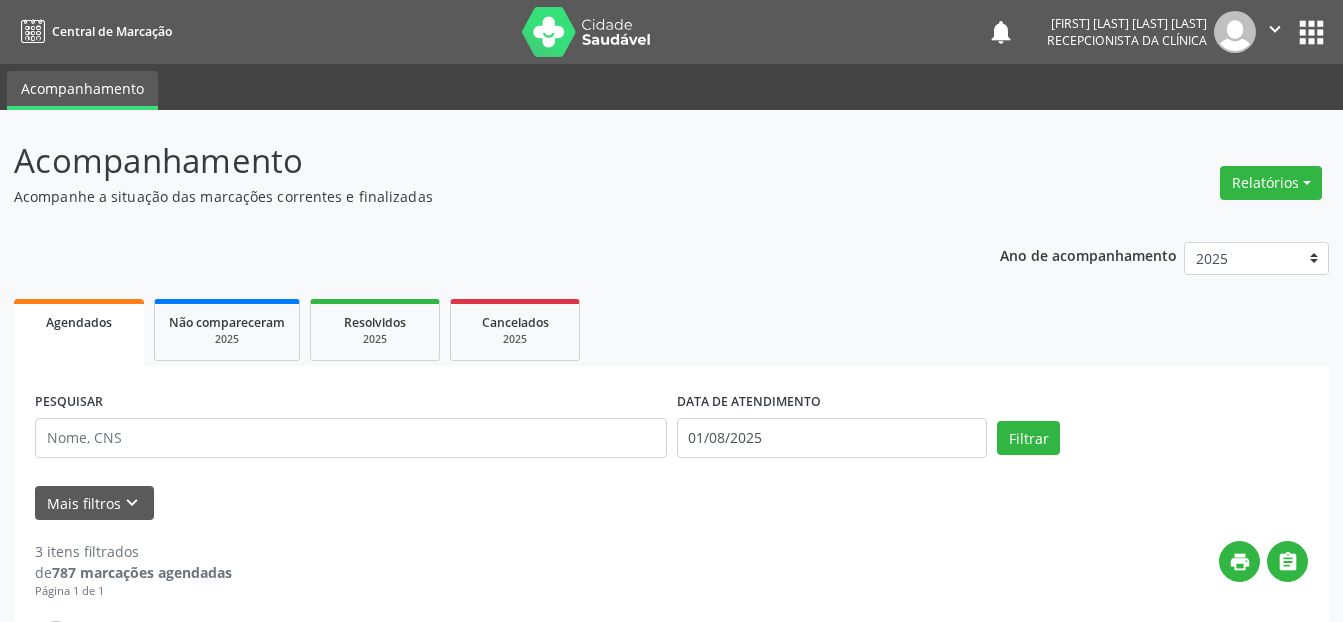 scroll, scrollTop: 0, scrollLeft: 0, axis: both 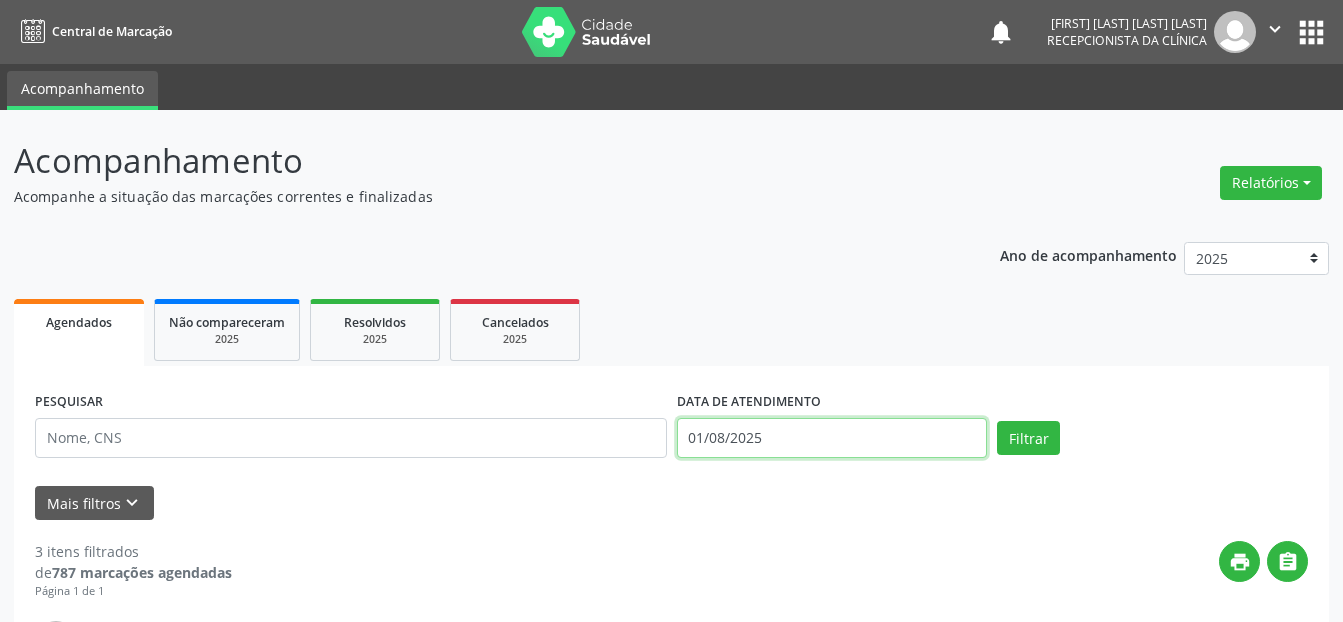 click on "01/08/2025" at bounding box center (832, 438) 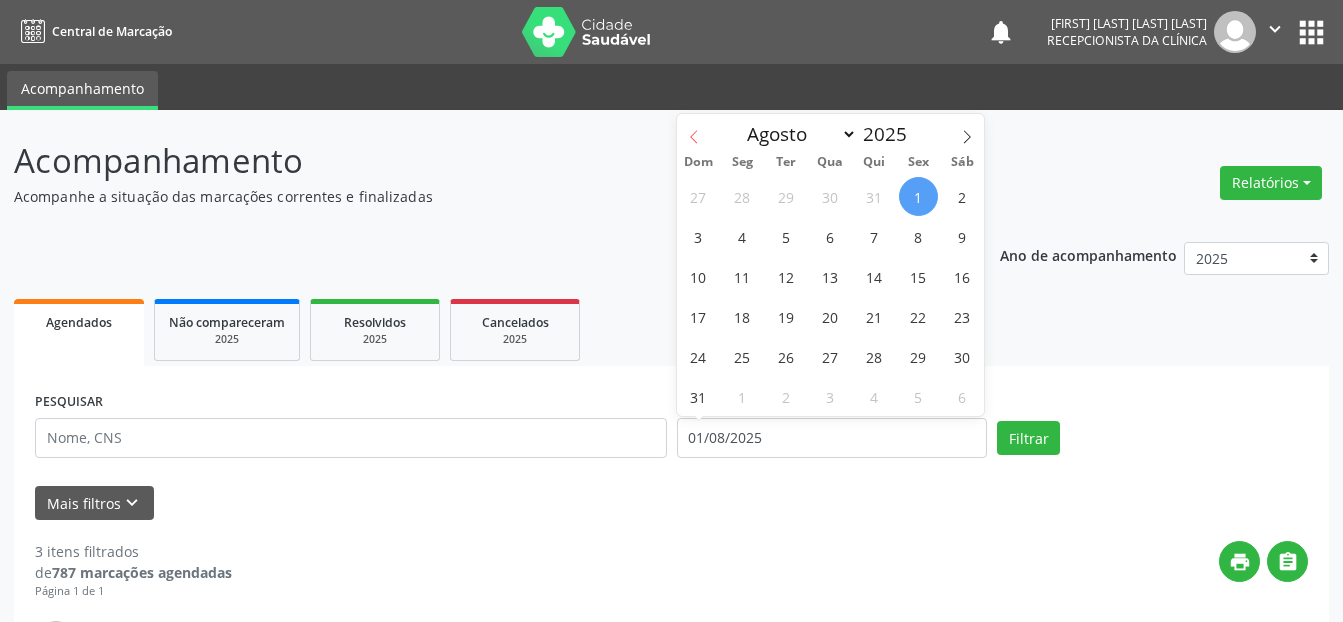 click 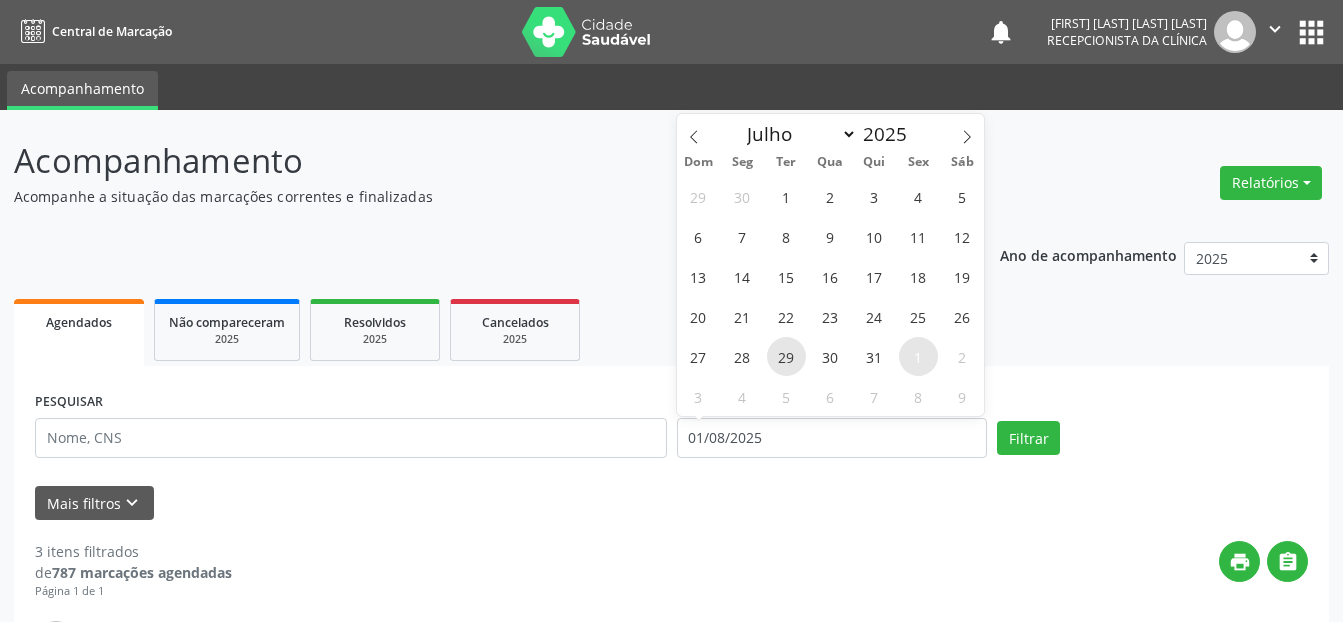 click on "29" at bounding box center (786, 356) 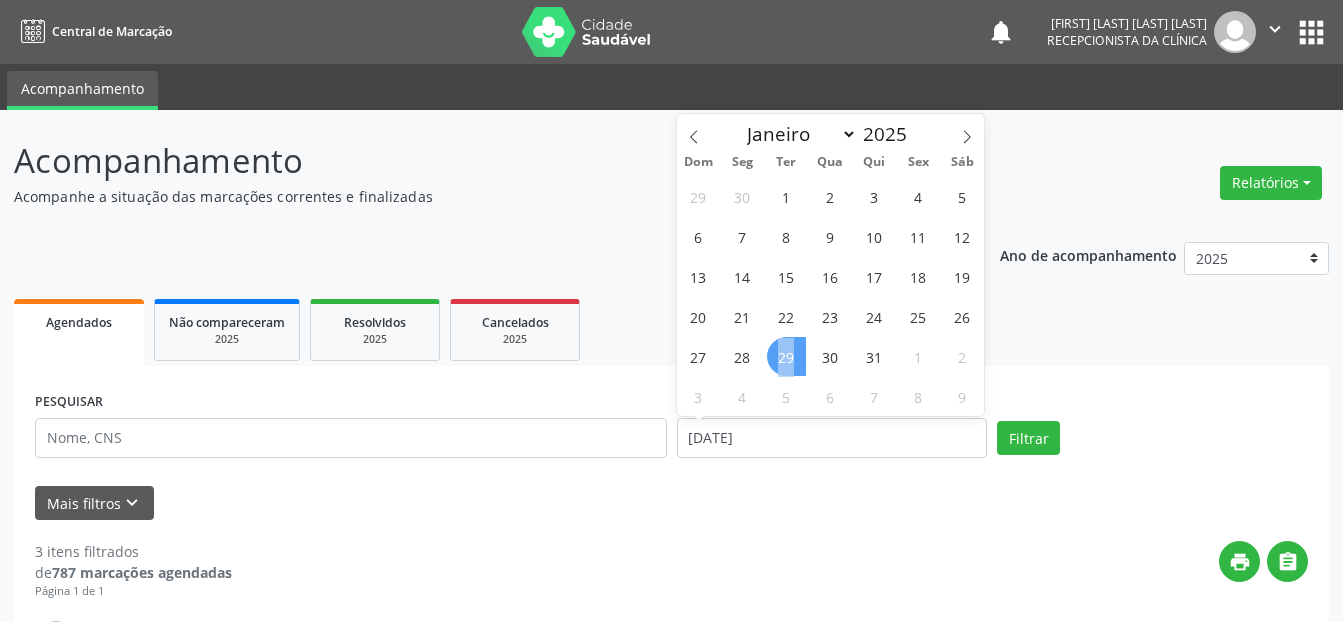 click on "29" at bounding box center (786, 356) 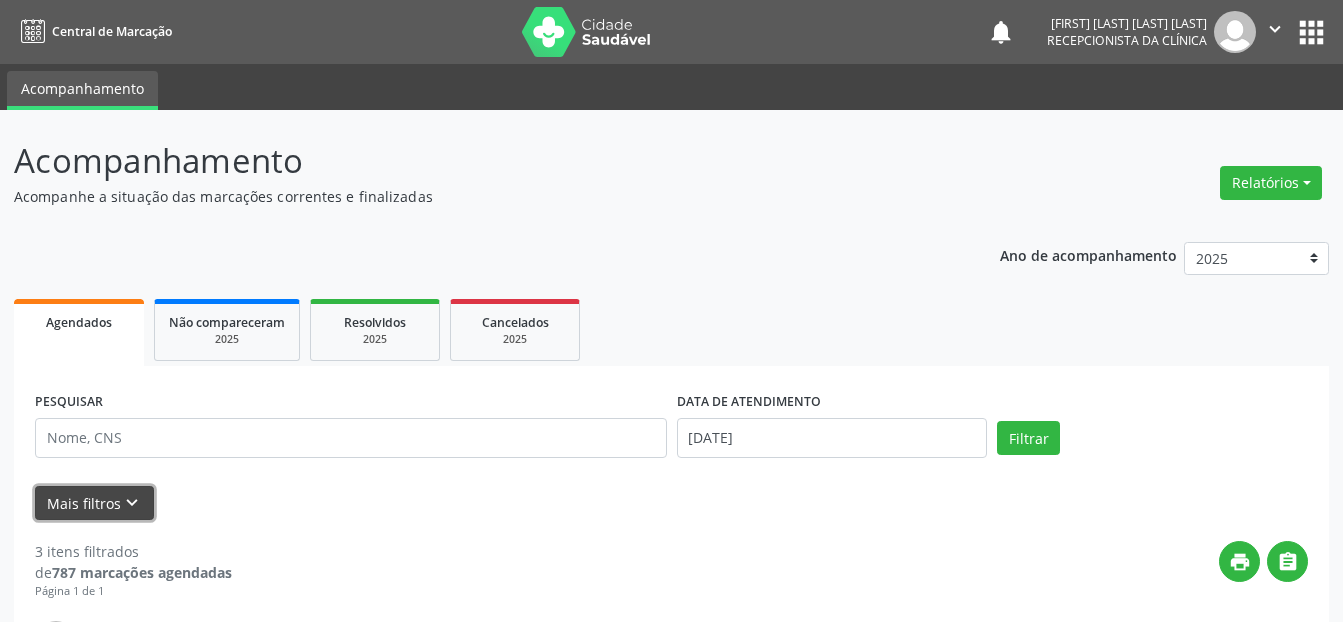 click on "keyboard_arrow_down" at bounding box center (132, 503) 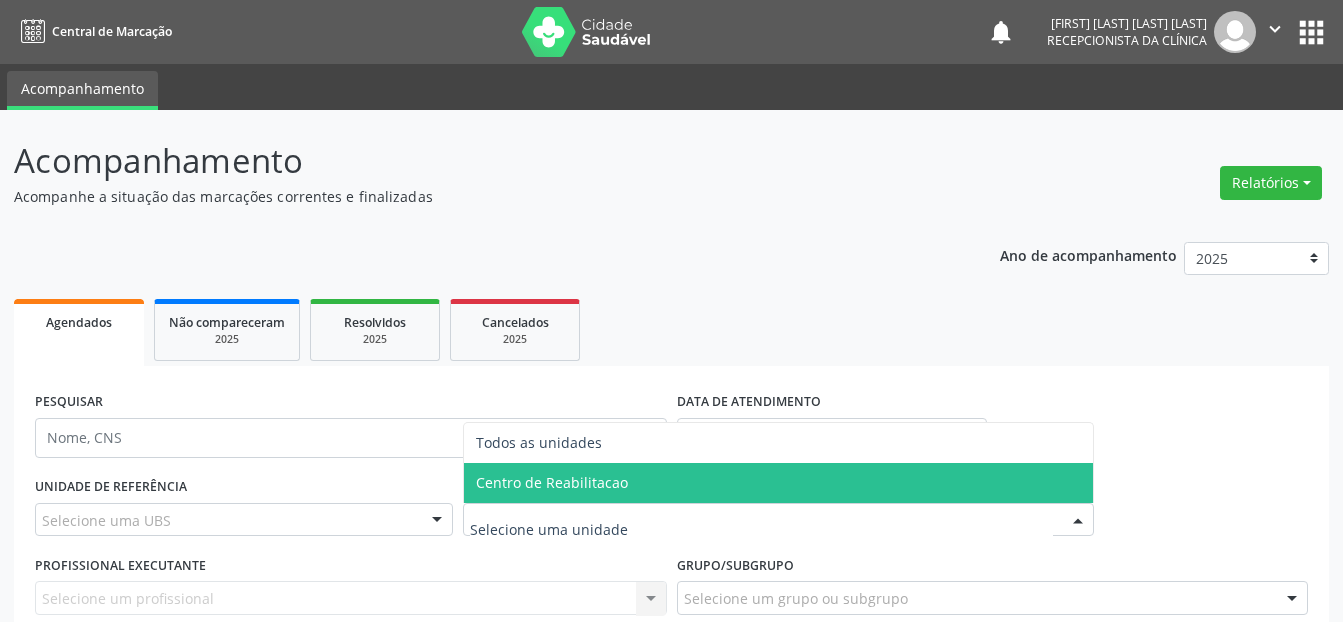 click on "Centro de Reabilitacao" at bounding box center [779, 483] 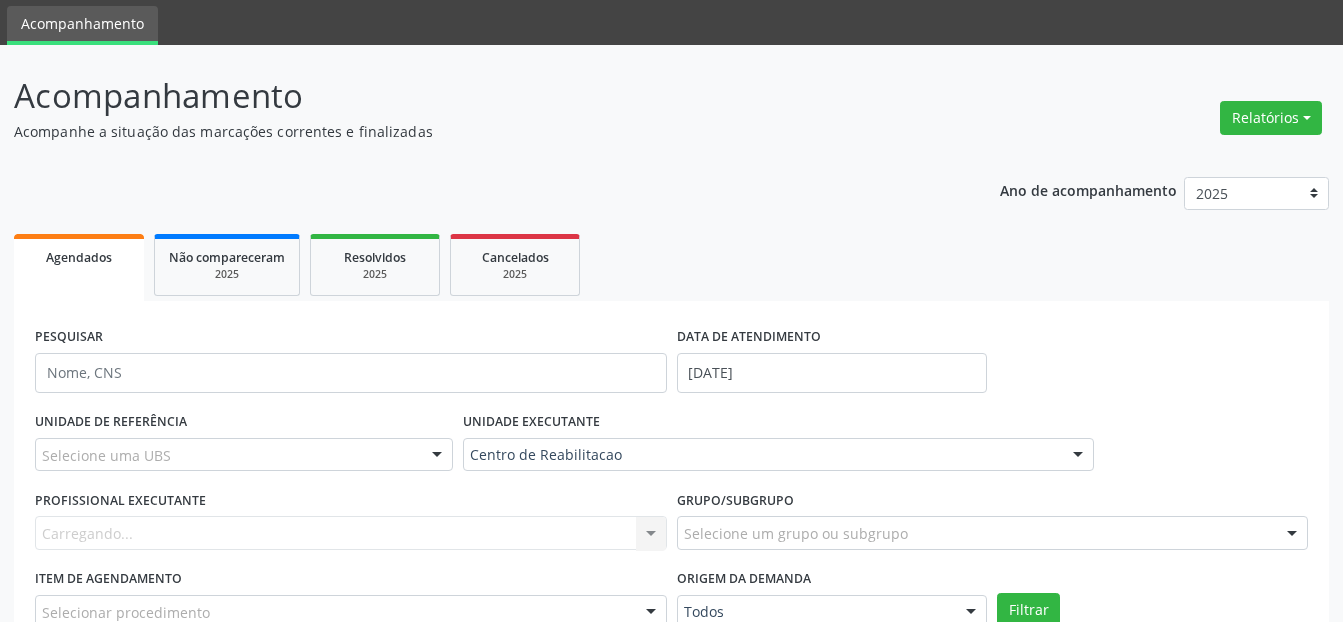 scroll, scrollTop: 100, scrollLeft: 0, axis: vertical 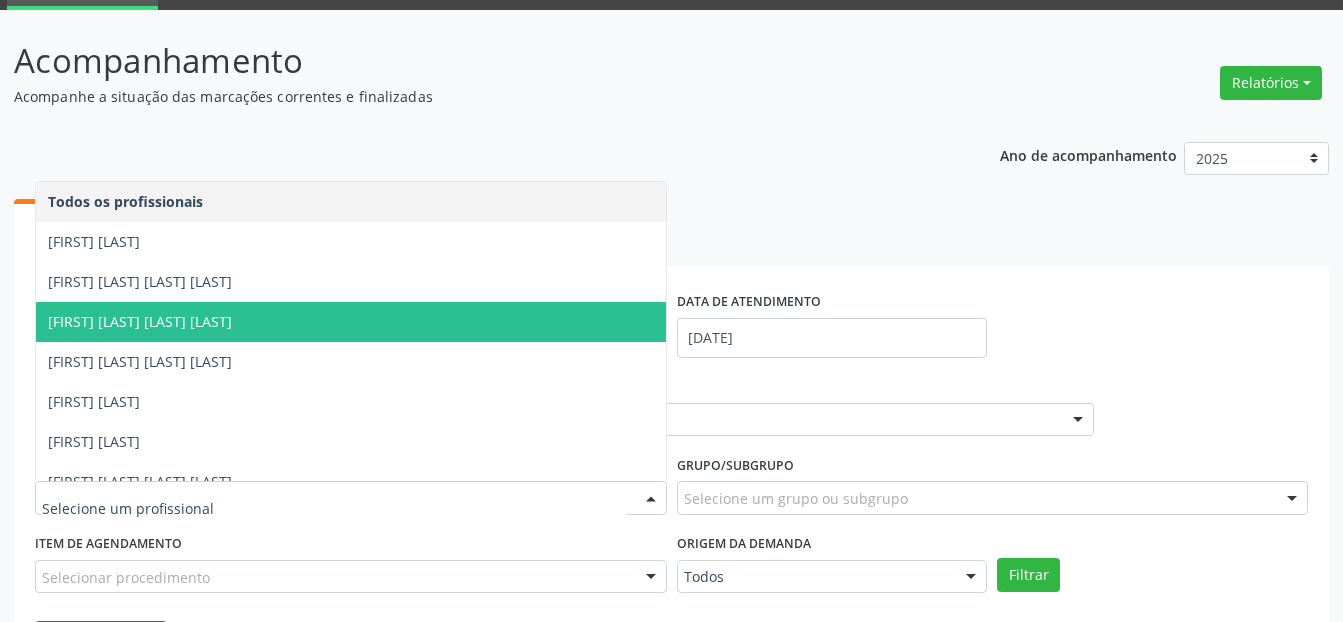 click on "[FIRST] [LAST] [LAST] [LAST]" at bounding box center [140, 321] 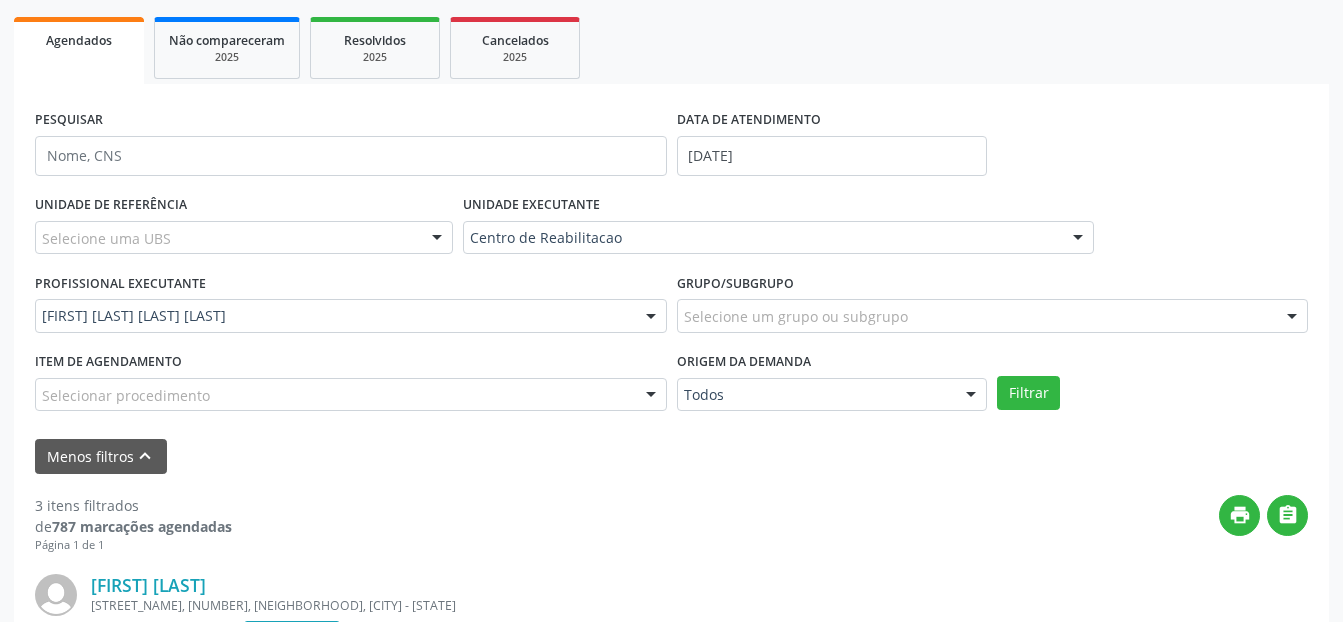 scroll, scrollTop: 300, scrollLeft: 0, axis: vertical 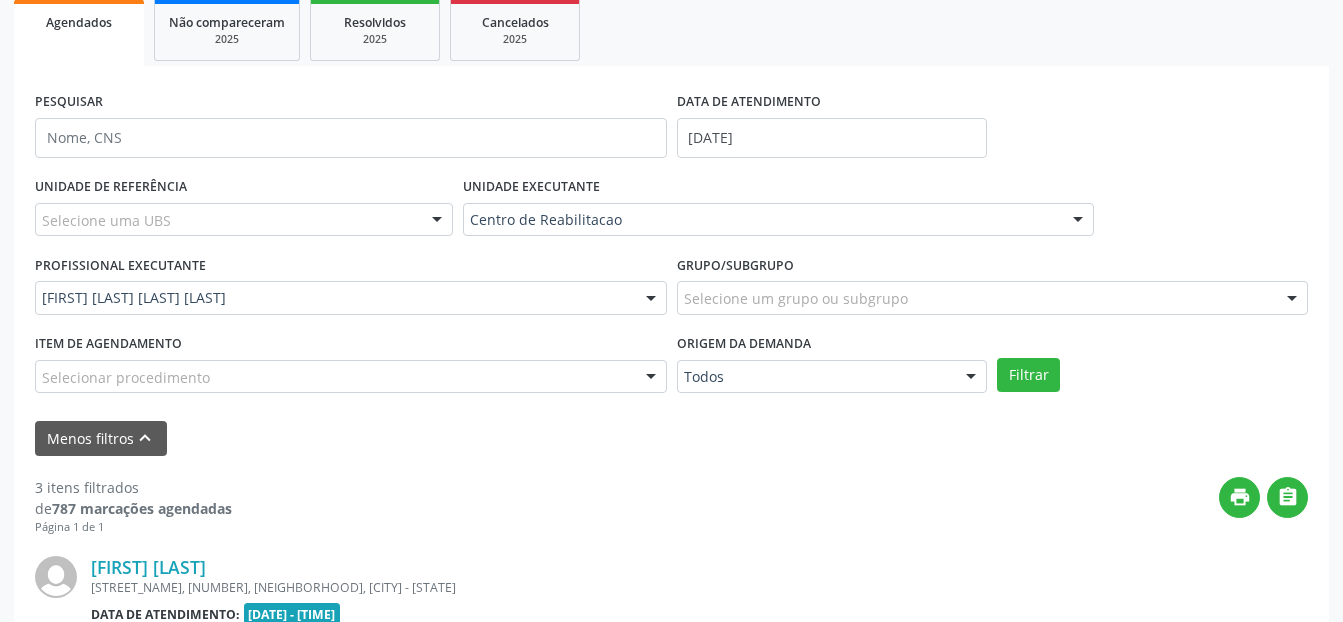 click on "Selecionar procedimento" at bounding box center [351, 377] 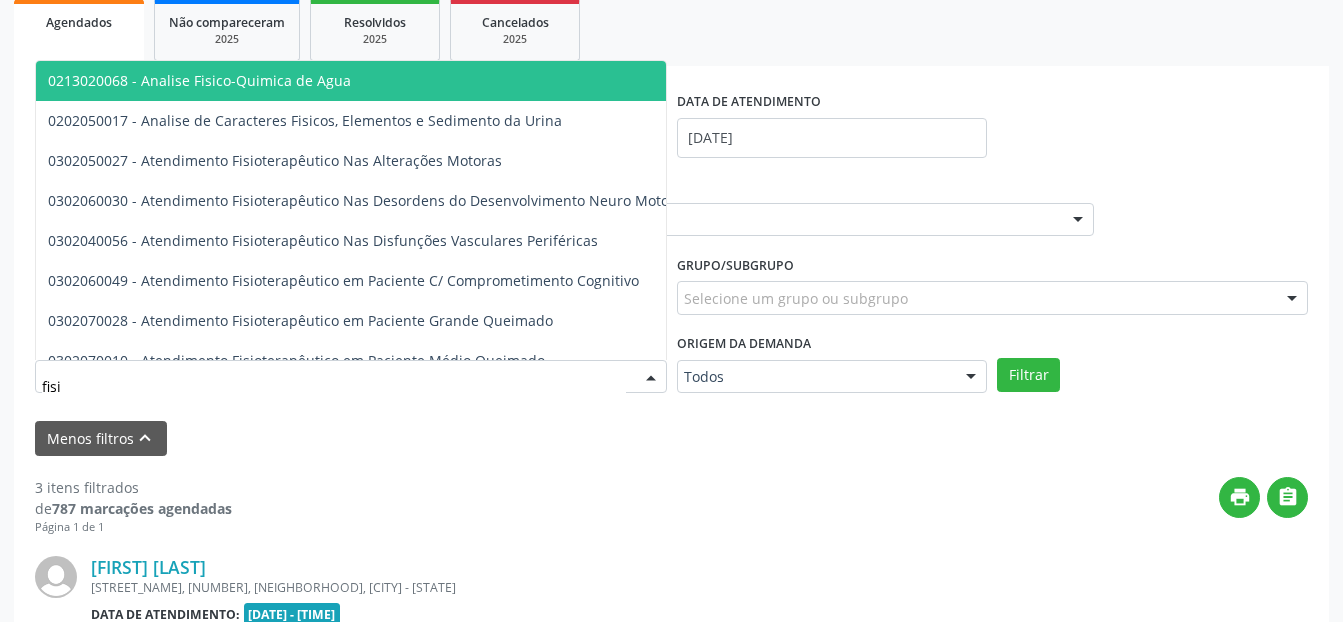 type on "fisio" 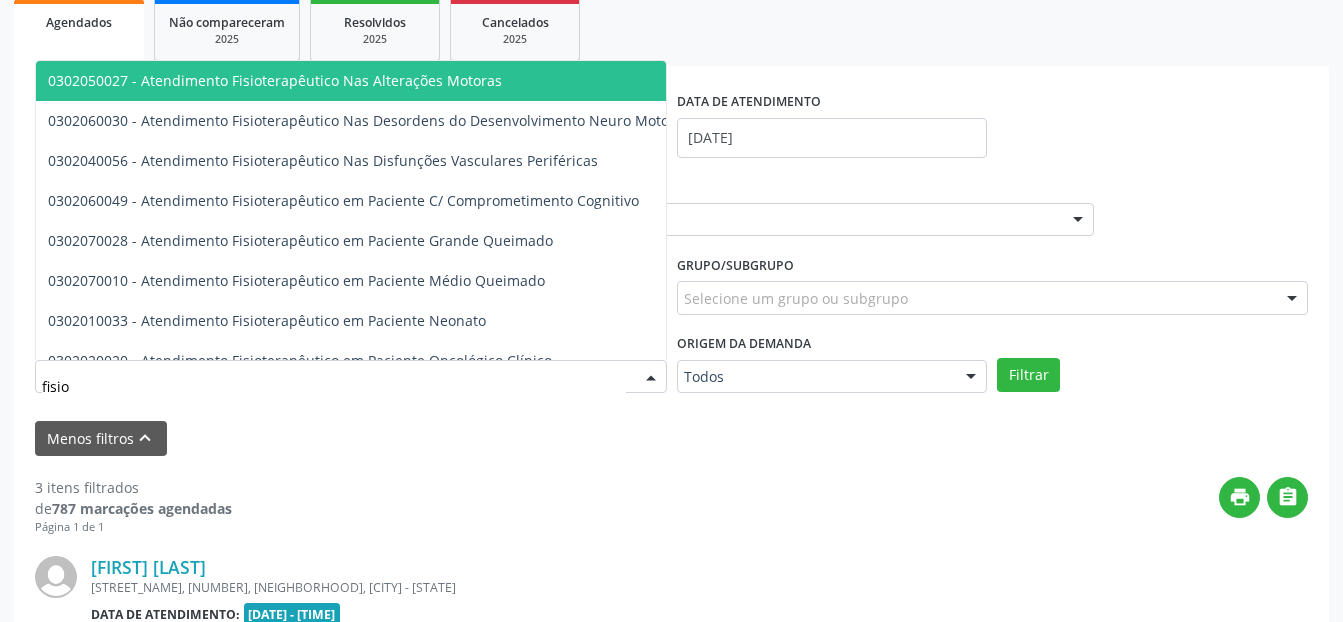 click on "0302050027 - Atendimento Fisioterapêutico Nas Alterações Motoras" at bounding box center [275, 80] 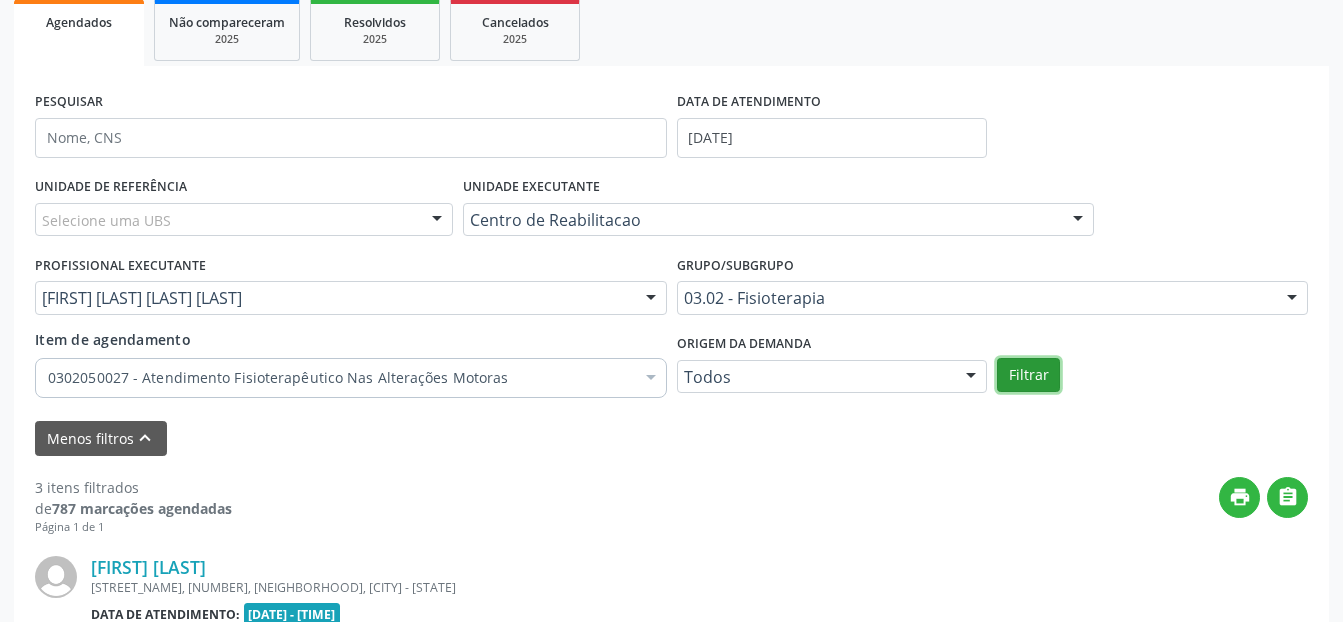 click on "Filtrar" at bounding box center (1028, 375) 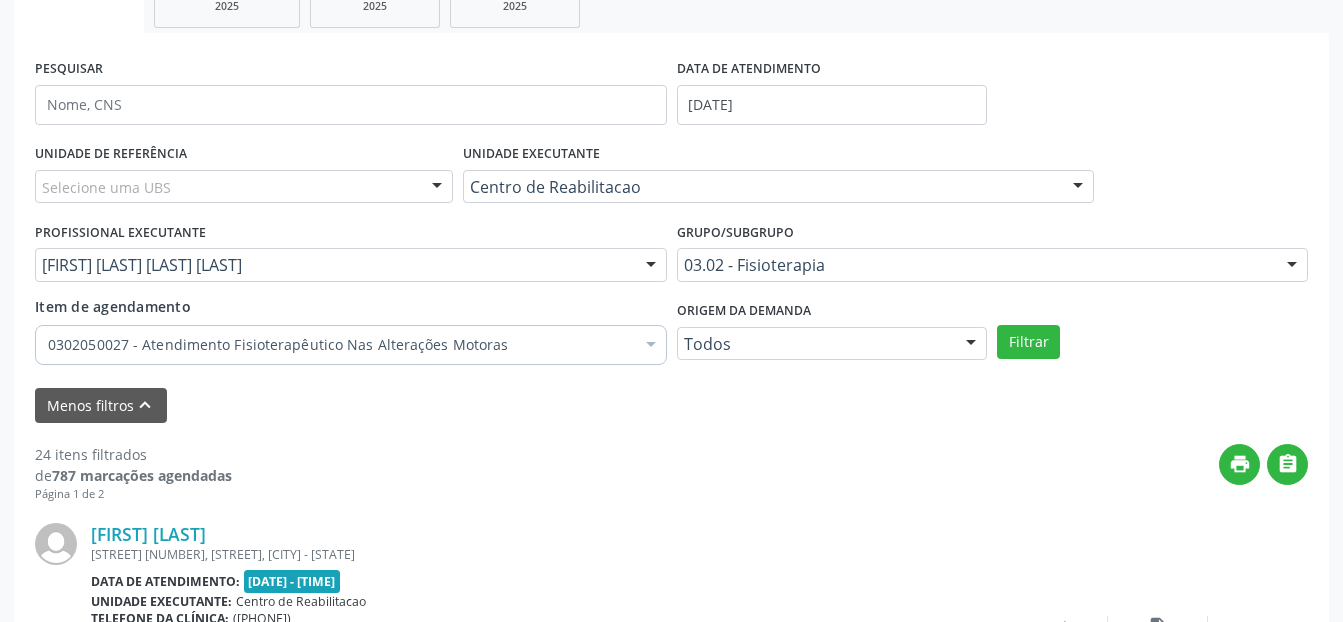 scroll, scrollTop: 300, scrollLeft: 0, axis: vertical 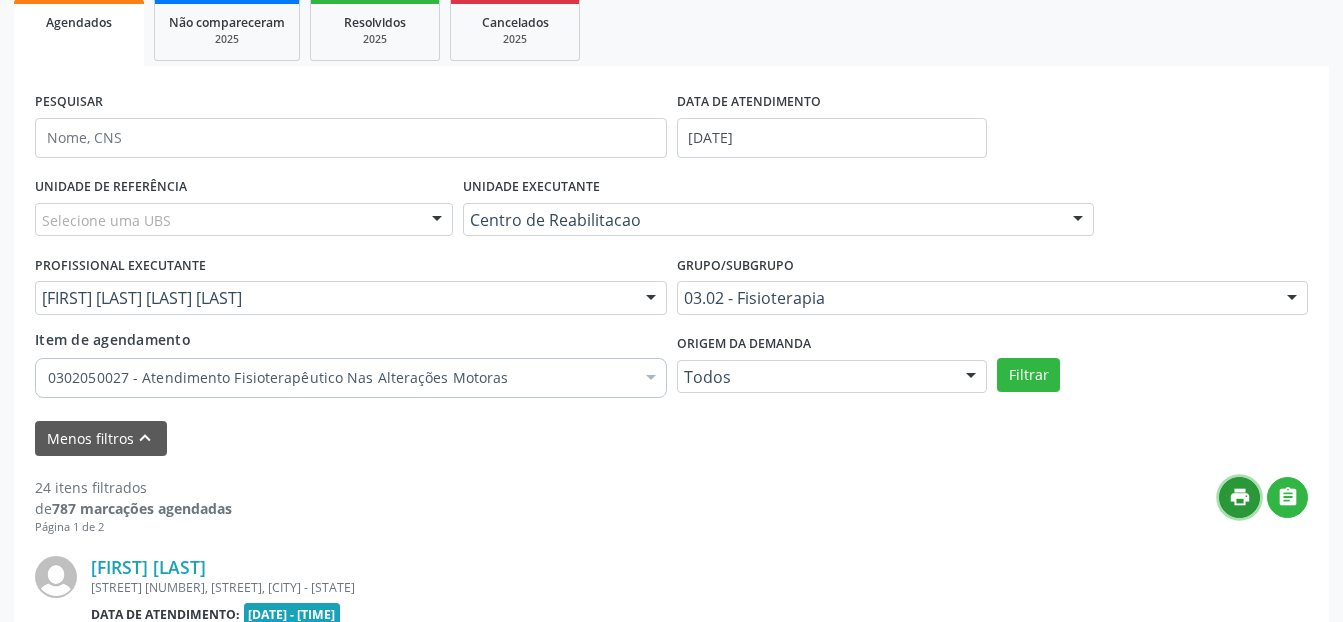 click on "print" at bounding box center [1240, 497] 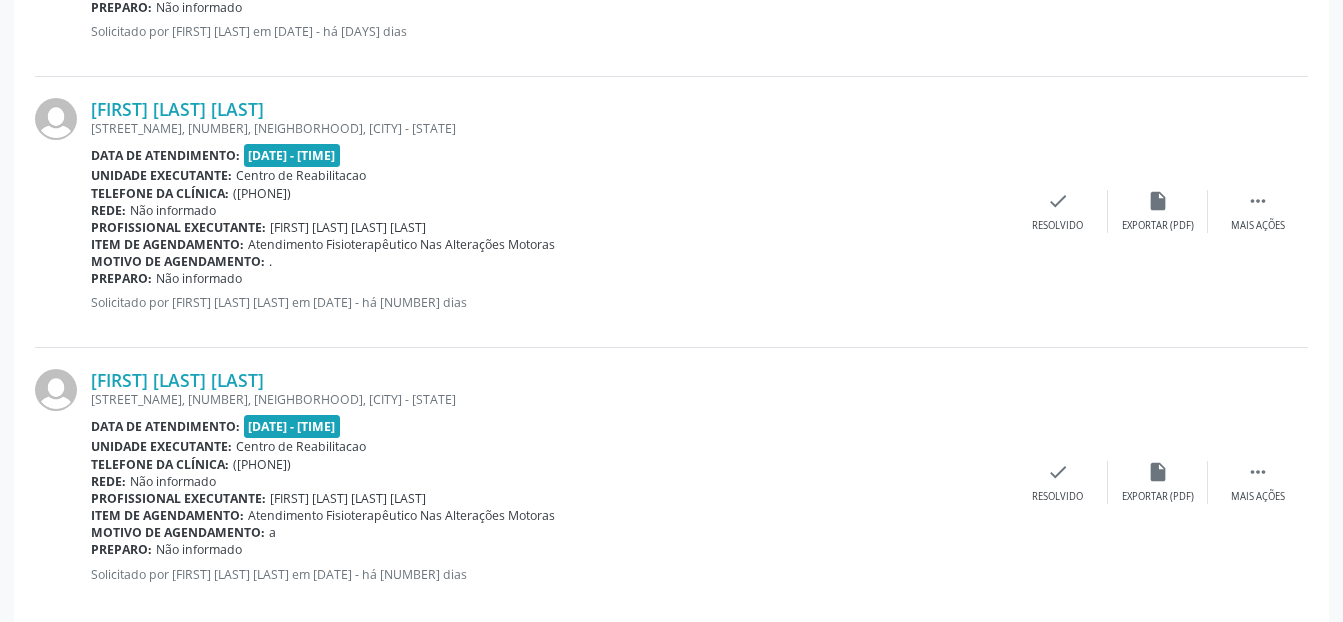 scroll, scrollTop: 4371, scrollLeft: 0, axis: vertical 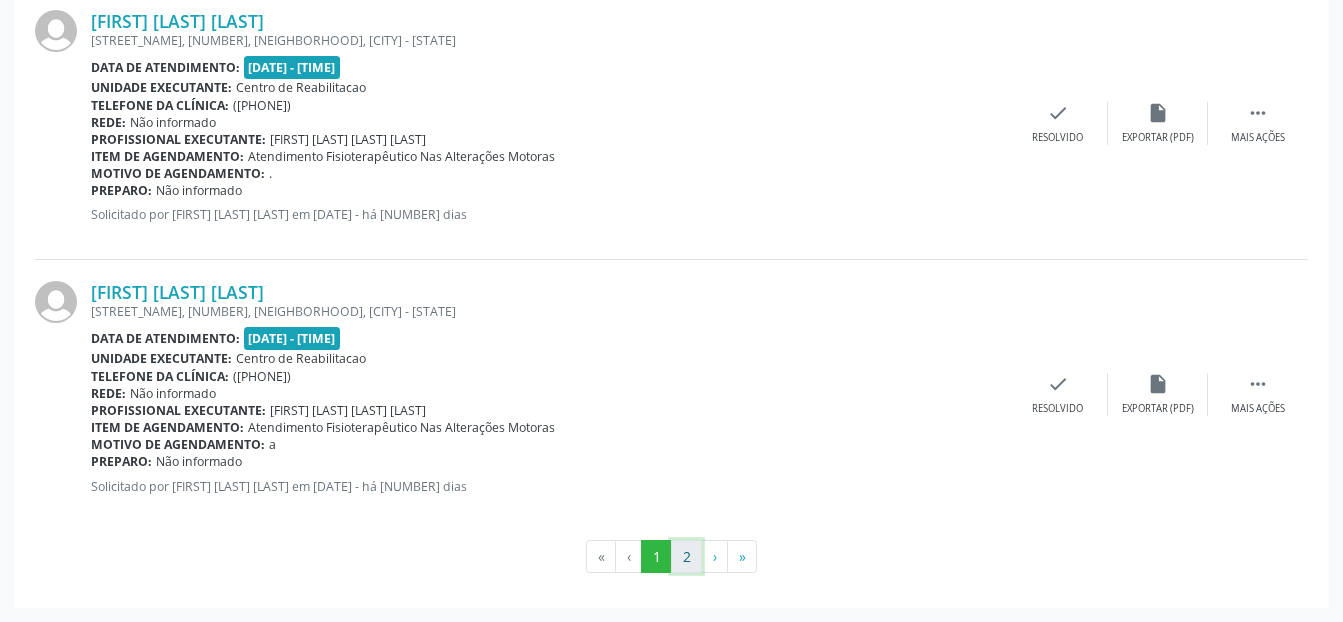 click on "2" at bounding box center (686, 557) 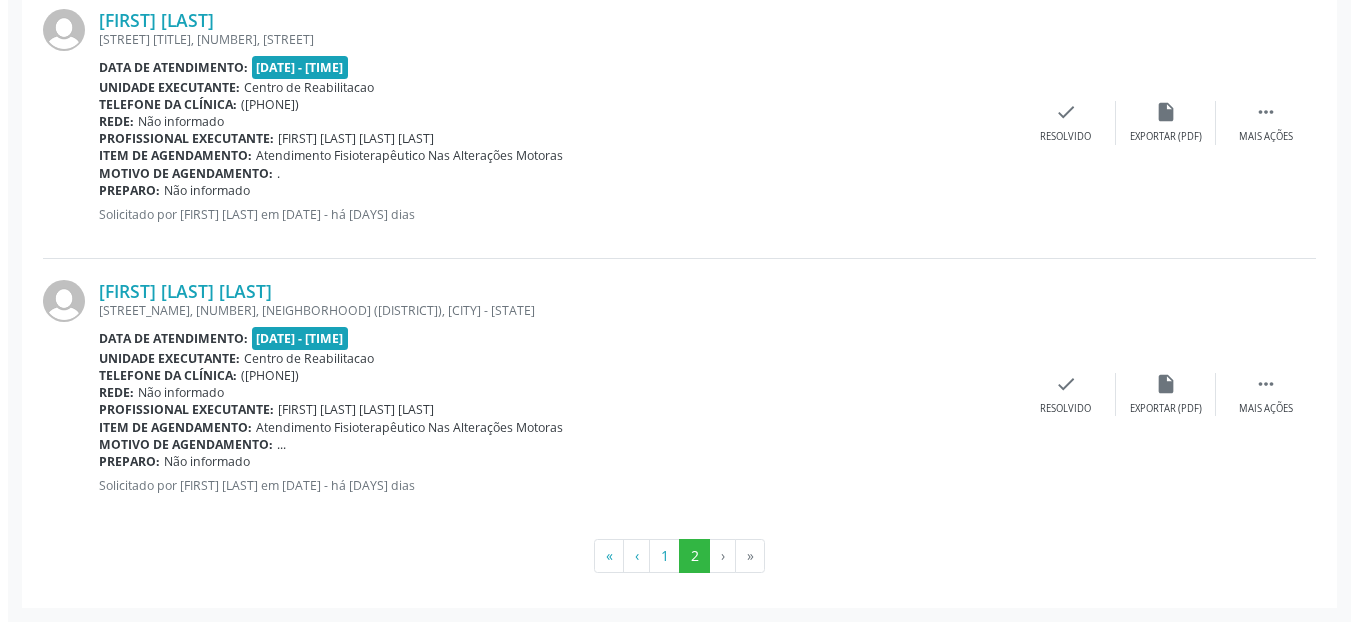 scroll, scrollTop: 2645, scrollLeft: 0, axis: vertical 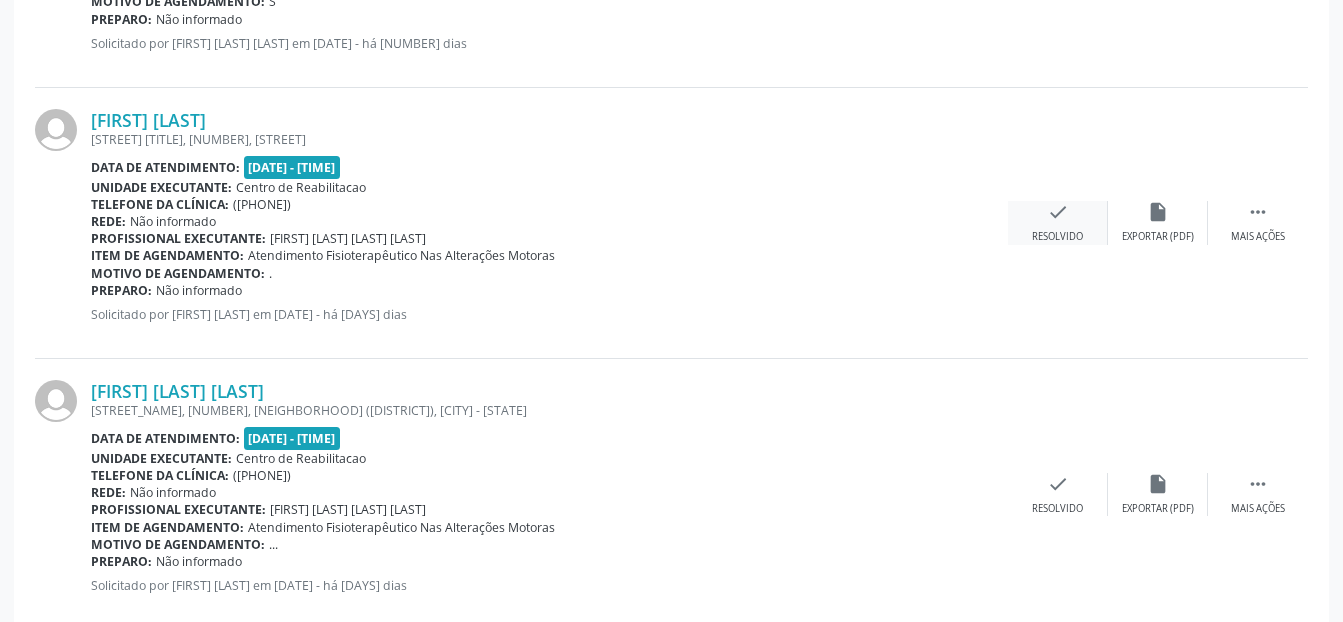 click on "Resolvido" at bounding box center [1057, 237] 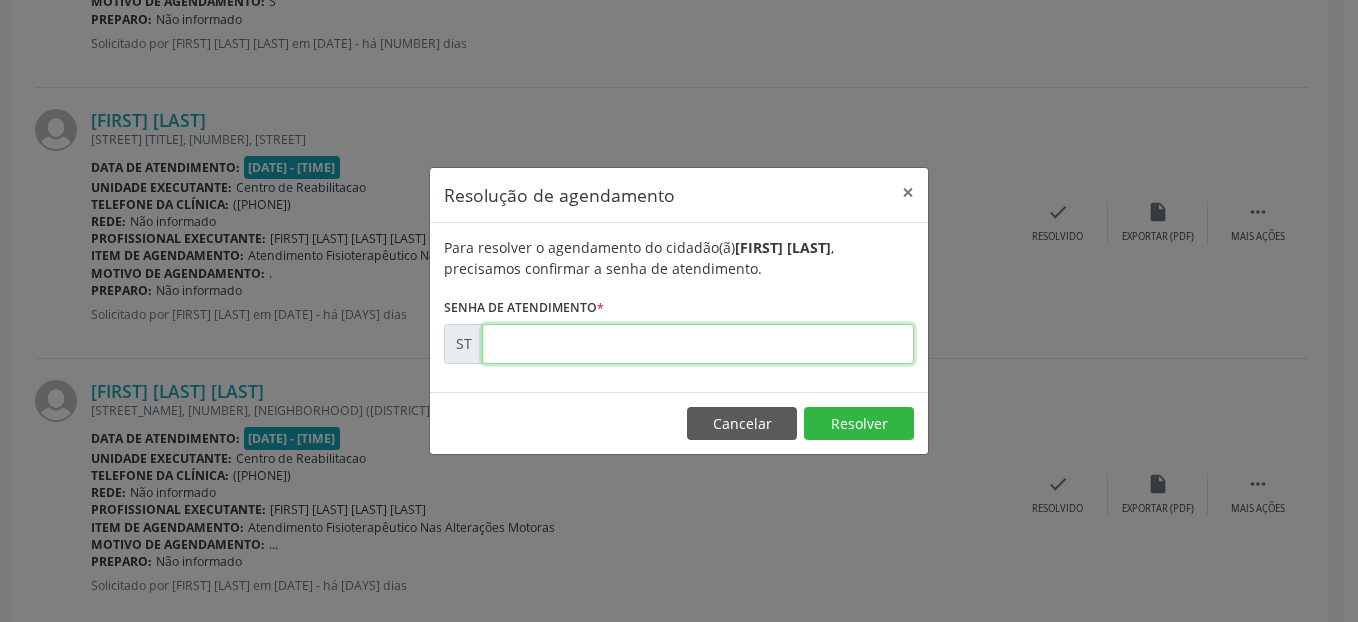 click at bounding box center (698, 344) 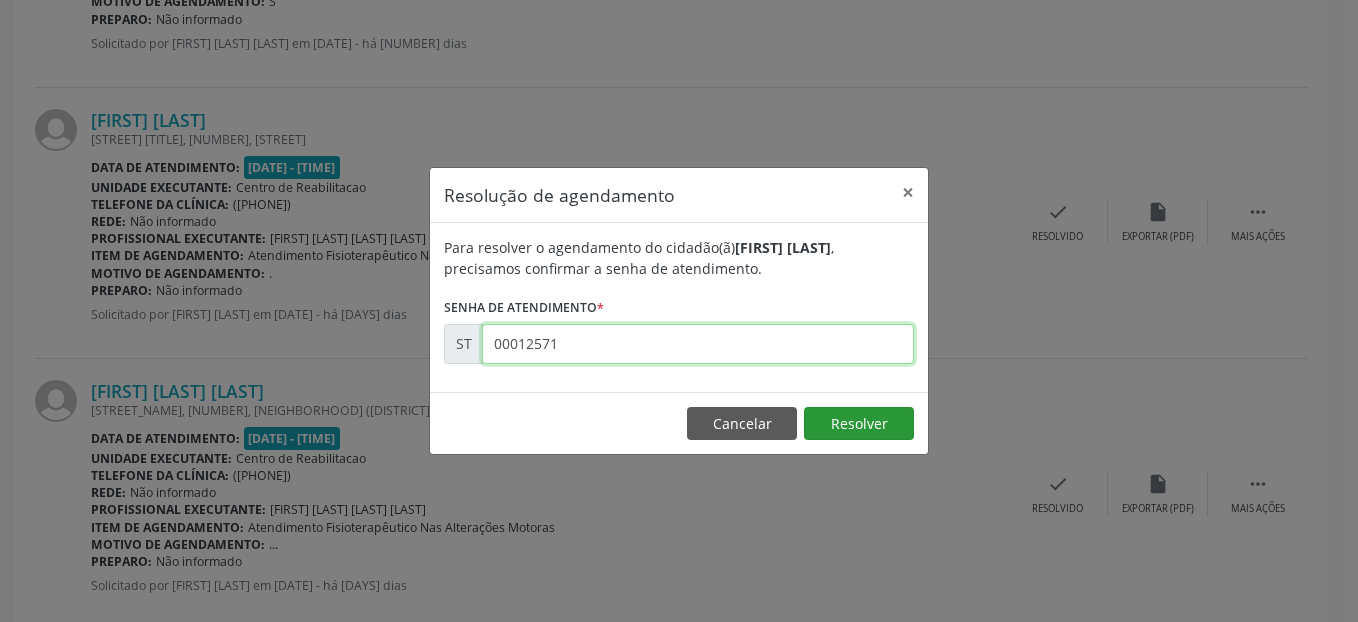 type on "00012571" 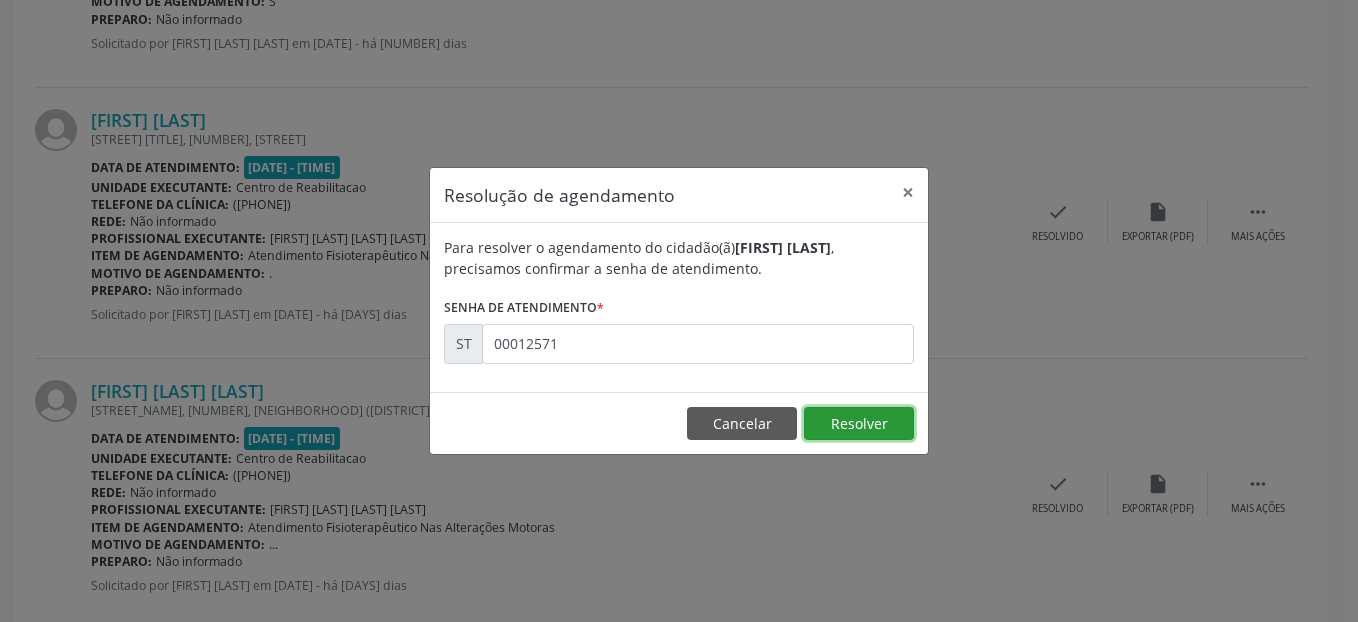click on "Resolver" at bounding box center (859, 424) 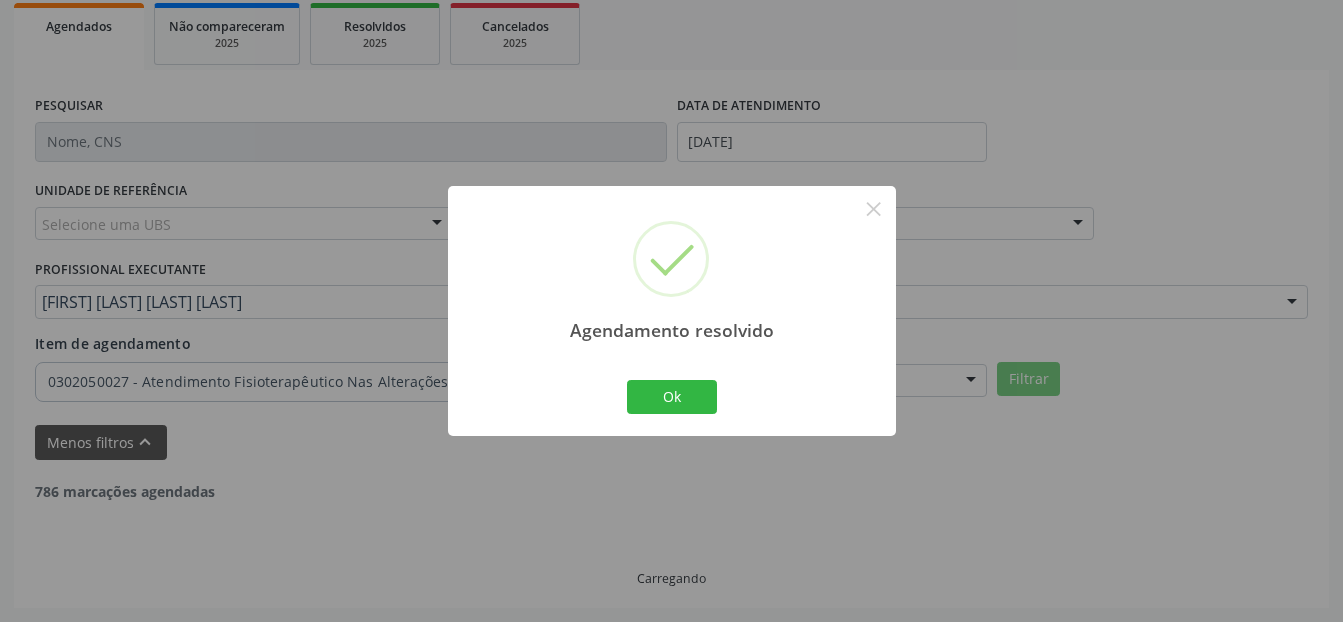 scroll, scrollTop: 2474, scrollLeft: 0, axis: vertical 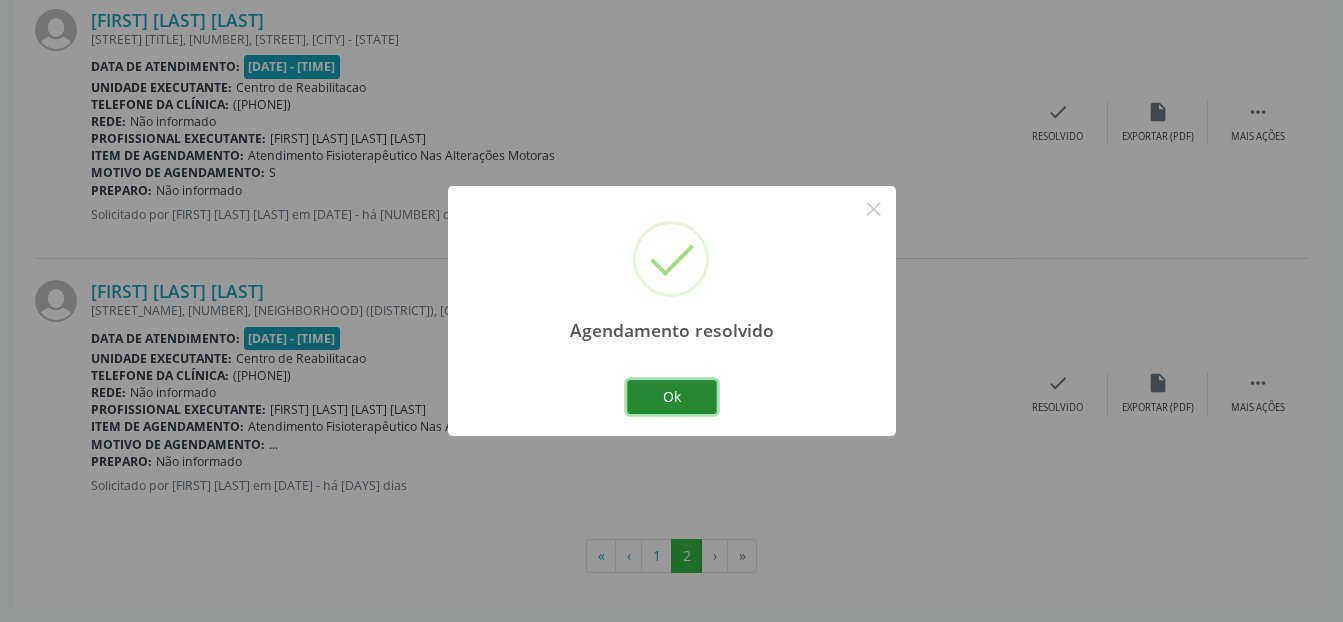 click on "Ok" at bounding box center (672, 397) 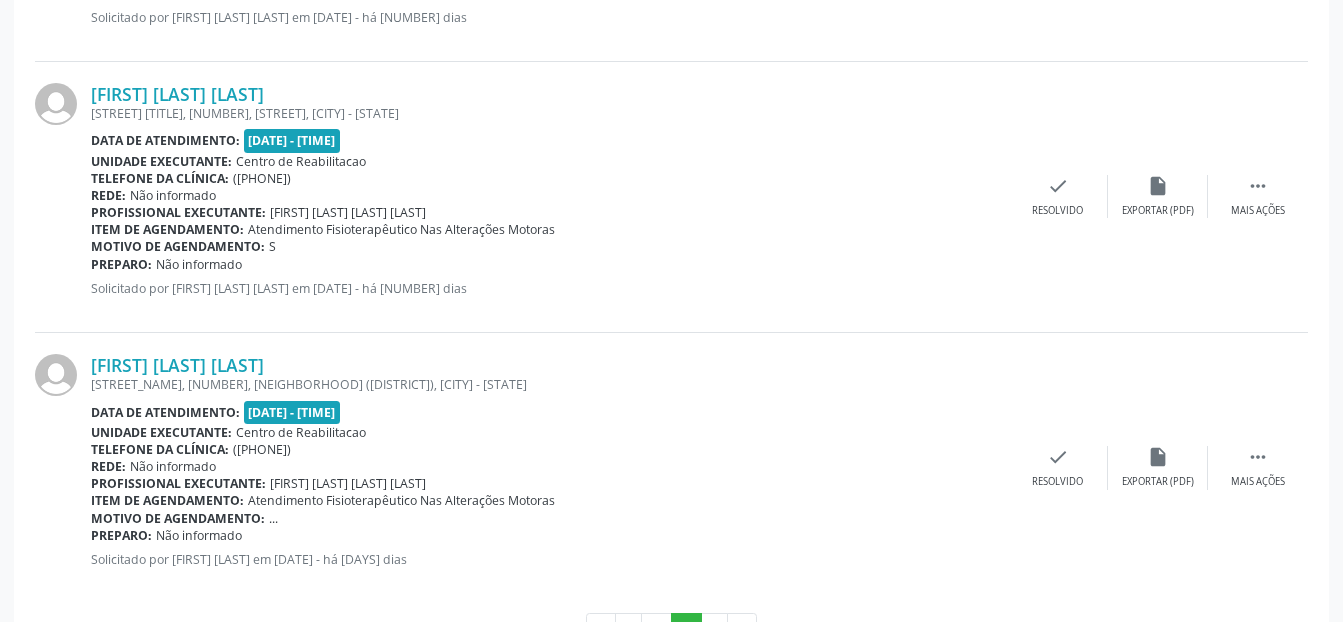 scroll, scrollTop: 2474, scrollLeft: 0, axis: vertical 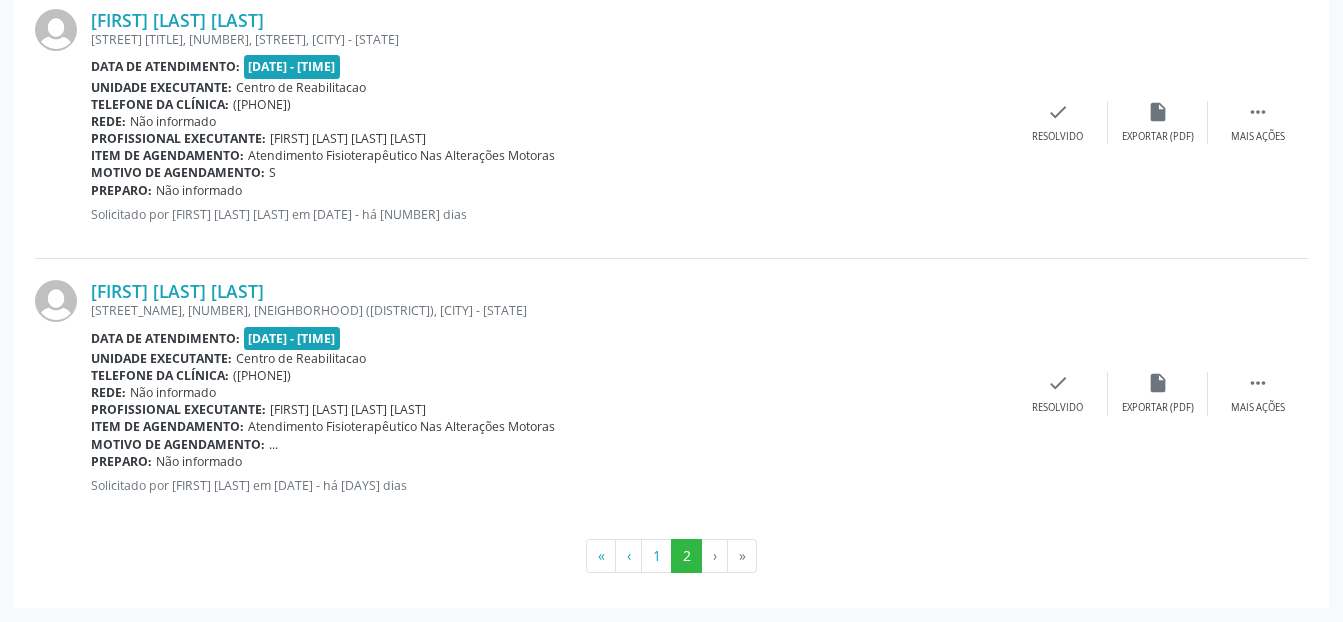 click on "›" at bounding box center [715, 556] 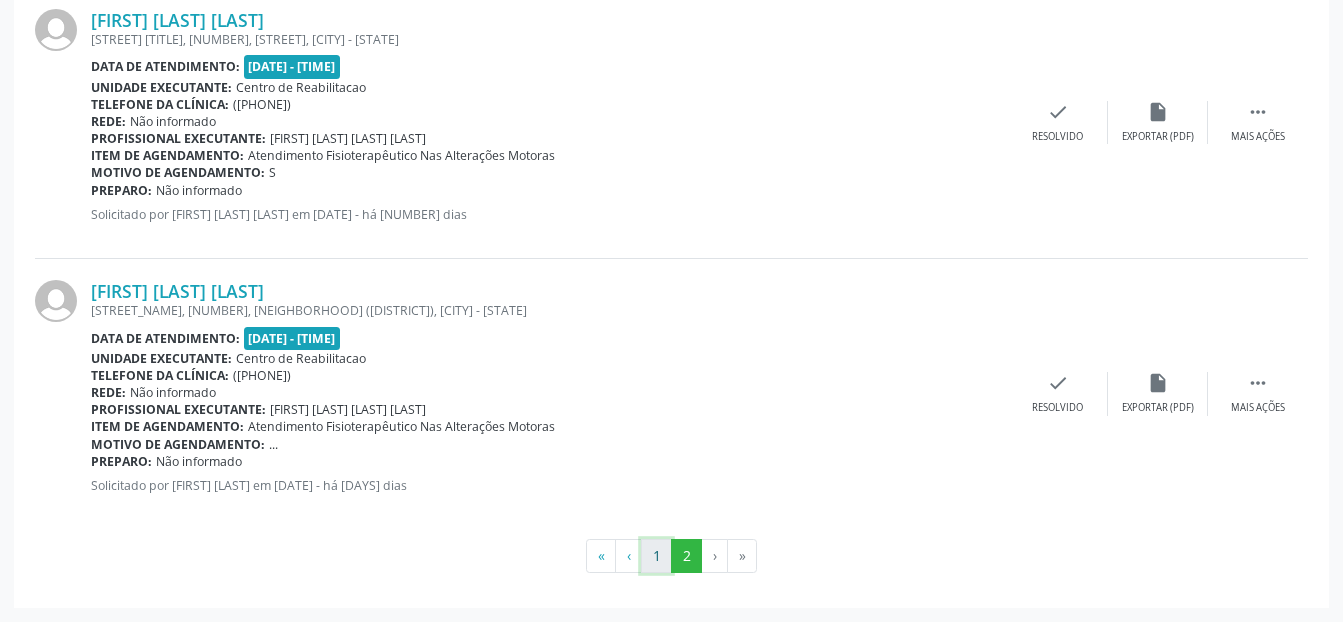 click on "1" at bounding box center (656, 556) 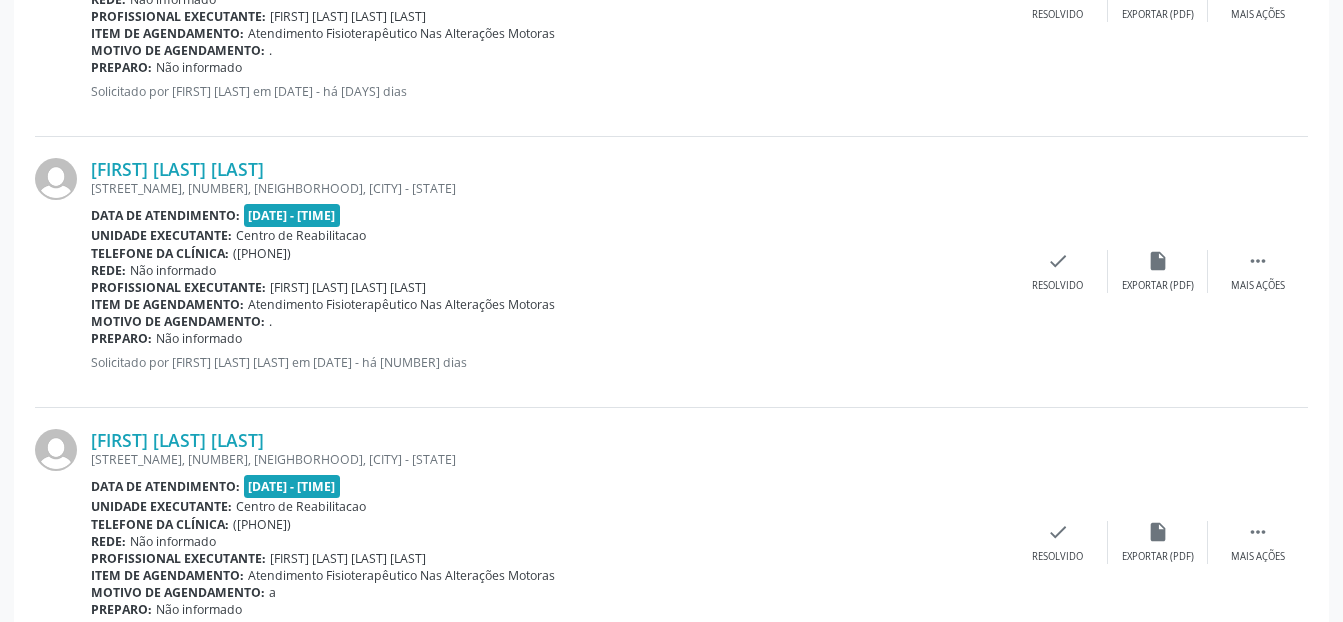 scroll, scrollTop: 4371, scrollLeft: 0, axis: vertical 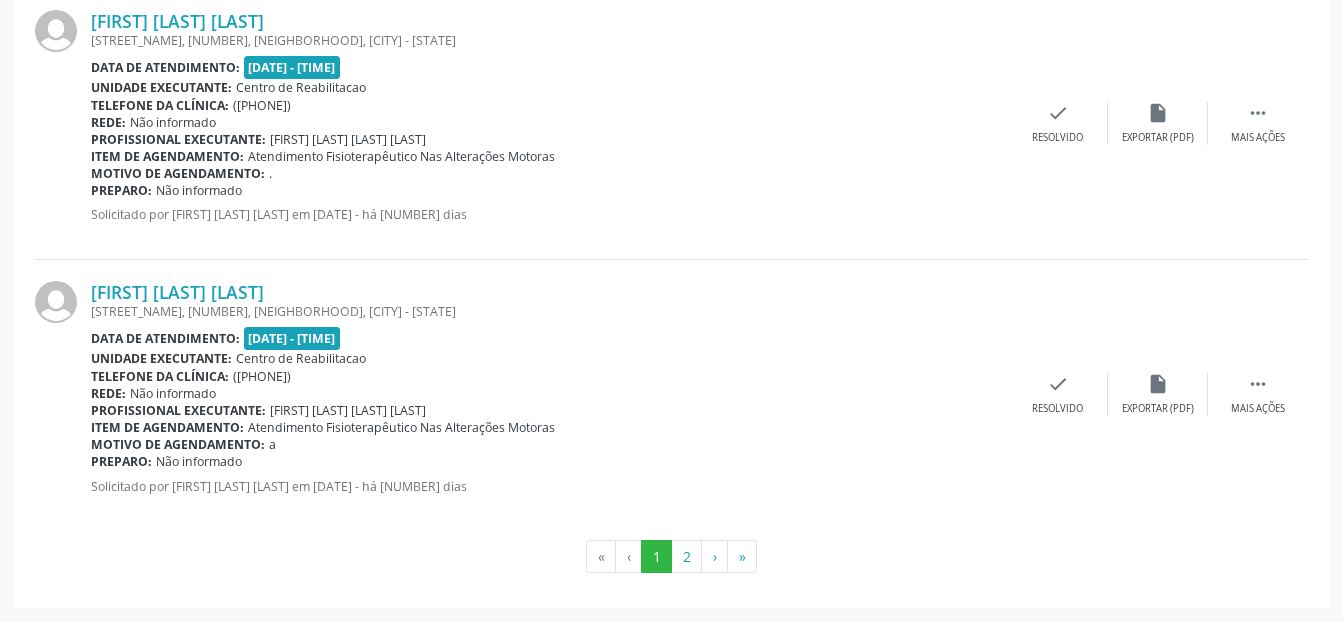 click on "‹" at bounding box center (629, 557) 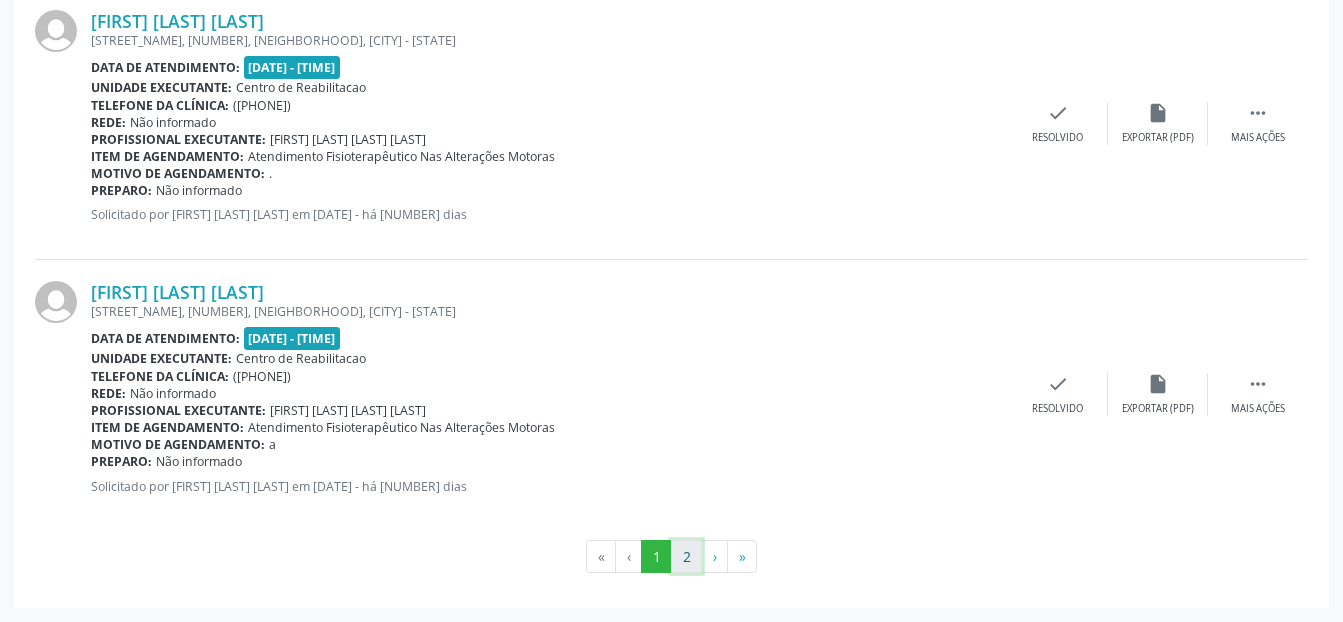 click on "2" at bounding box center [686, 557] 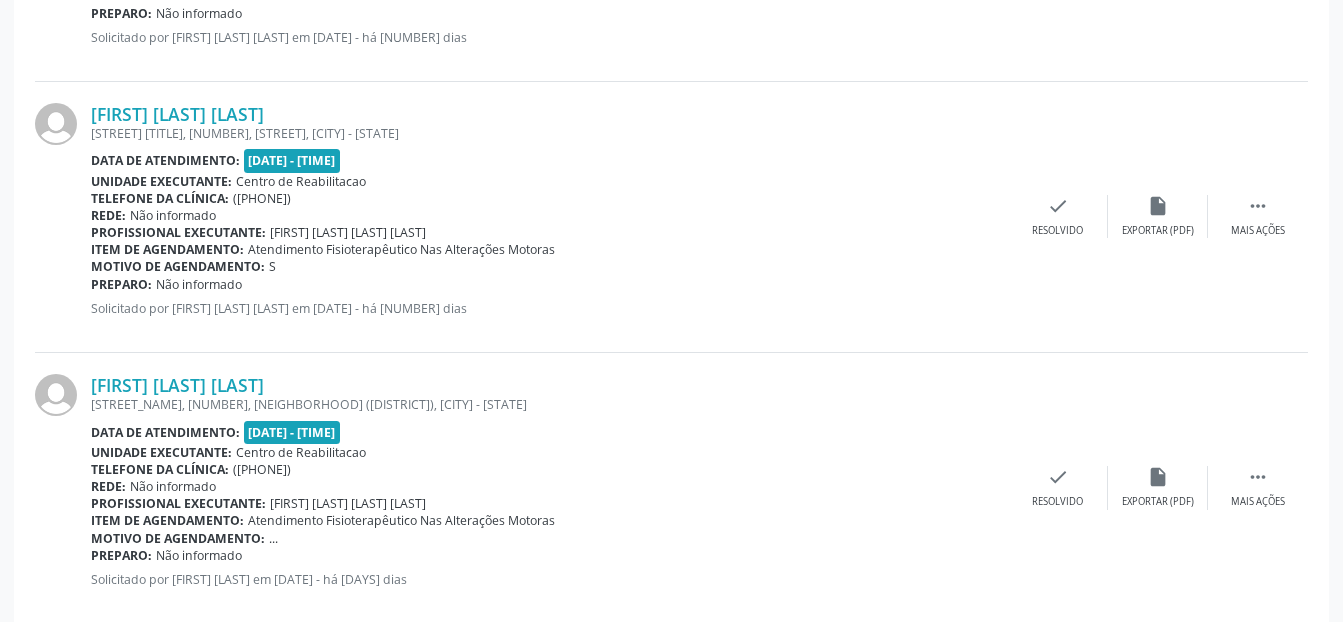 scroll, scrollTop: 2474, scrollLeft: 0, axis: vertical 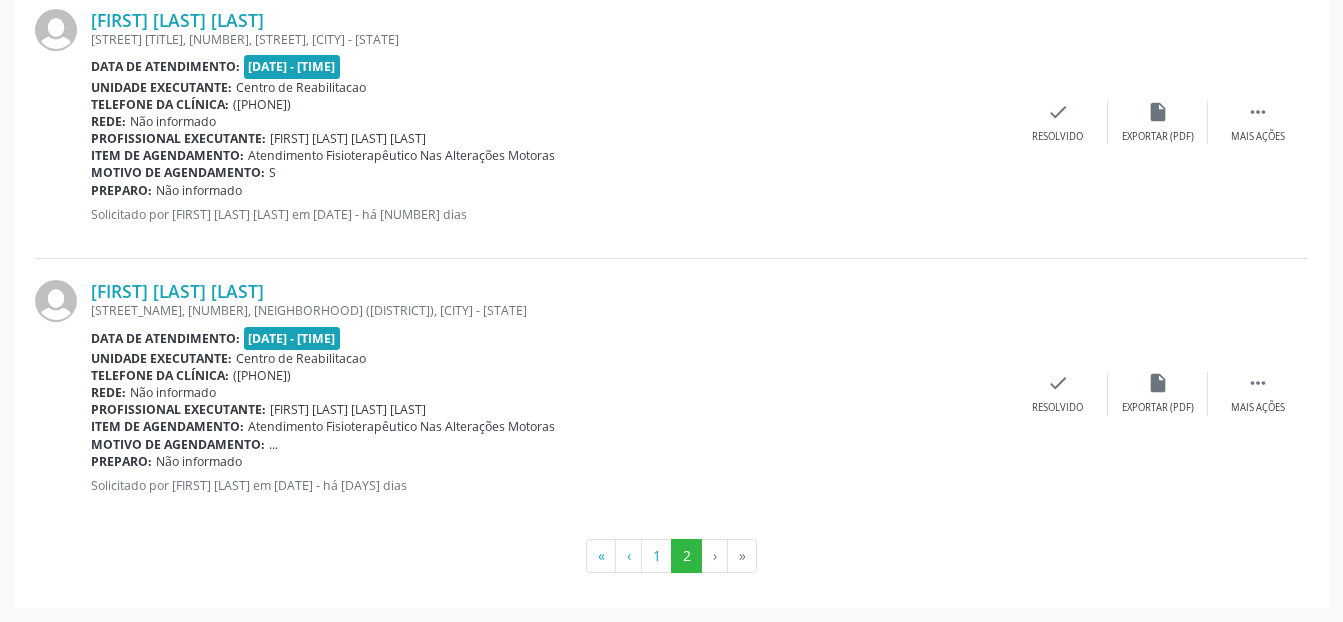 click on "›" at bounding box center [715, 556] 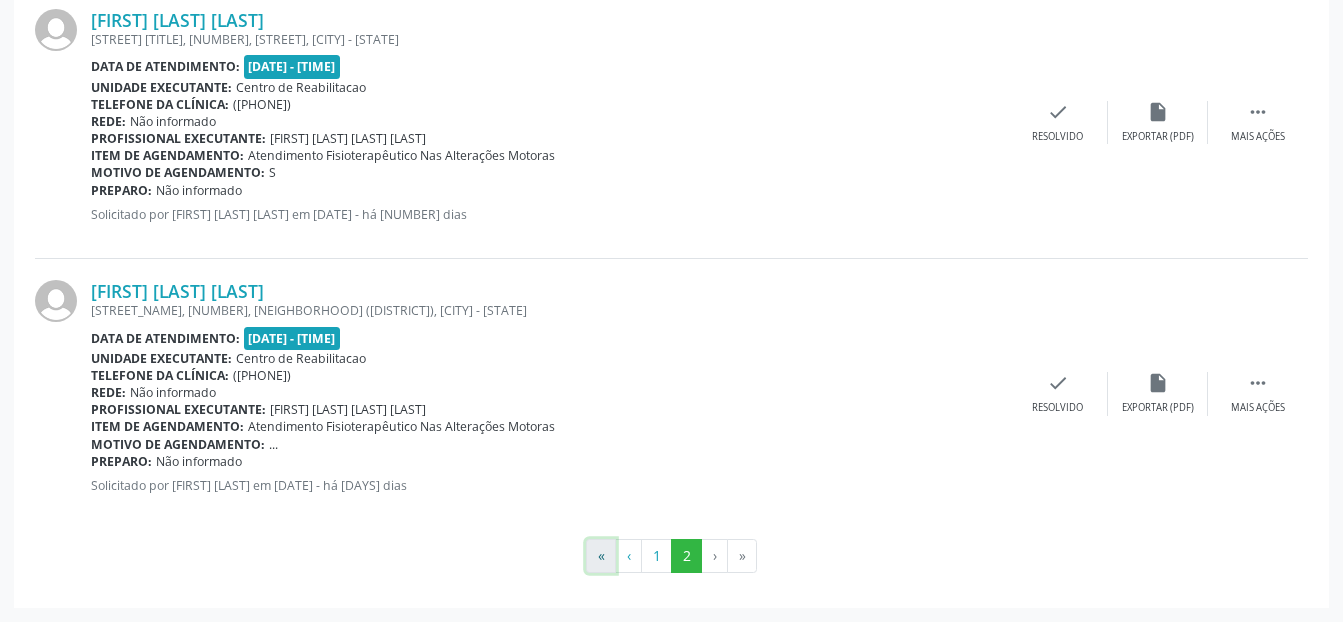 click on "«" at bounding box center (601, 556) 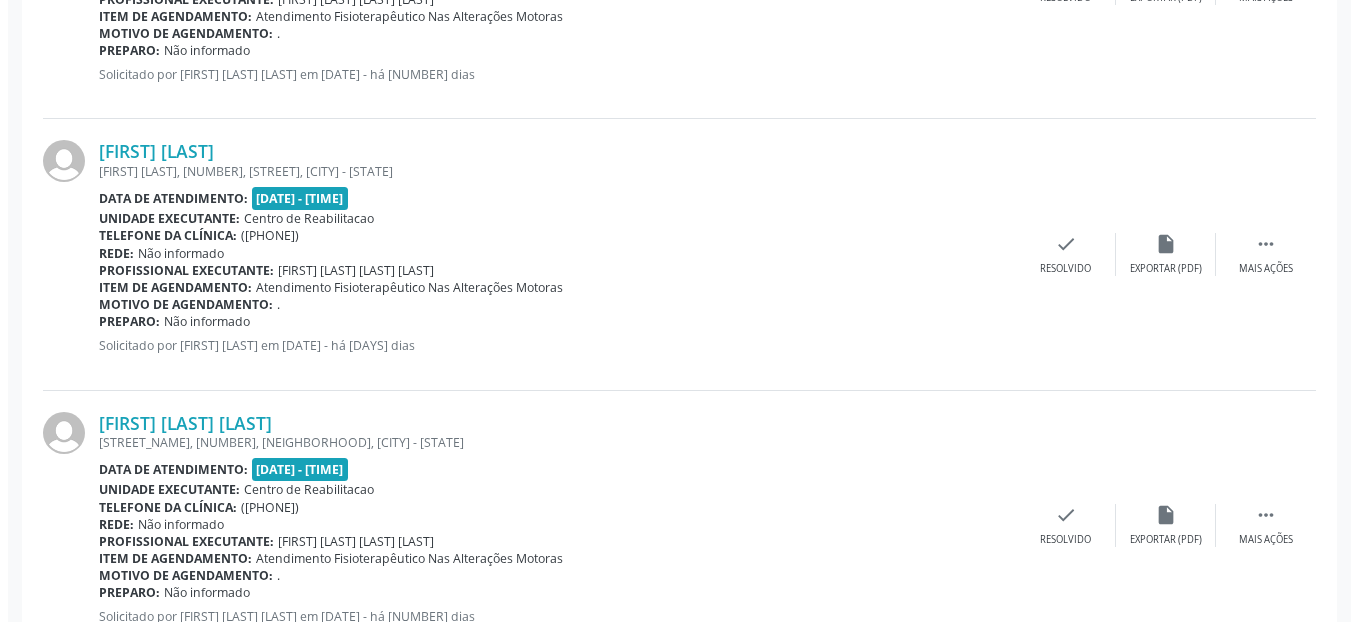 scroll, scrollTop: 3971, scrollLeft: 0, axis: vertical 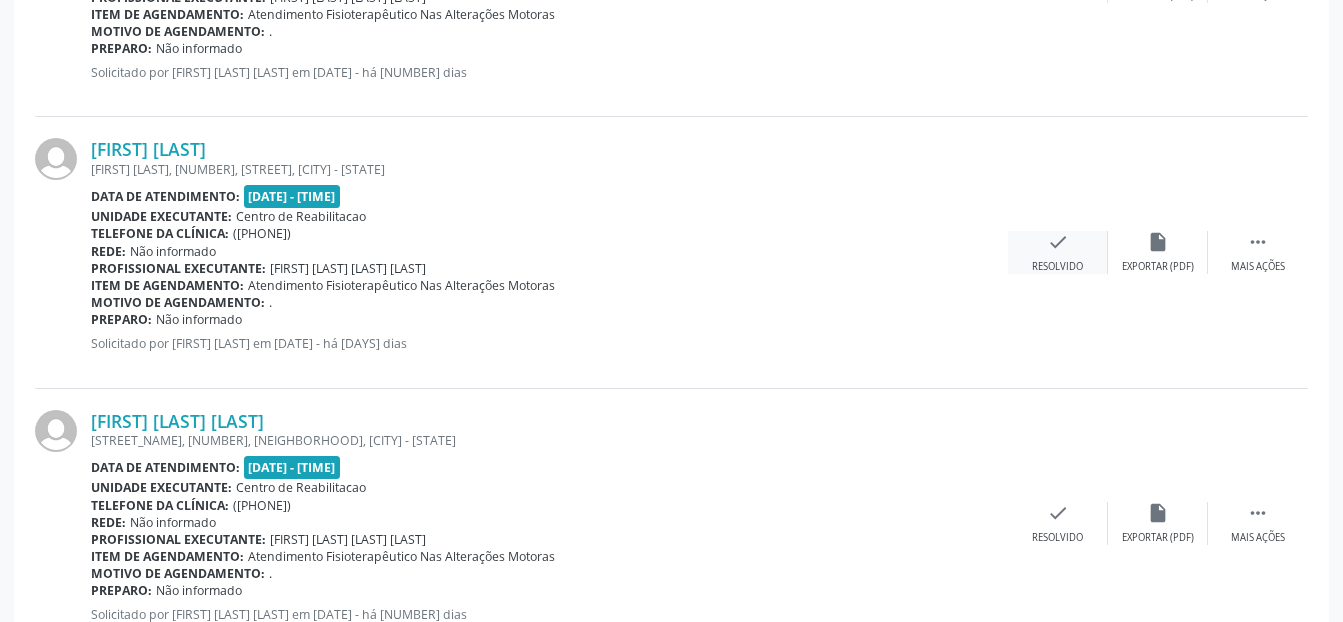 click on "check" at bounding box center [1058, 242] 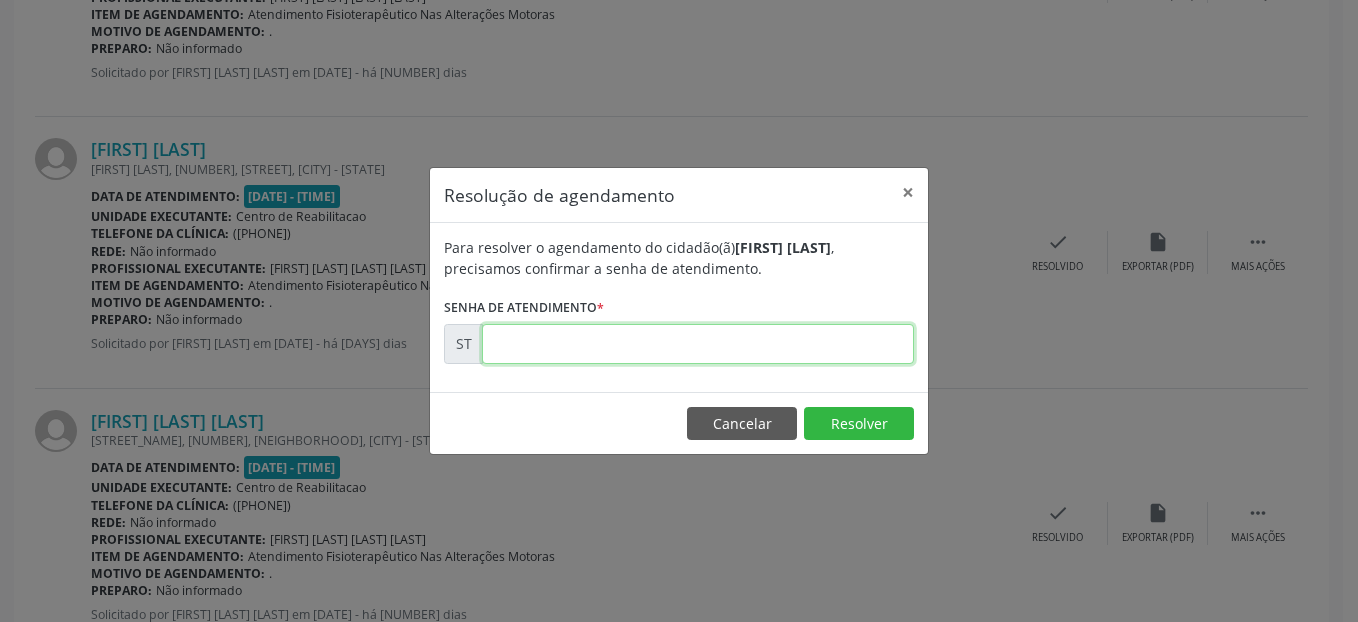 click at bounding box center (698, 344) 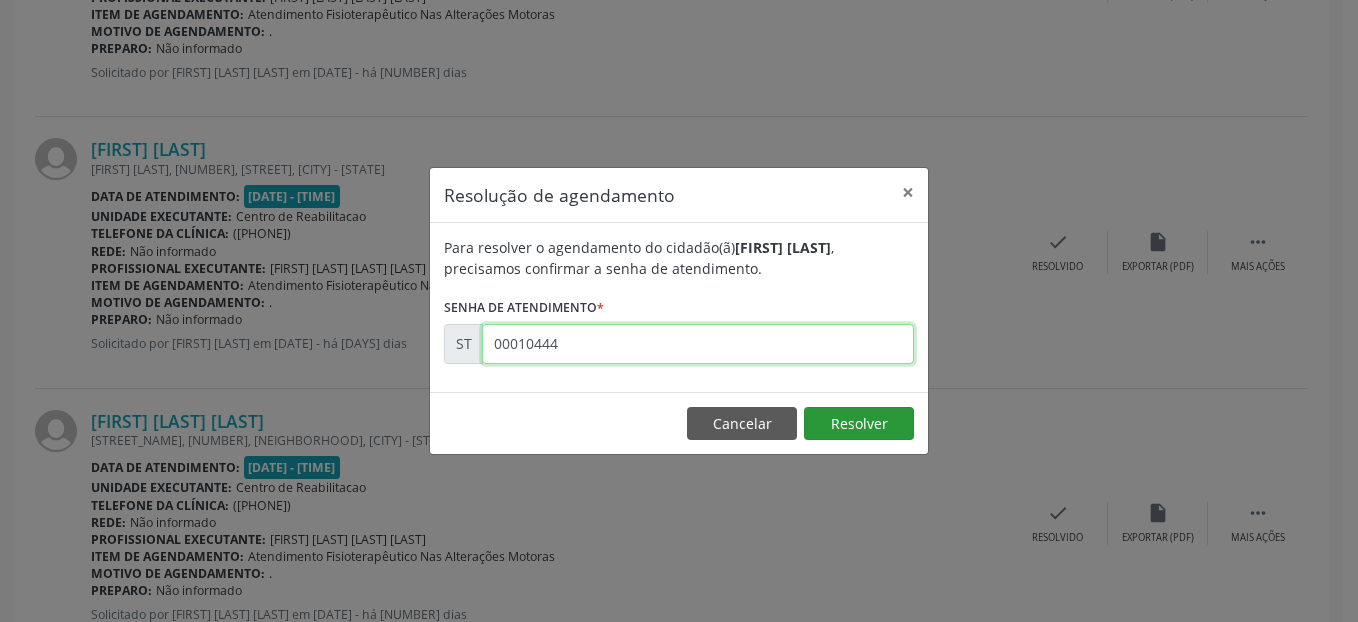 type on "00010444" 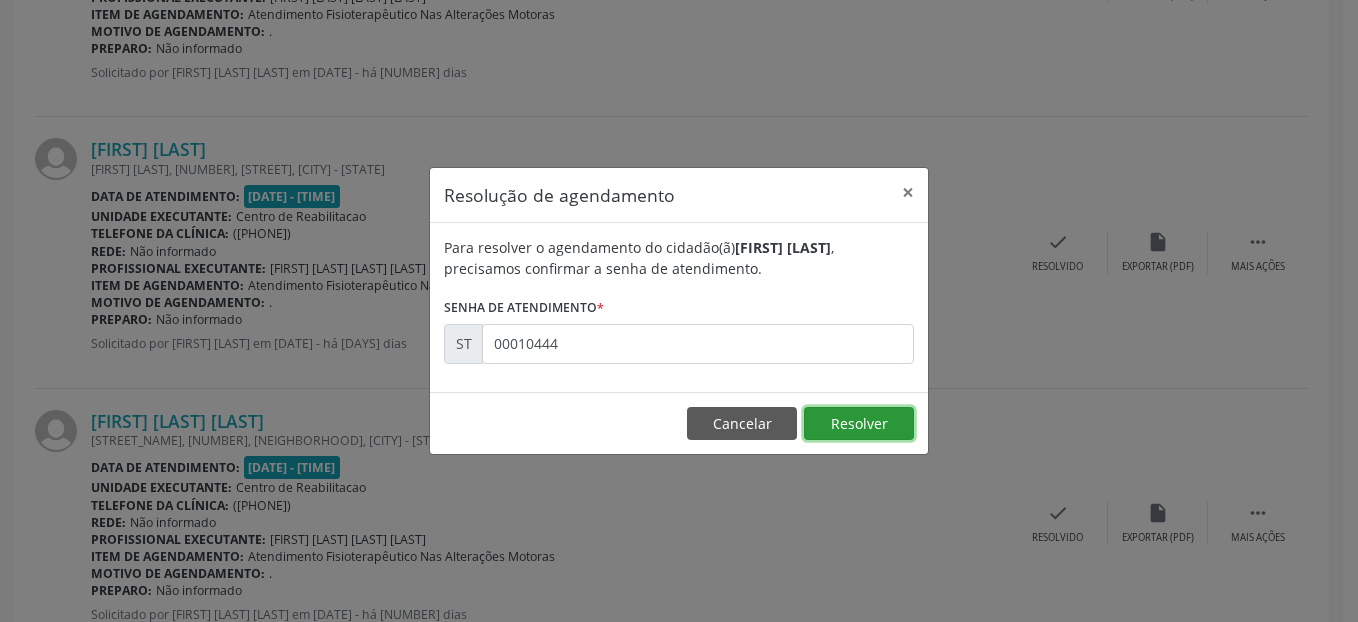 click on "Resolver" at bounding box center [859, 424] 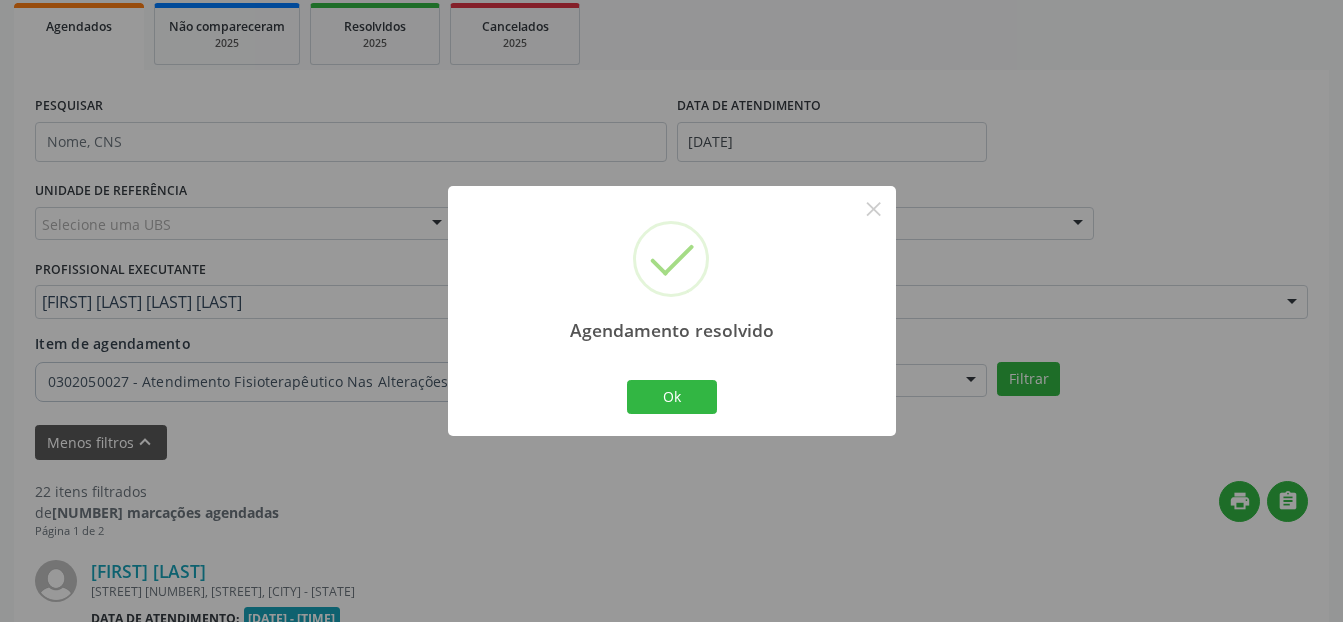 scroll, scrollTop: 3971, scrollLeft: 0, axis: vertical 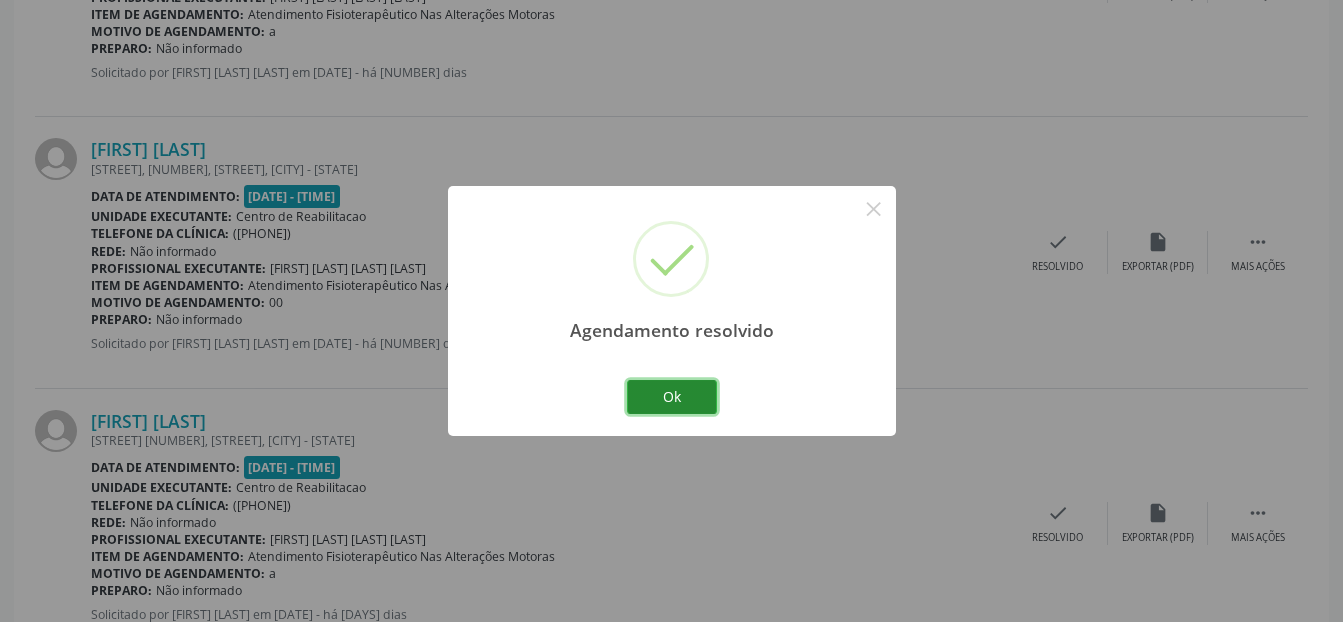 click on "Ok" at bounding box center (672, 397) 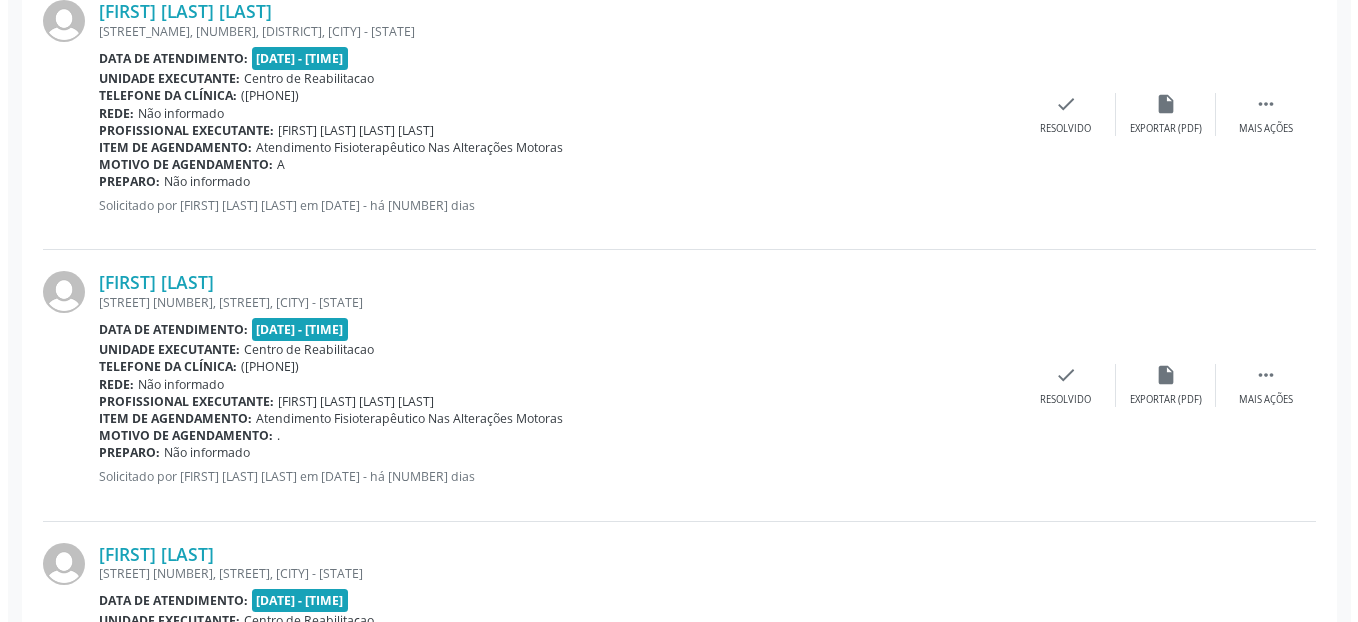 scroll, scrollTop: 1171, scrollLeft: 0, axis: vertical 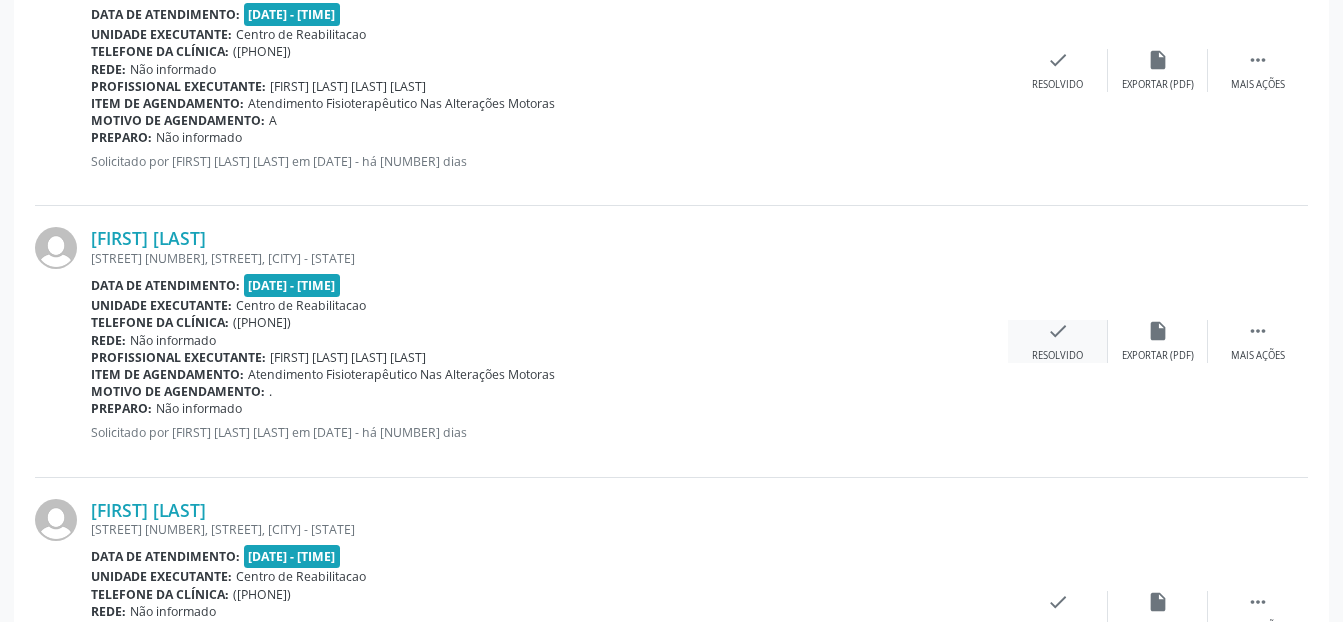 click on "check" at bounding box center [1058, 331] 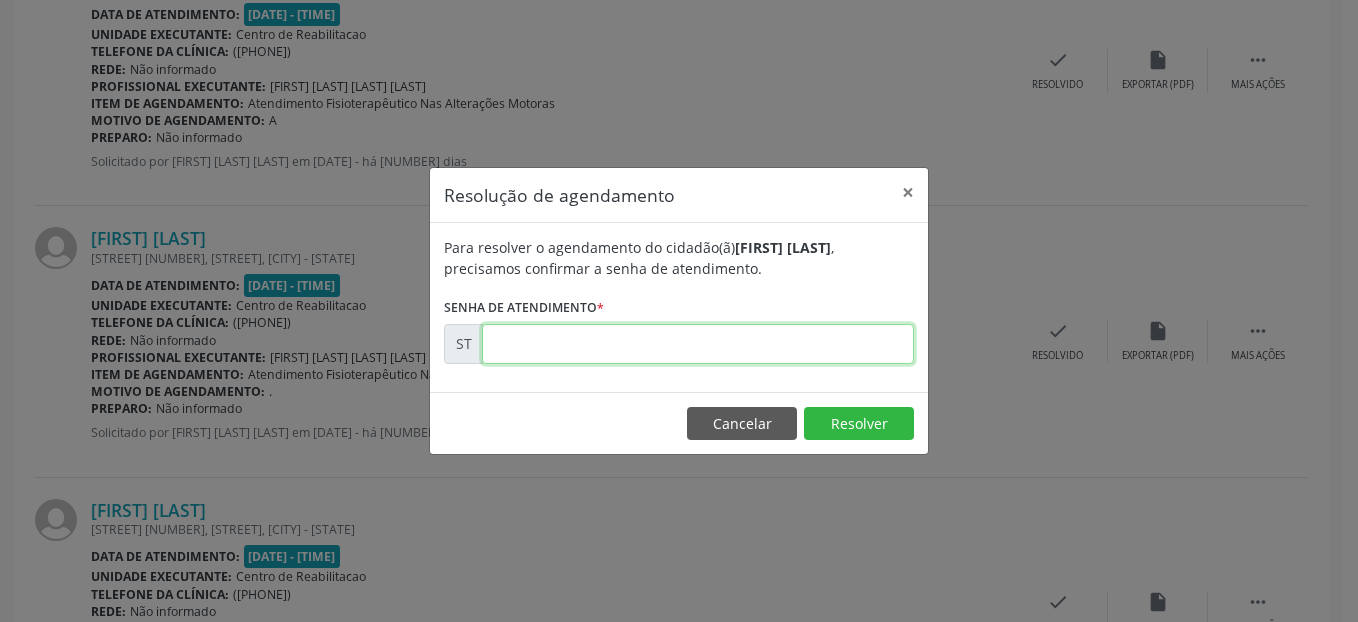 click at bounding box center [698, 344] 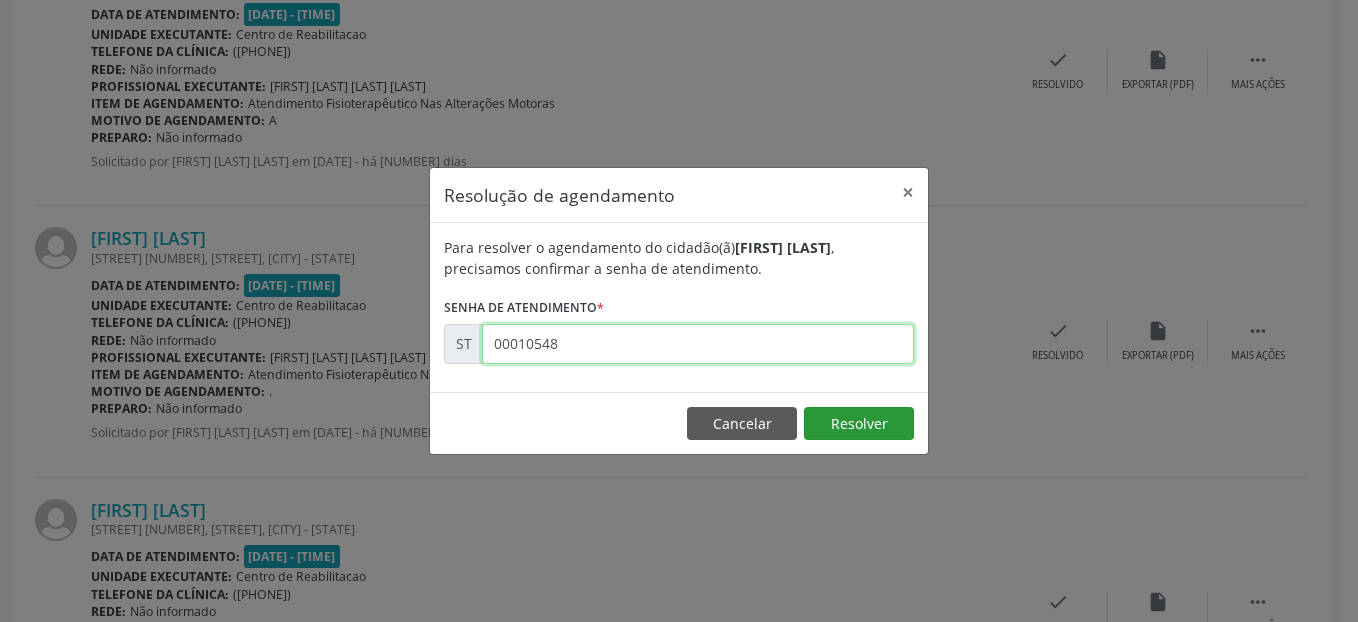 type on "00010548" 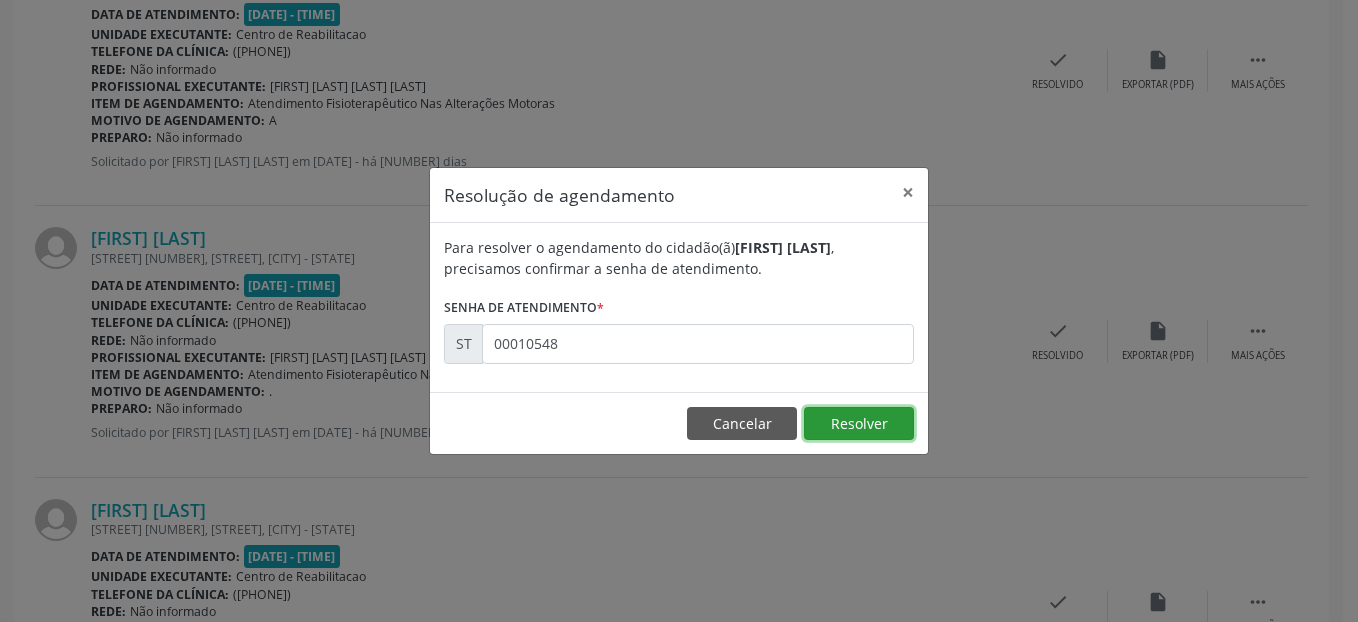 click on "Resolver" at bounding box center (859, 424) 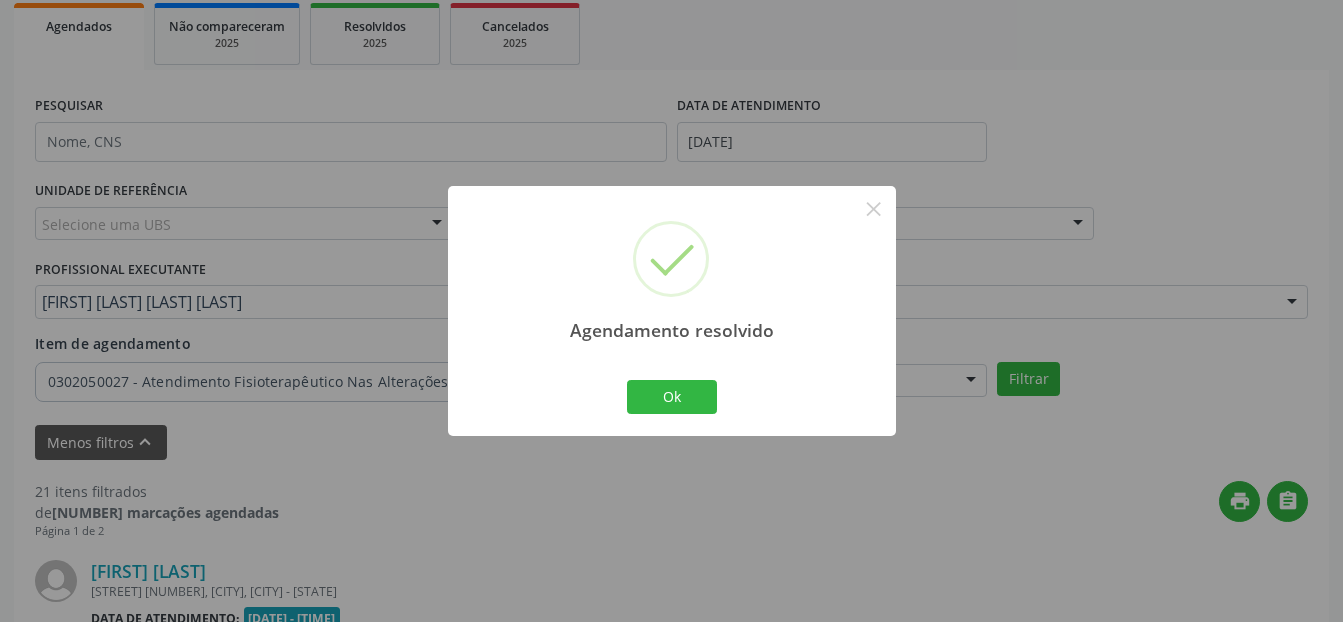 scroll, scrollTop: 1171, scrollLeft: 0, axis: vertical 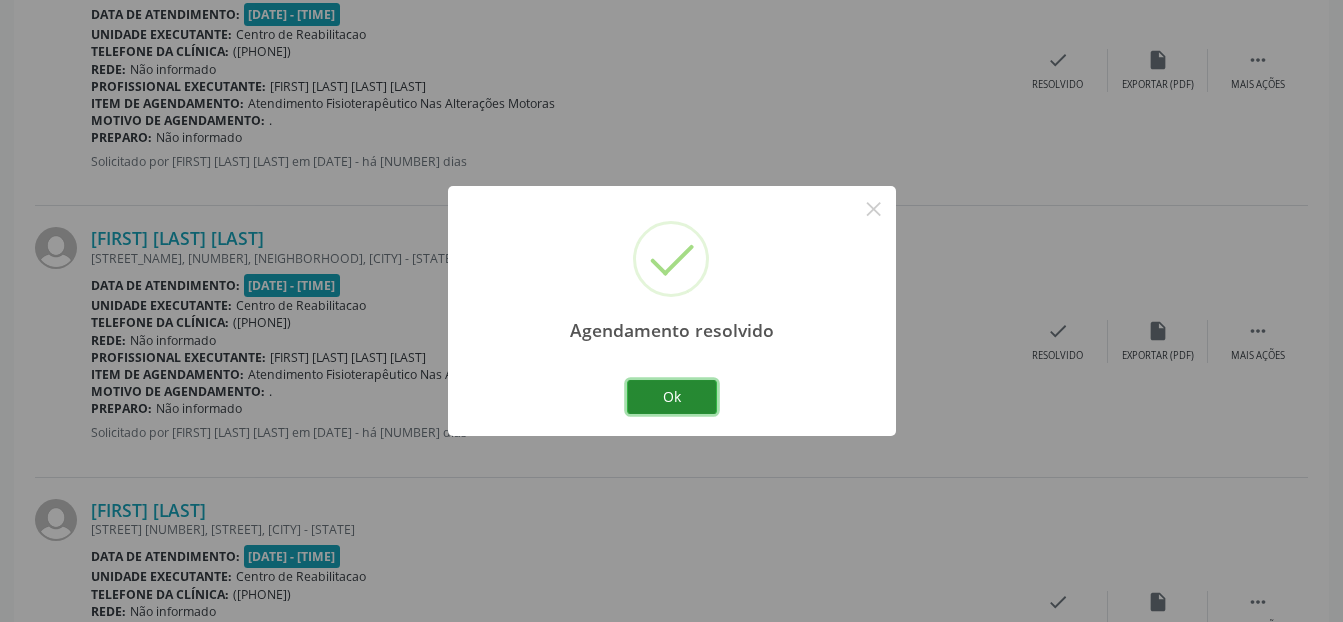 click on "Ok" at bounding box center (672, 397) 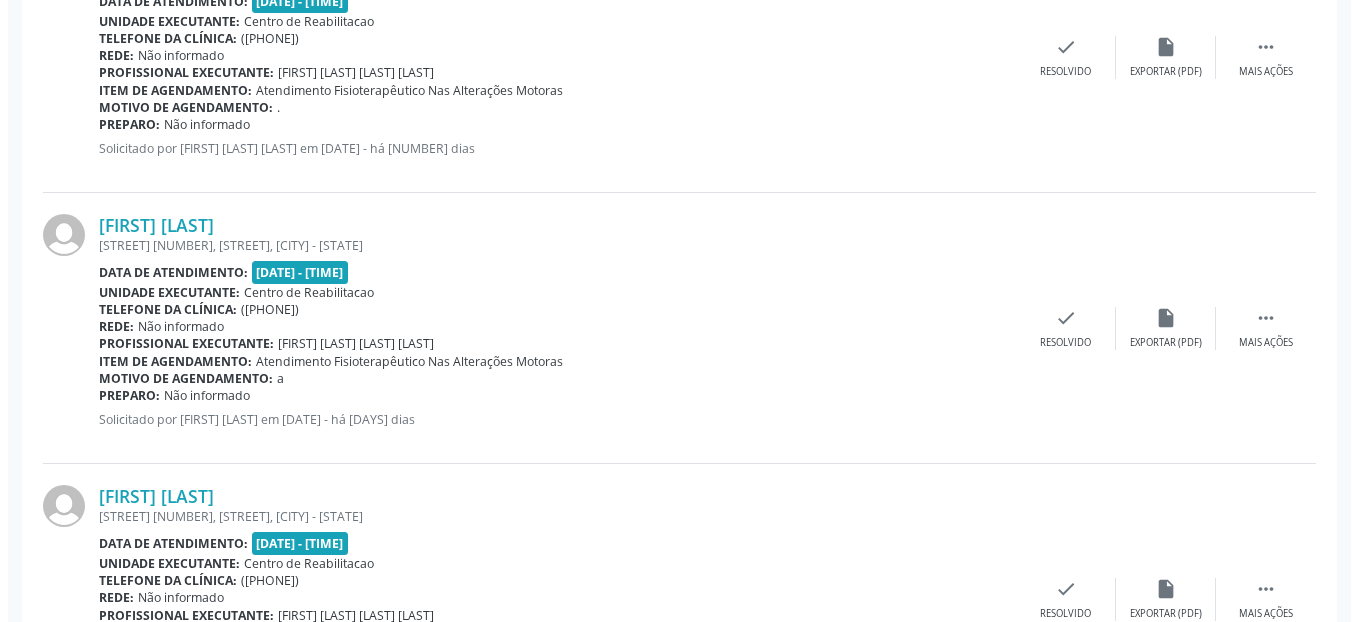 scroll, scrollTop: 3171, scrollLeft: 0, axis: vertical 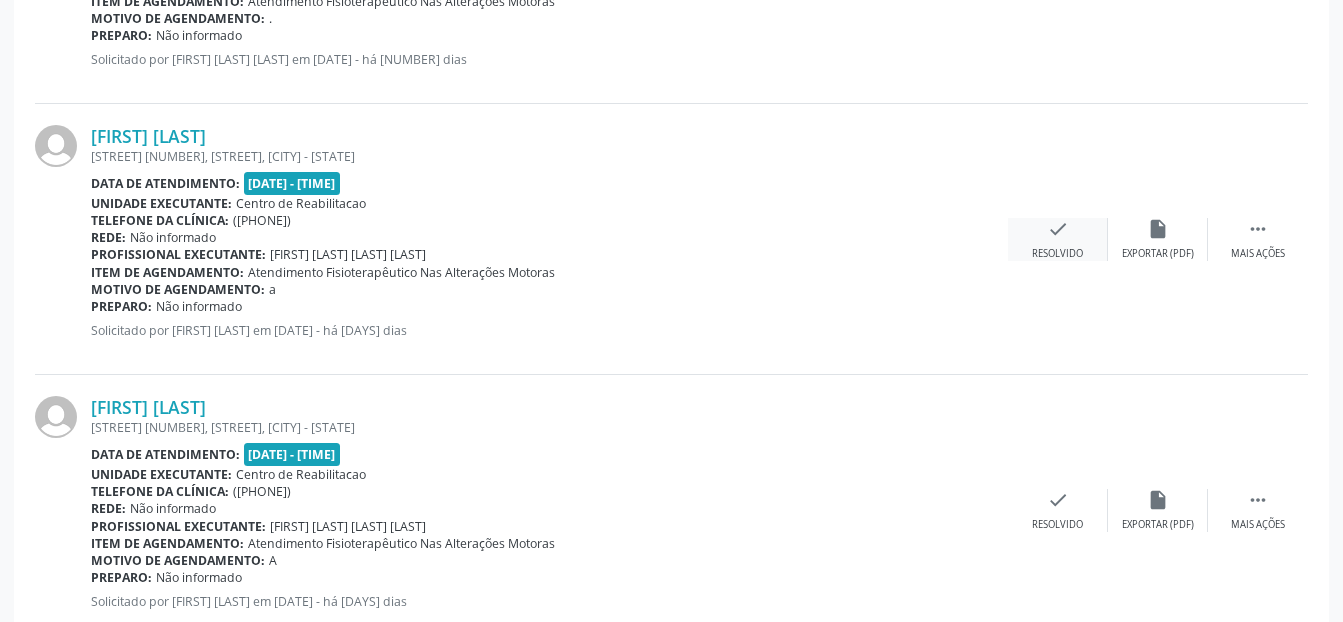 click on "check
Resolvido" at bounding box center (1058, 239) 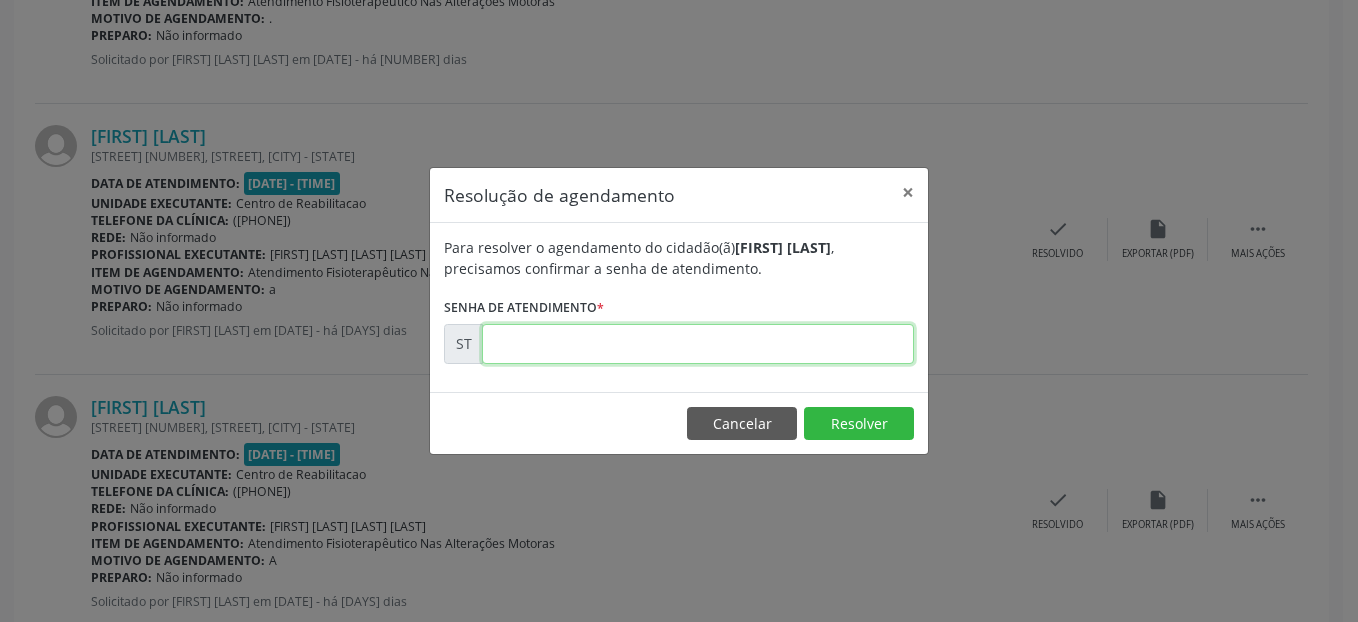 click at bounding box center (698, 344) 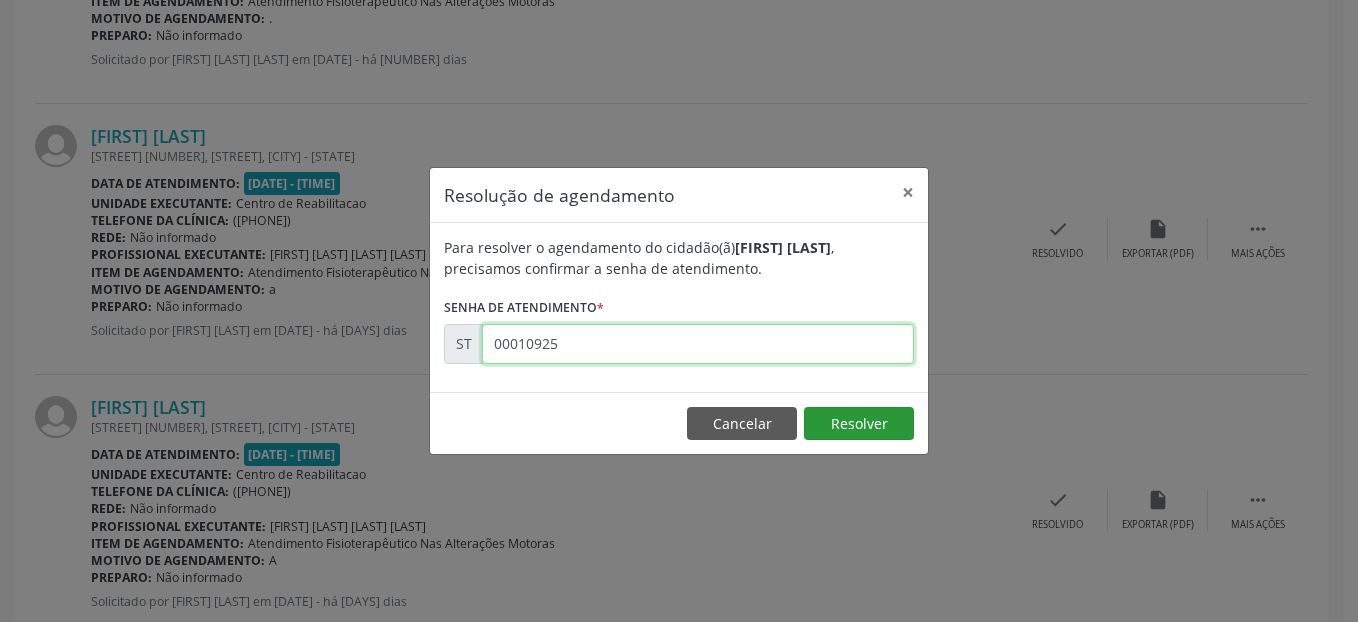 type on "00010925" 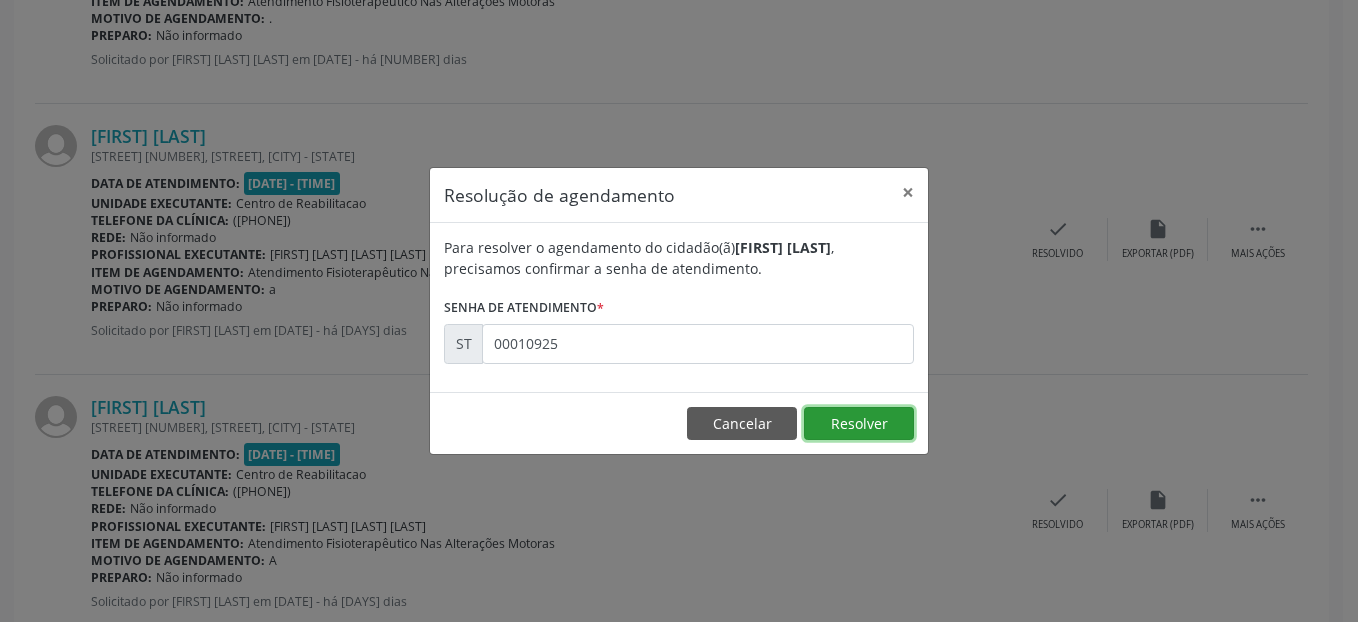 click on "Resolver" at bounding box center [859, 424] 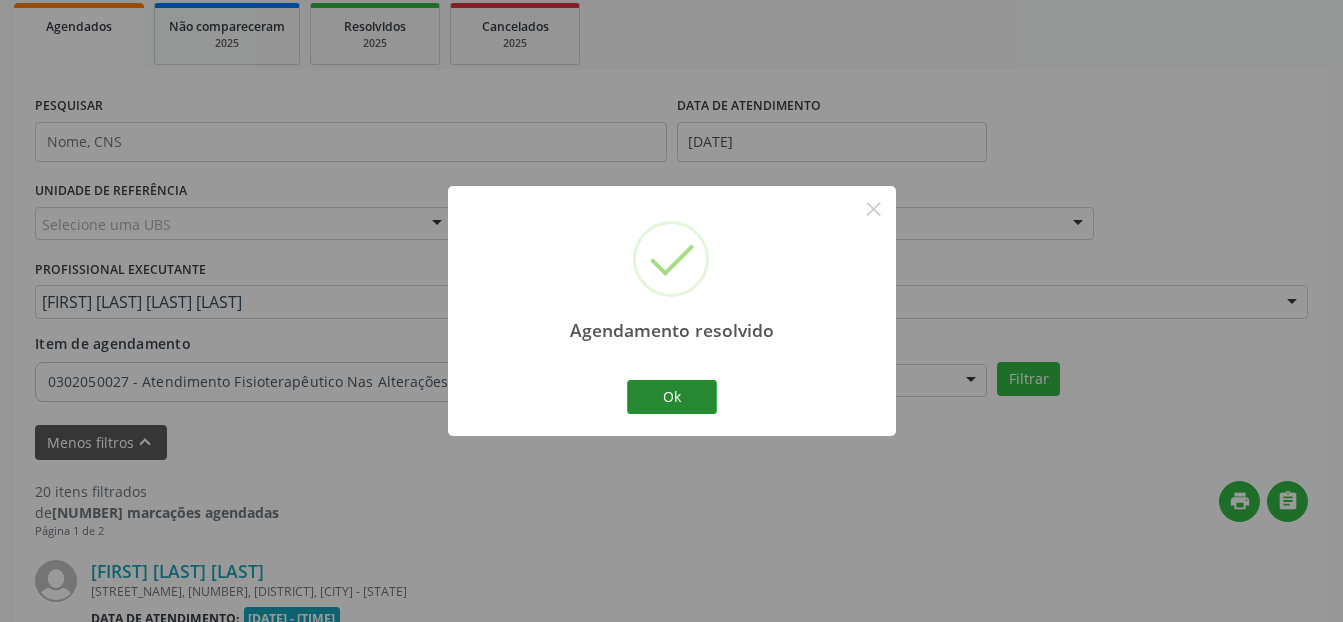 scroll, scrollTop: 3171, scrollLeft: 0, axis: vertical 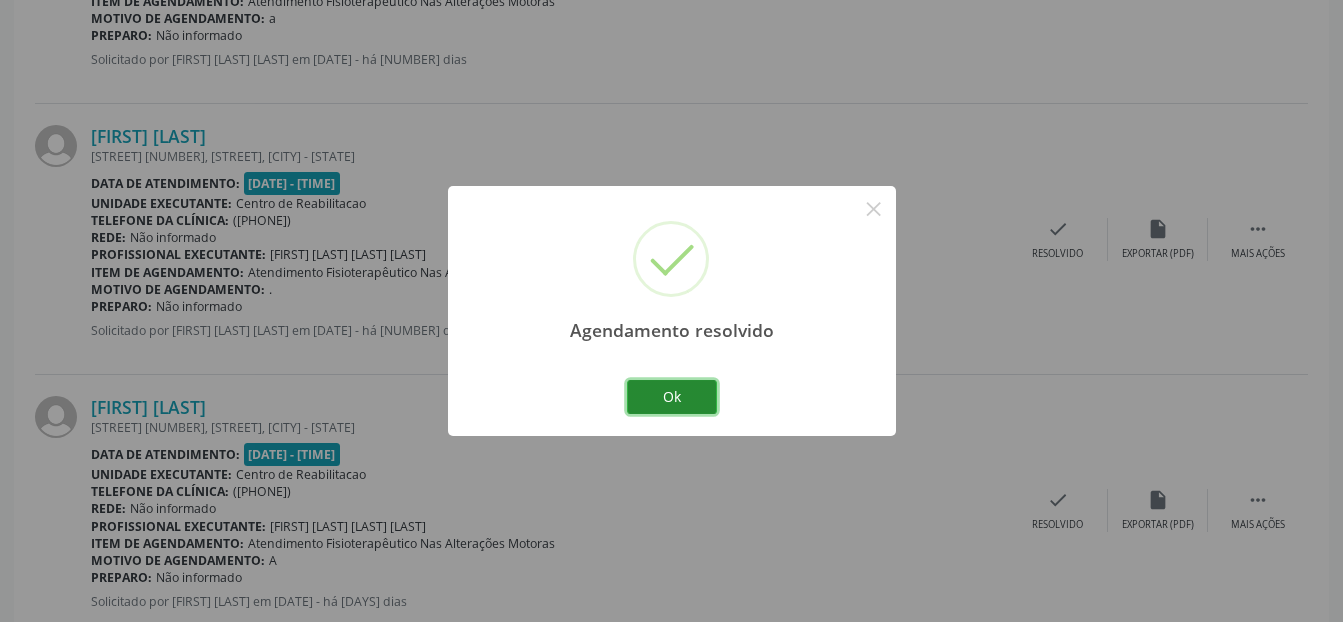 click on "Ok" at bounding box center (672, 397) 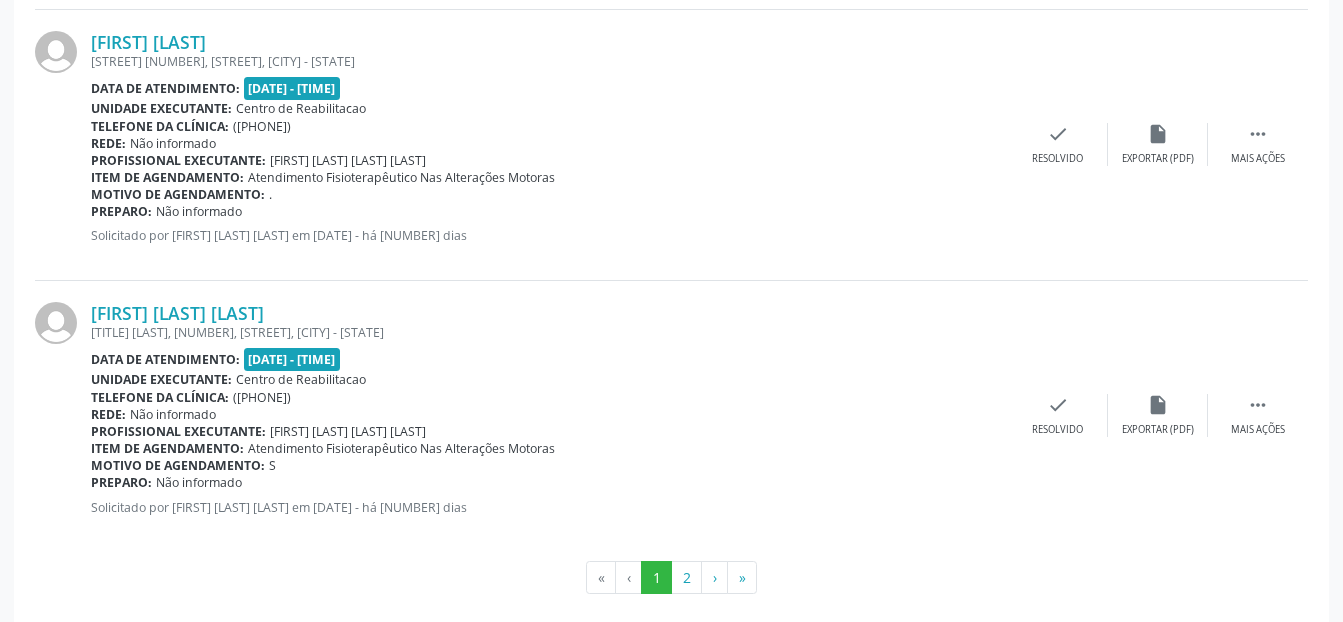 scroll, scrollTop: 4371, scrollLeft: 0, axis: vertical 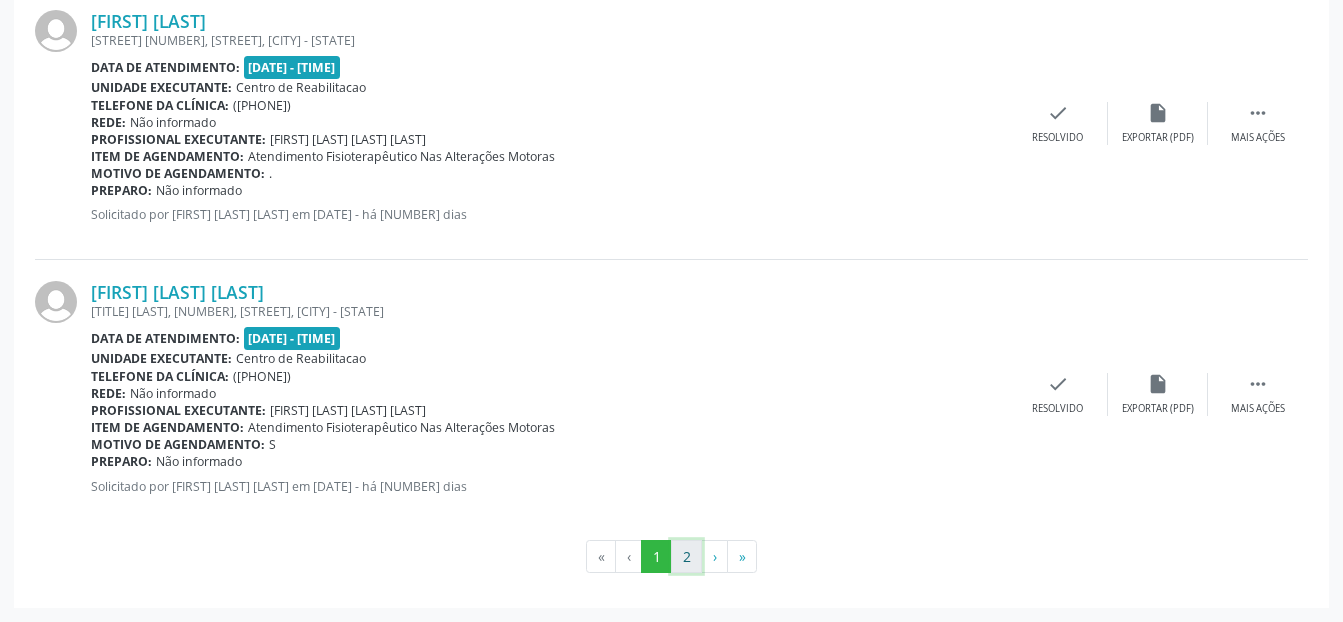 click on "2" at bounding box center [686, 557] 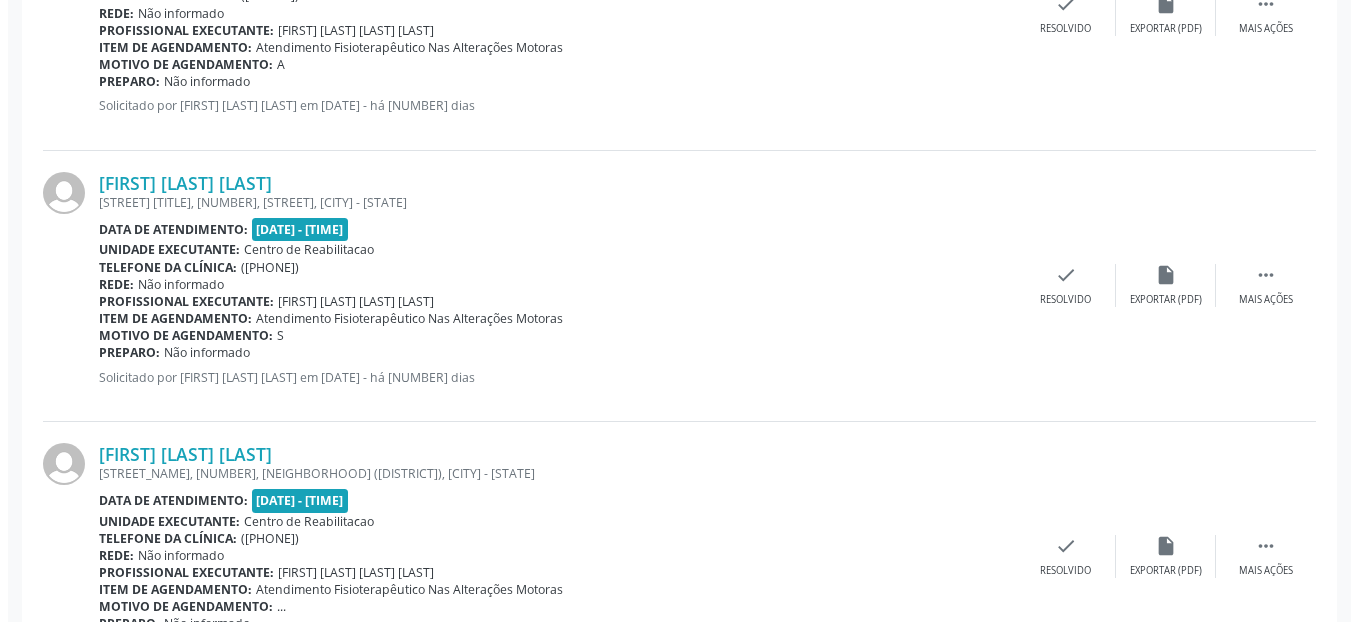 scroll, scrollTop: 1460, scrollLeft: 0, axis: vertical 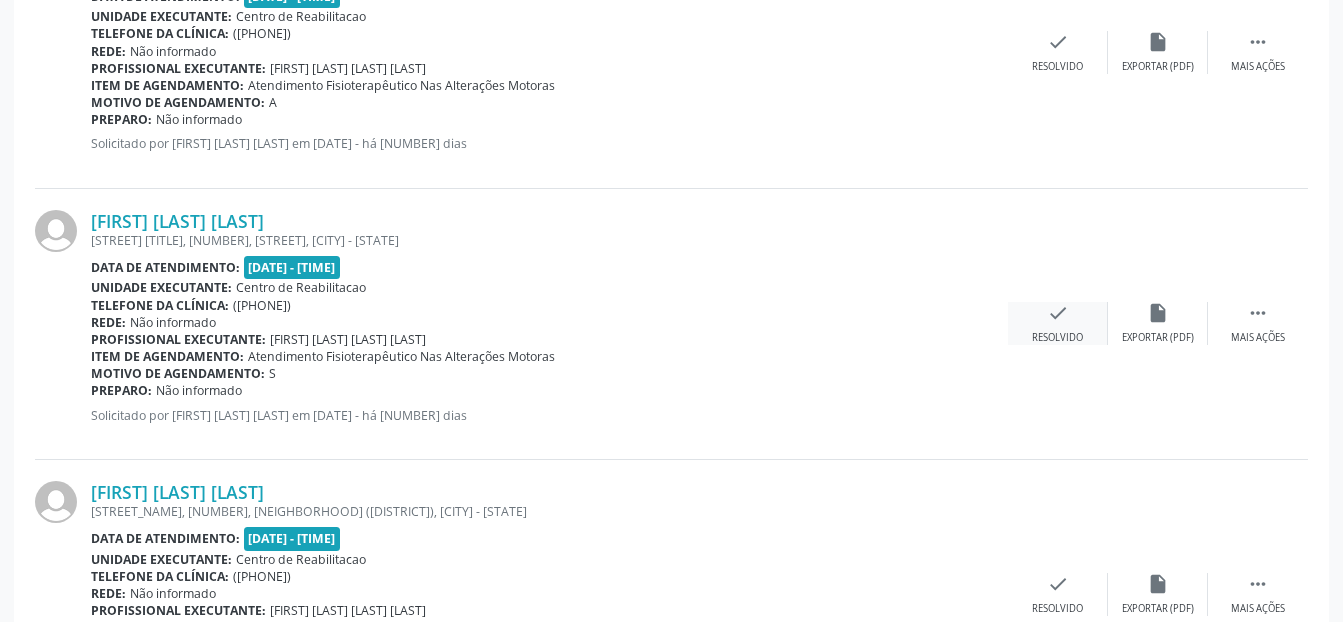 click on "check
Resolvido" at bounding box center [1058, 323] 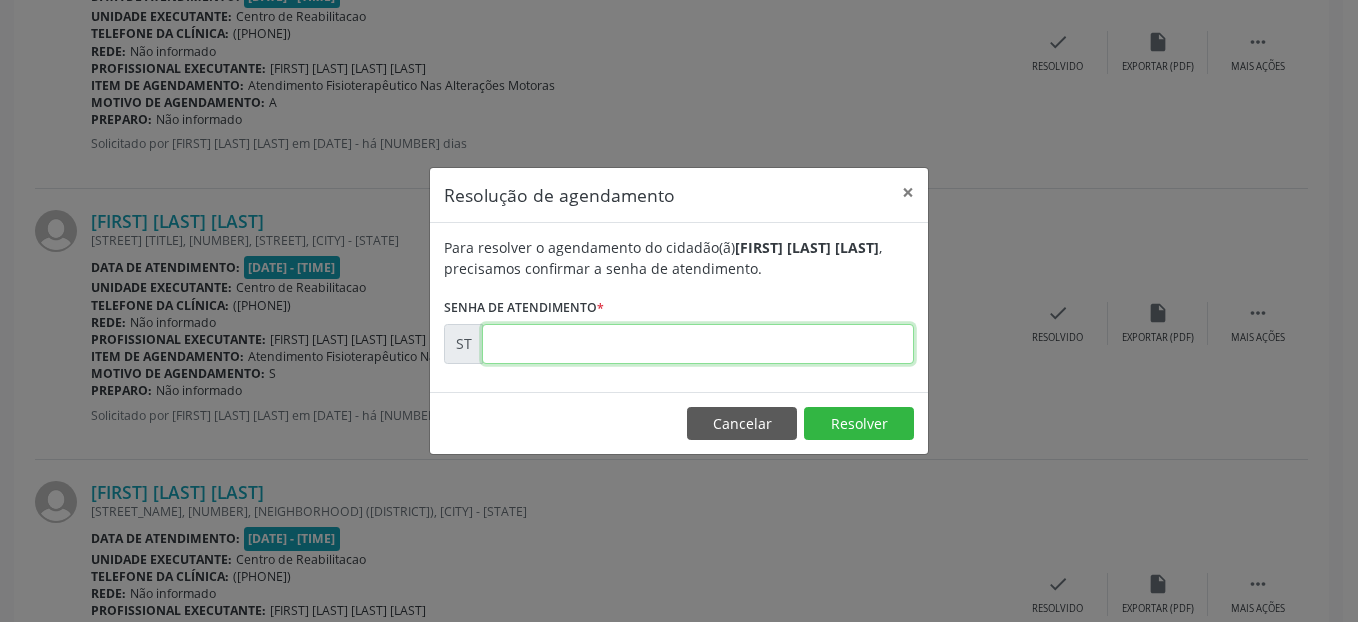 click at bounding box center (698, 344) 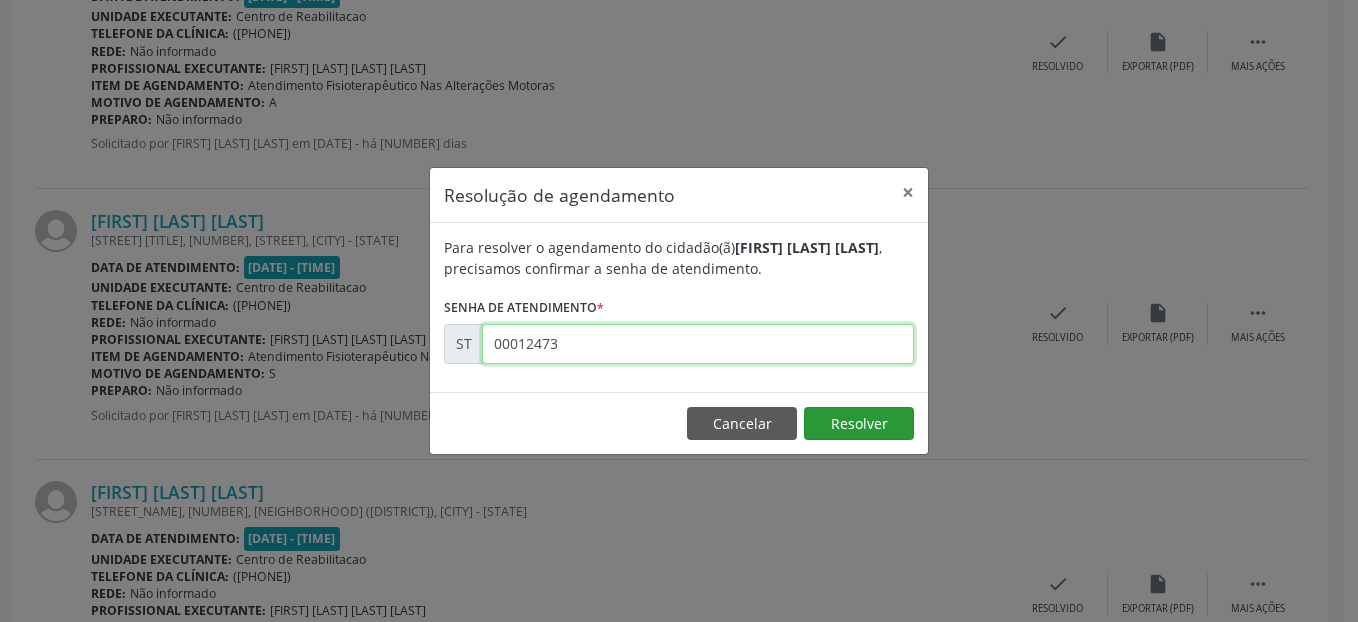 type on "00012473" 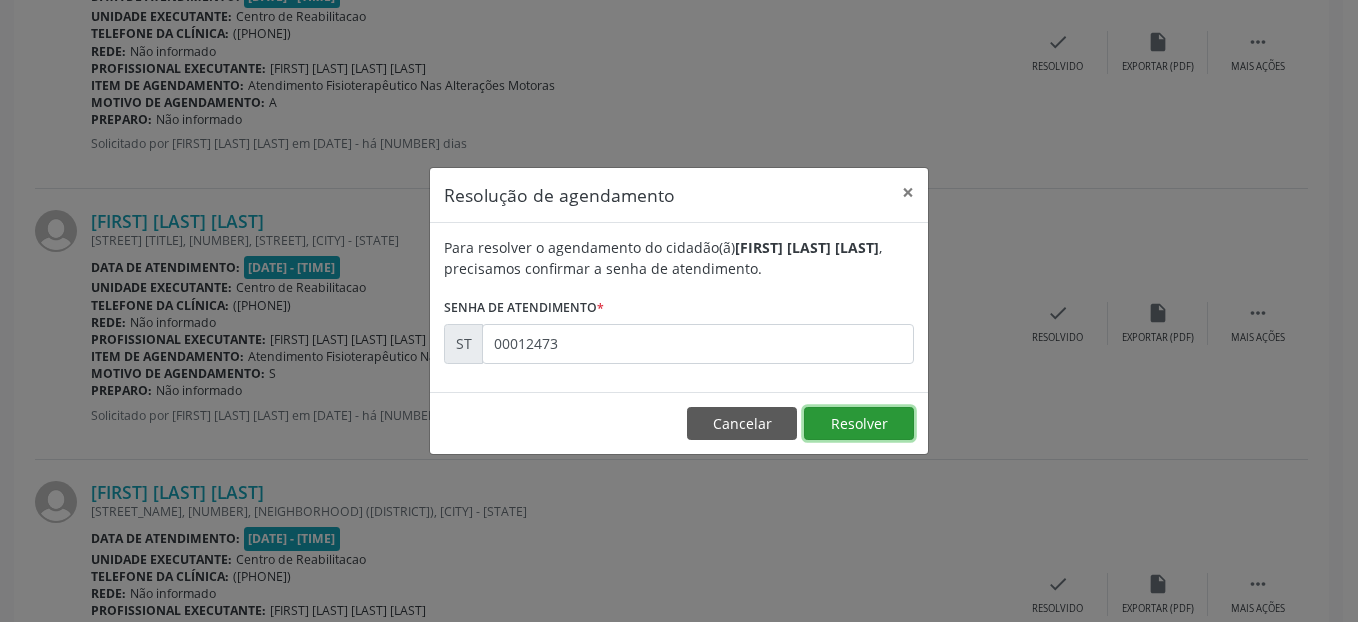 click on "Resolver" at bounding box center [859, 424] 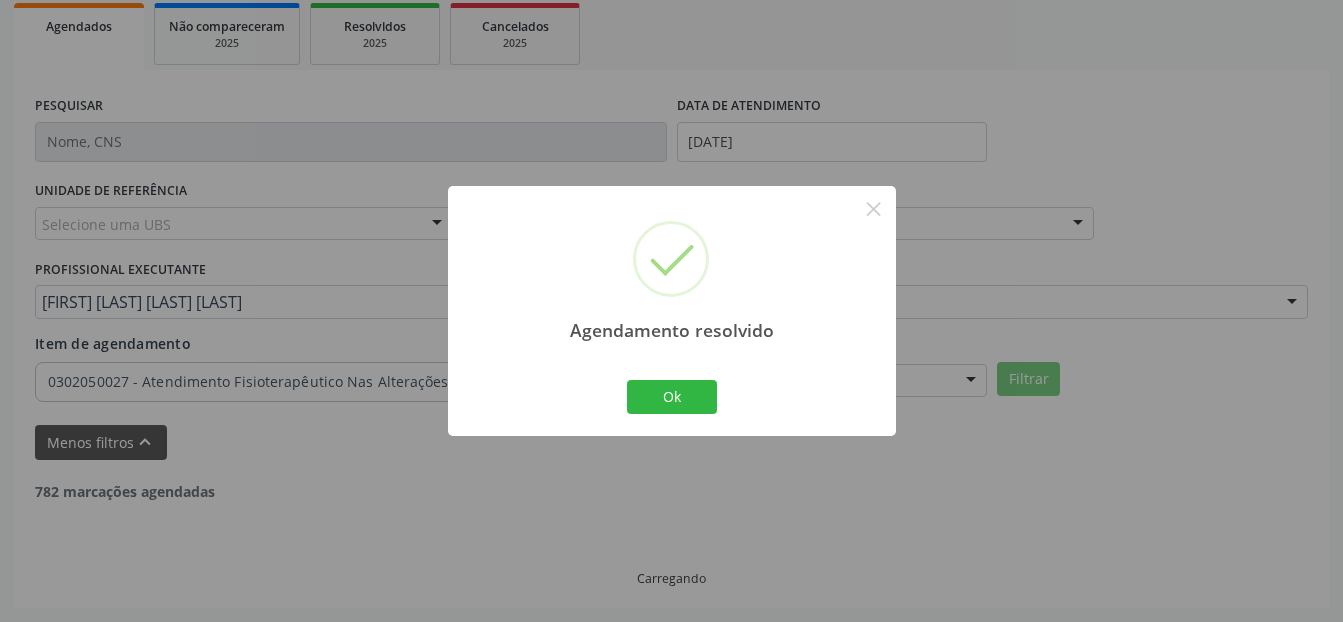 scroll, scrollTop: 1389, scrollLeft: 0, axis: vertical 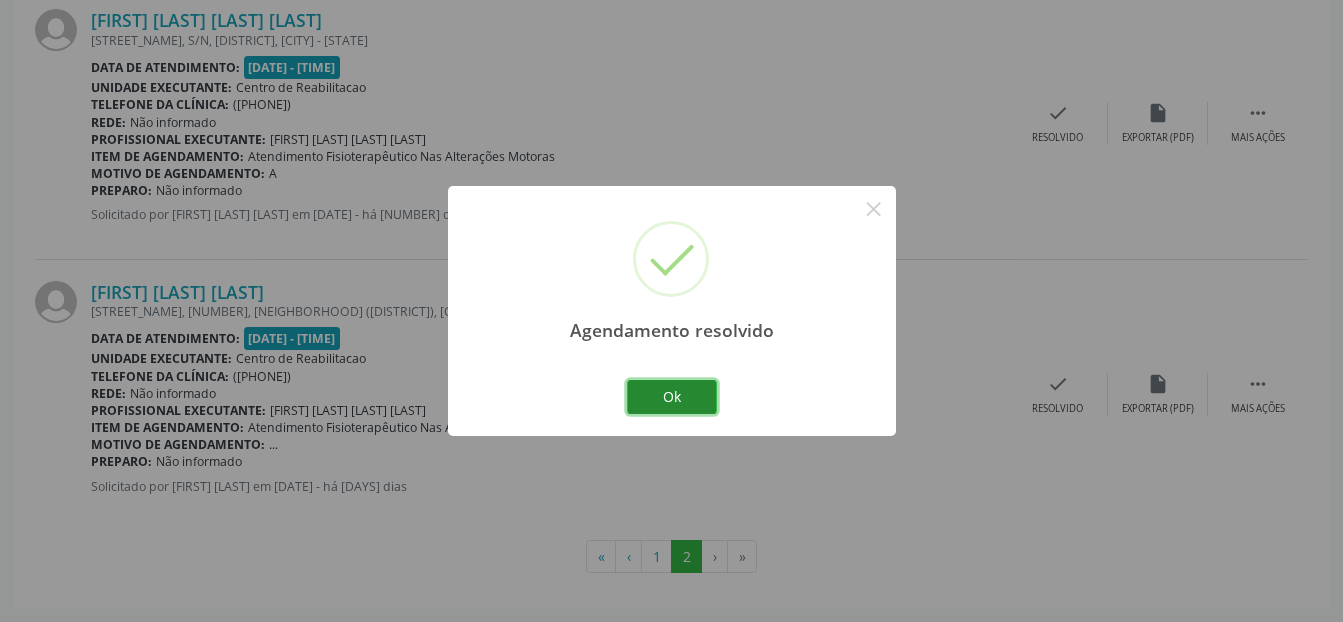 click on "Ok" at bounding box center [672, 397] 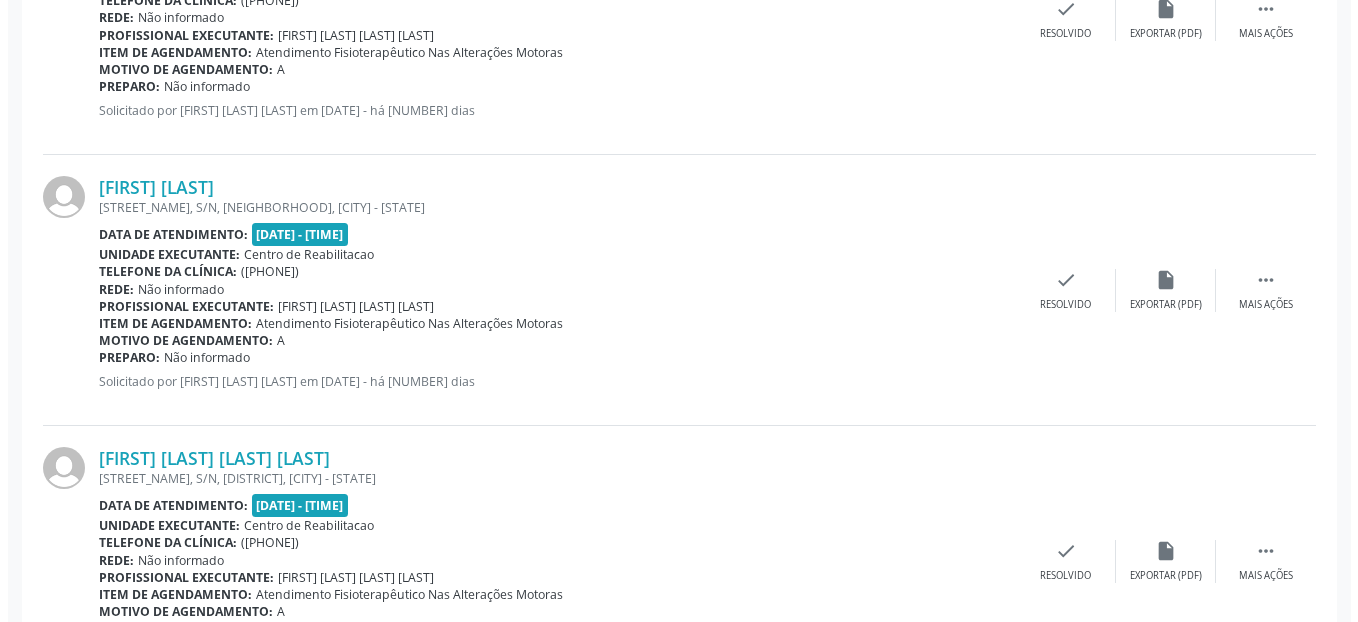 scroll, scrollTop: 889, scrollLeft: 0, axis: vertical 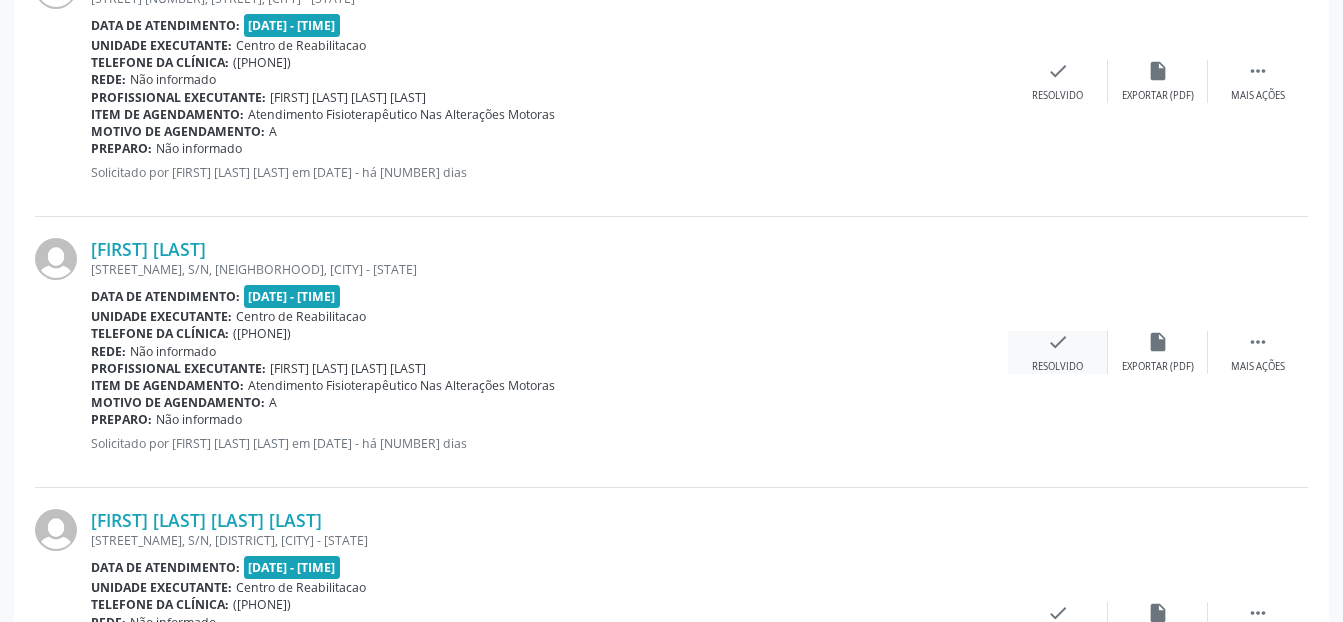click on "check" at bounding box center [1058, 342] 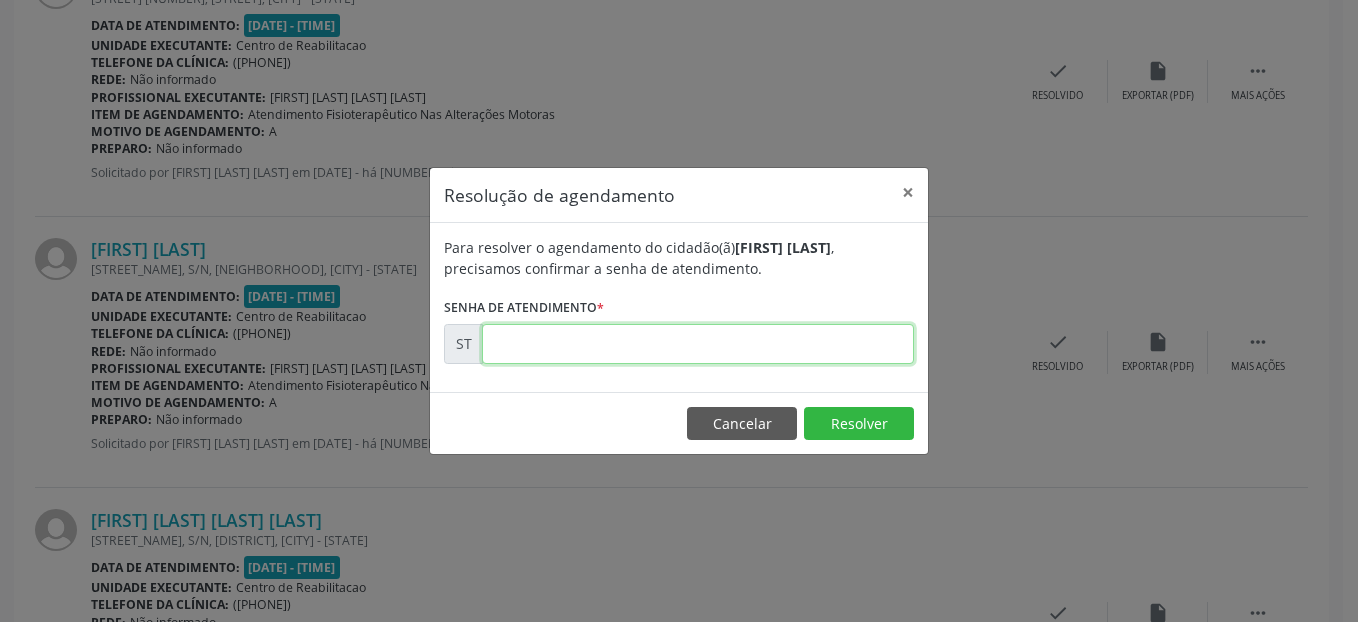 click at bounding box center (698, 344) 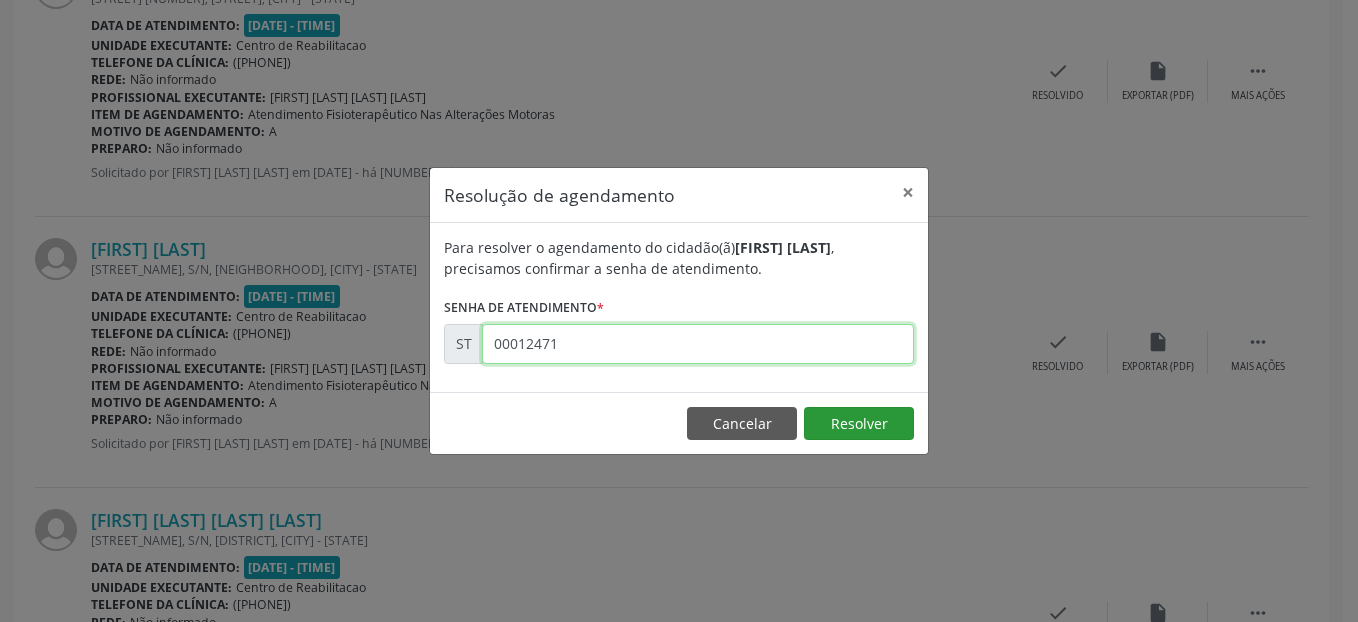 type on "00012471" 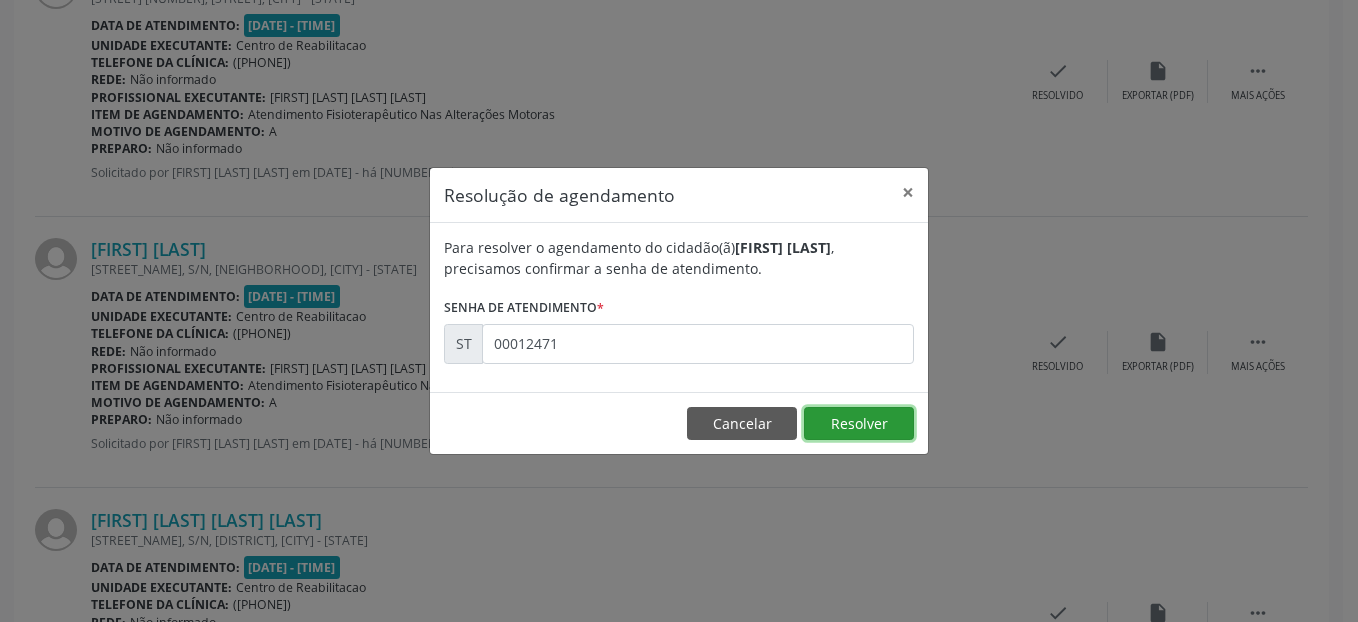 click on "Resolver" at bounding box center [859, 424] 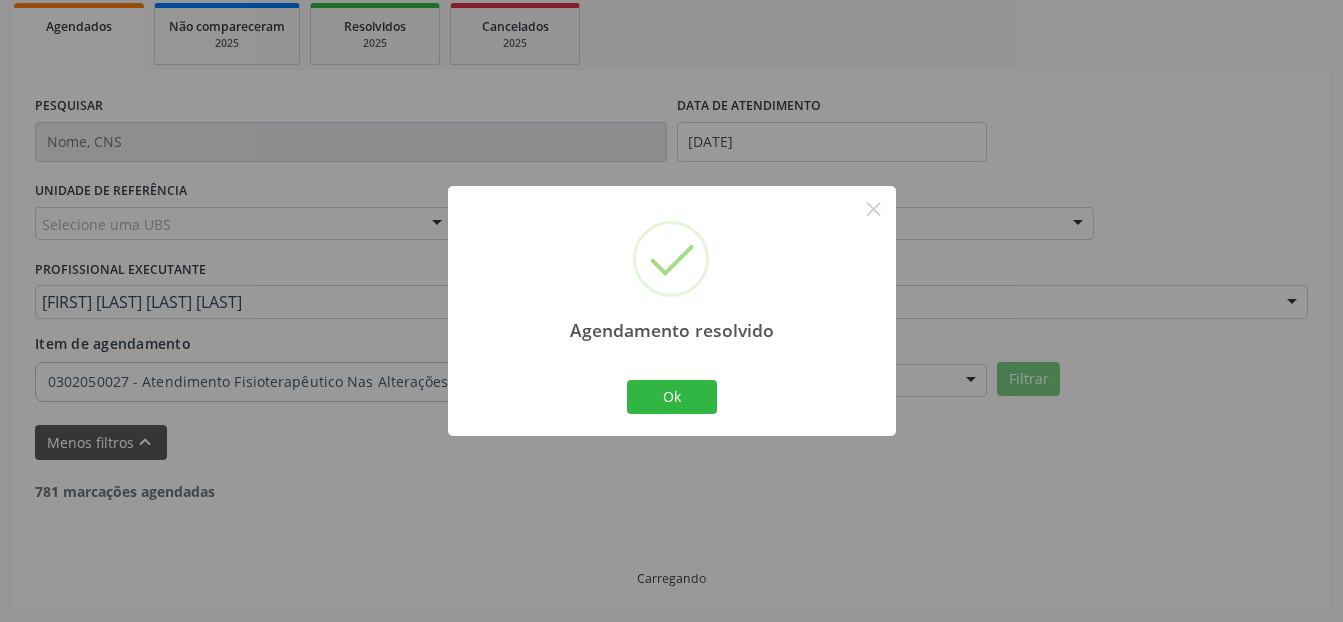 scroll, scrollTop: 889, scrollLeft: 0, axis: vertical 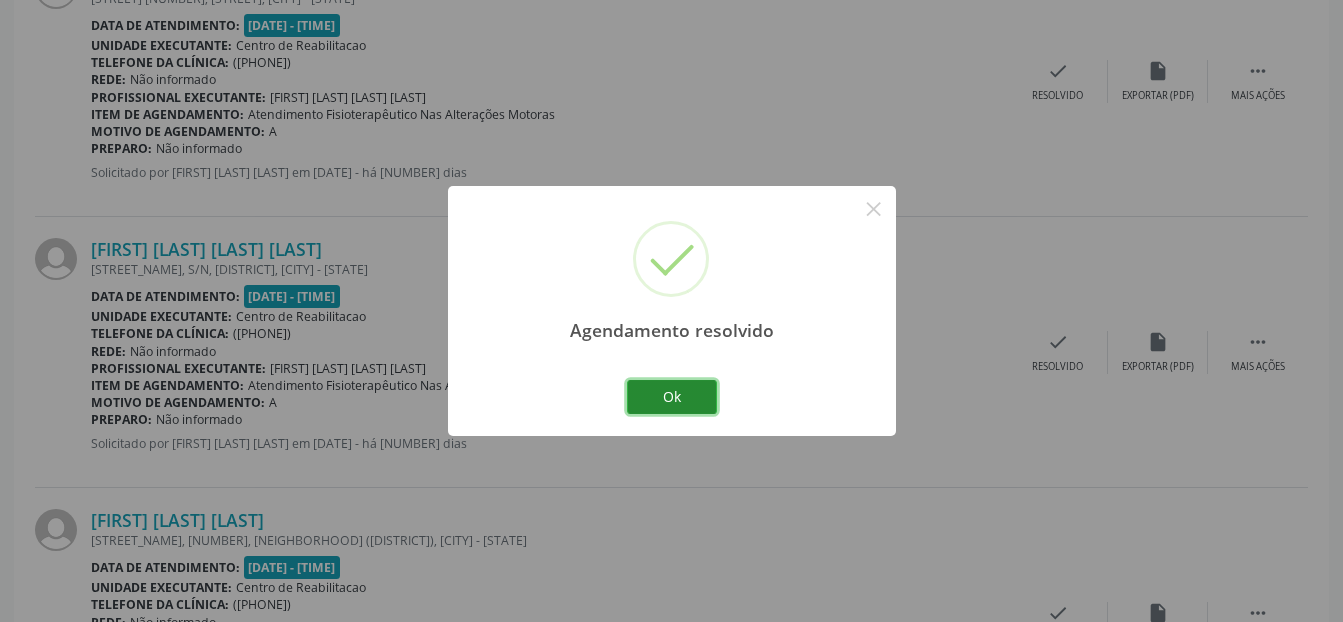 click on "Ok" at bounding box center [672, 397] 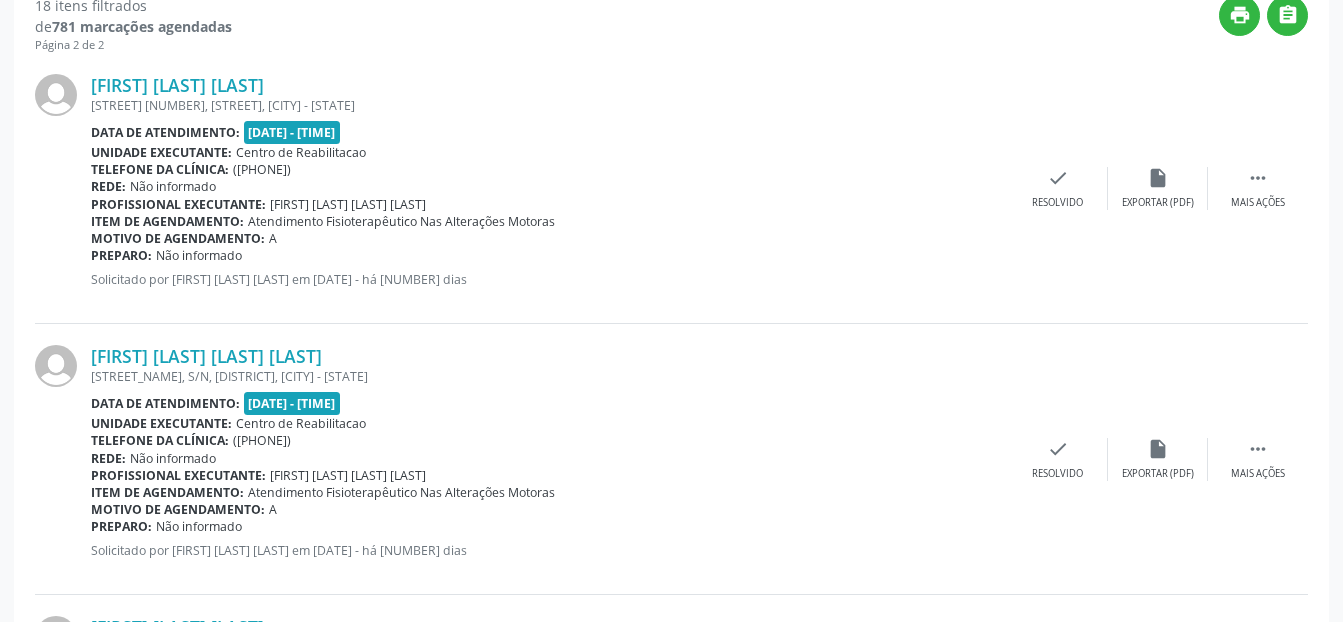 scroll, scrollTop: 1118, scrollLeft: 0, axis: vertical 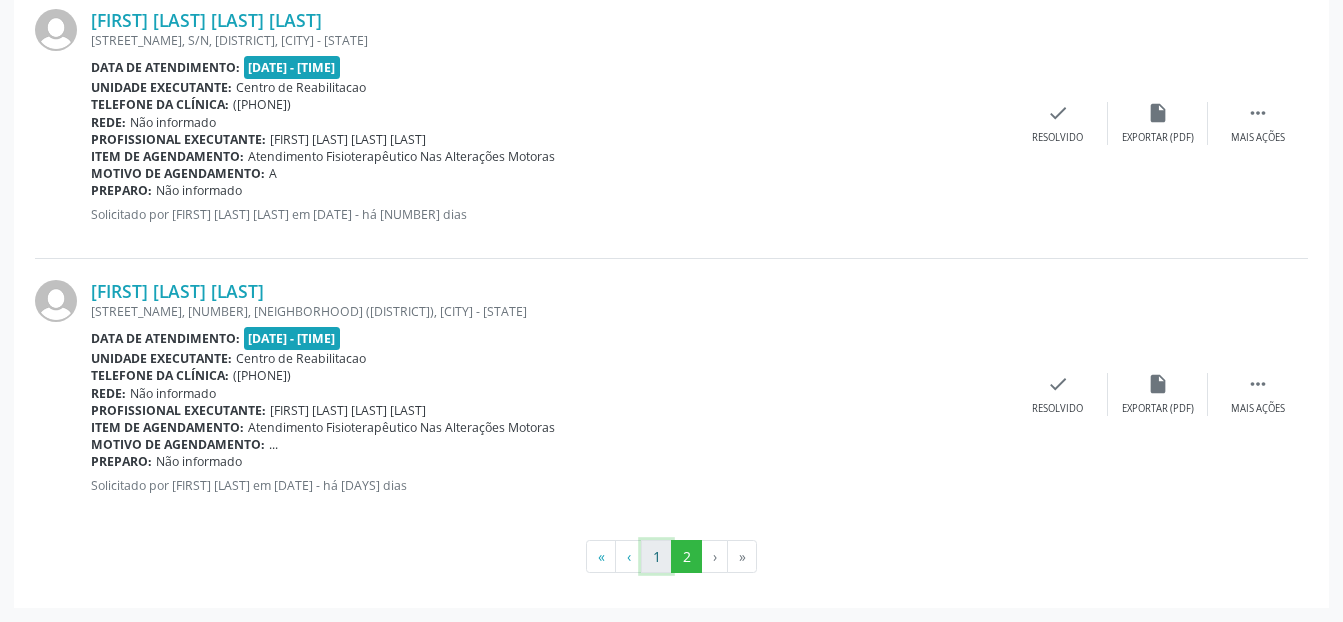 click on "1" at bounding box center [656, 557] 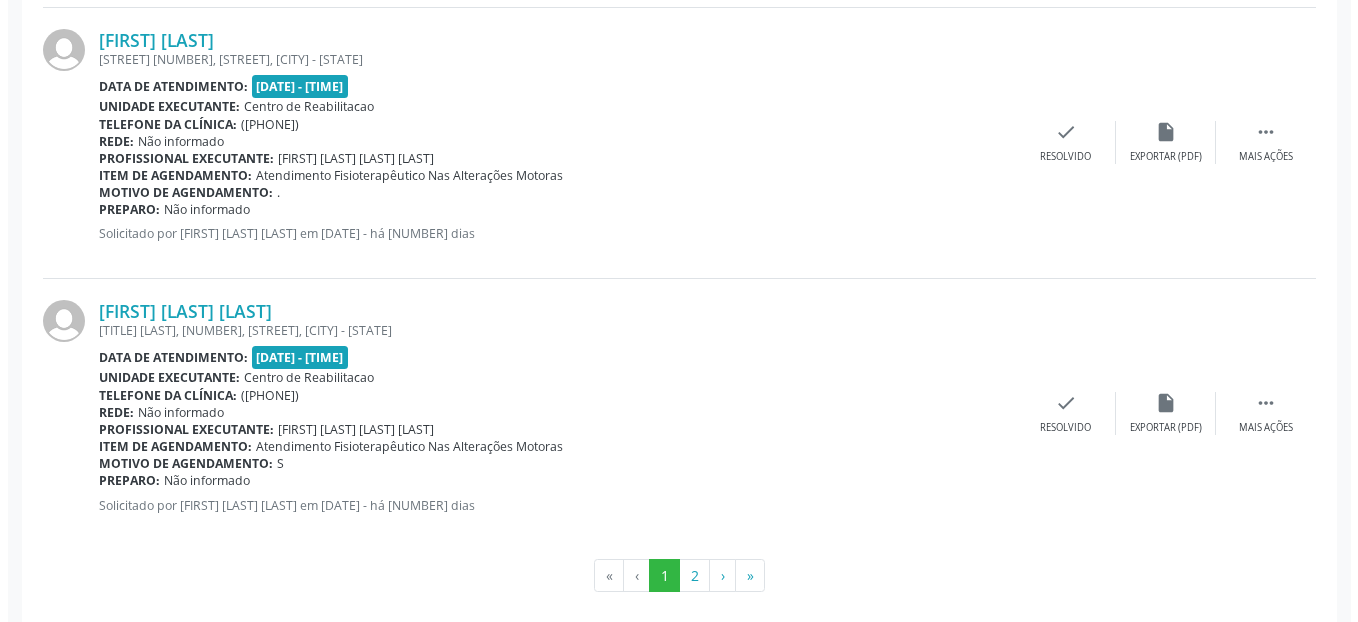 scroll, scrollTop: 4371, scrollLeft: 0, axis: vertical 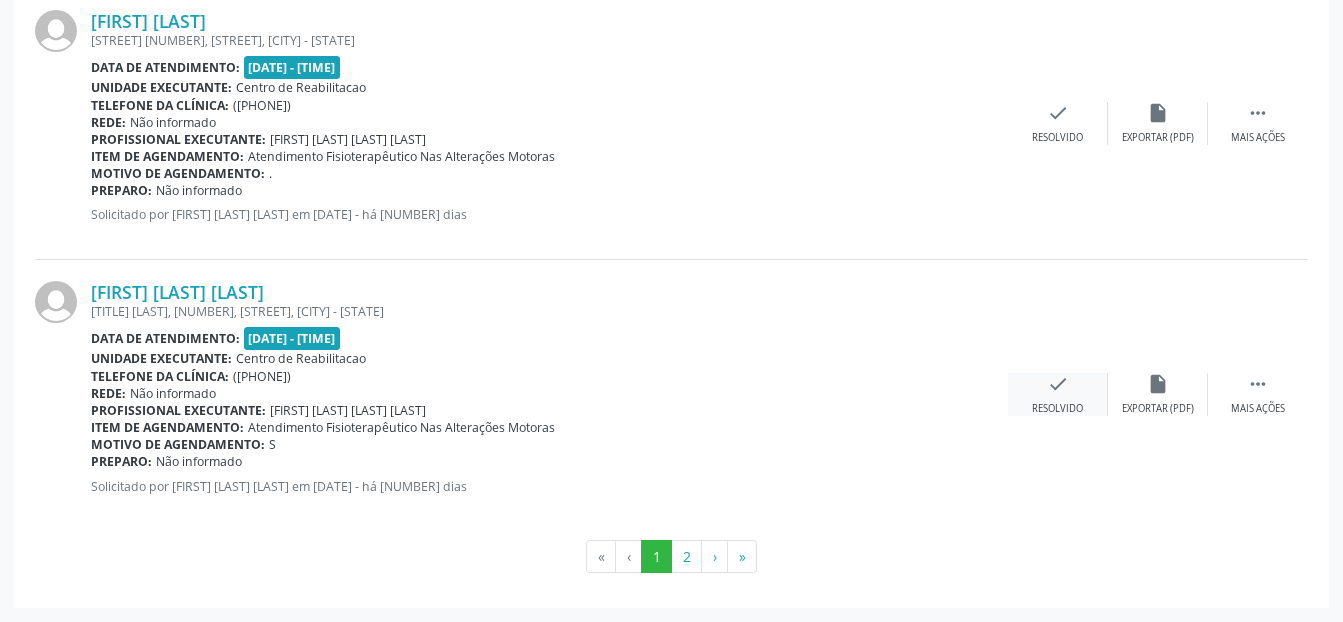 click on "check
Resolvido" at bounding box center [1058, 394] 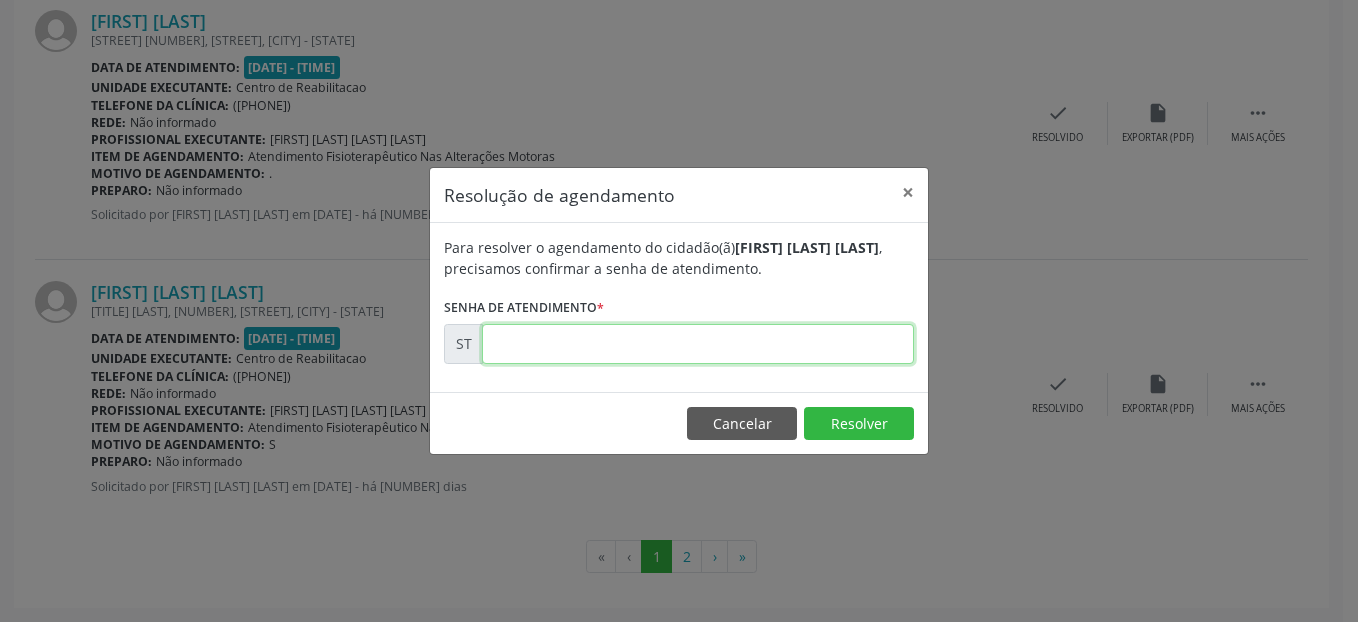 click at bounding box center (698, 344) 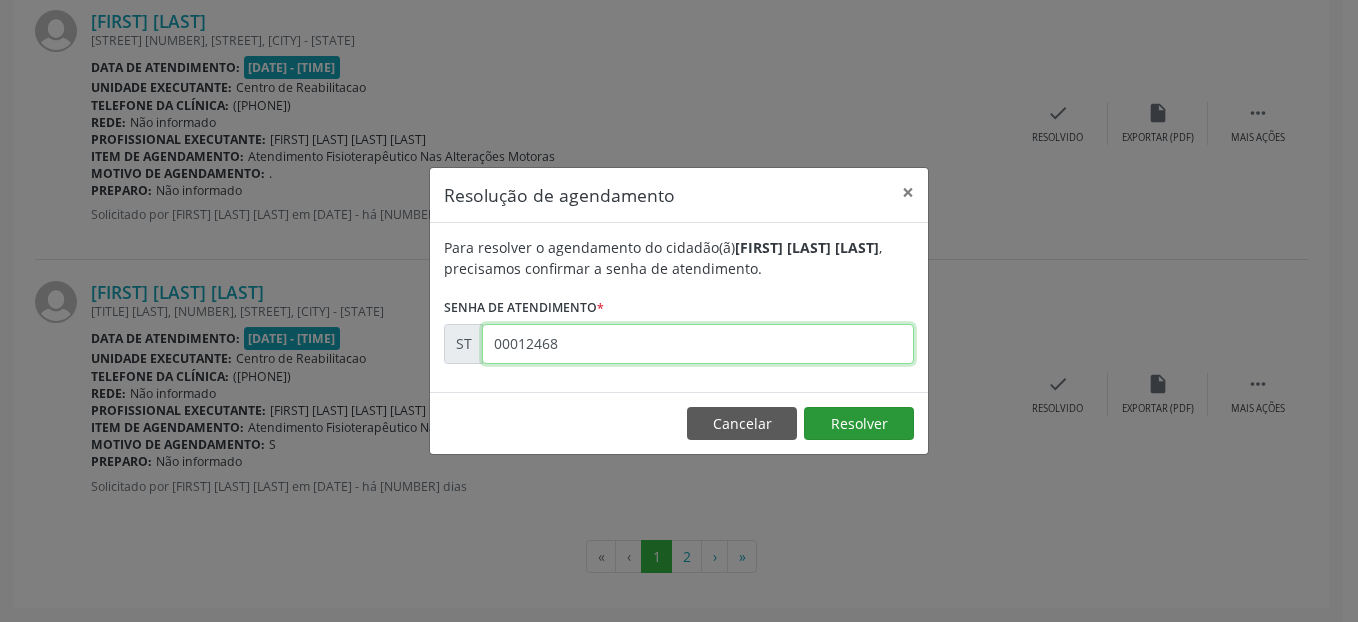 type on "00012468" 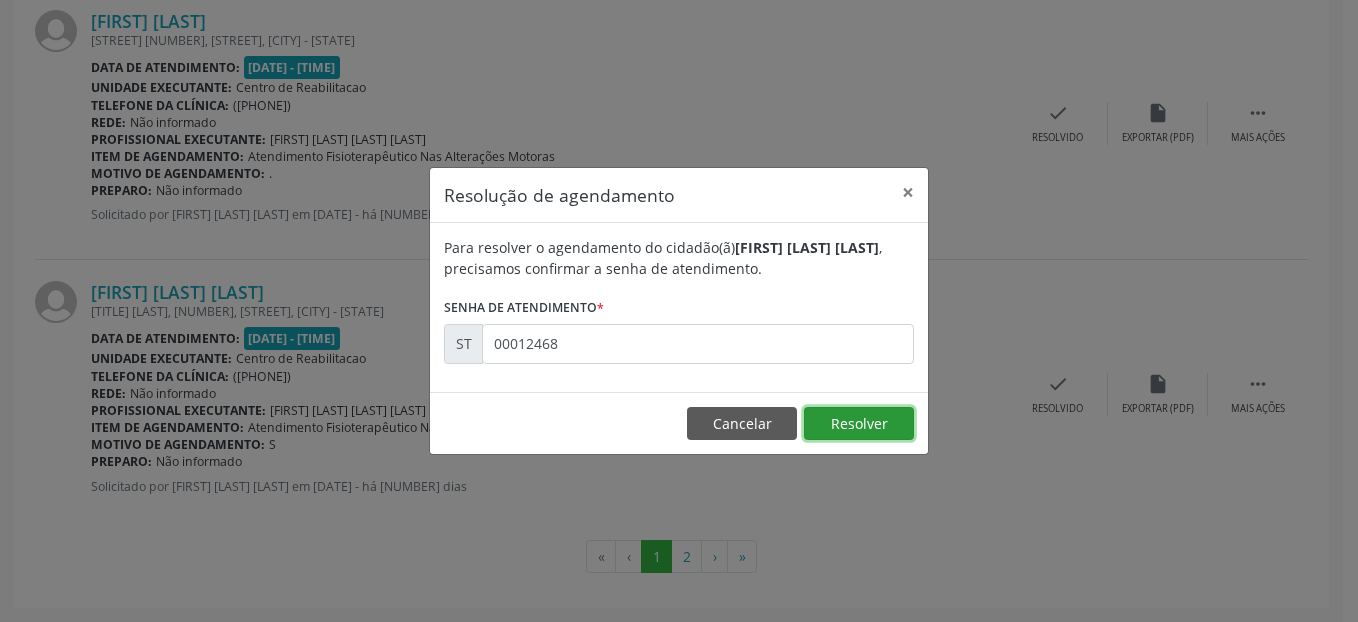 click on "Resolver" at bounding box center (859, 424) 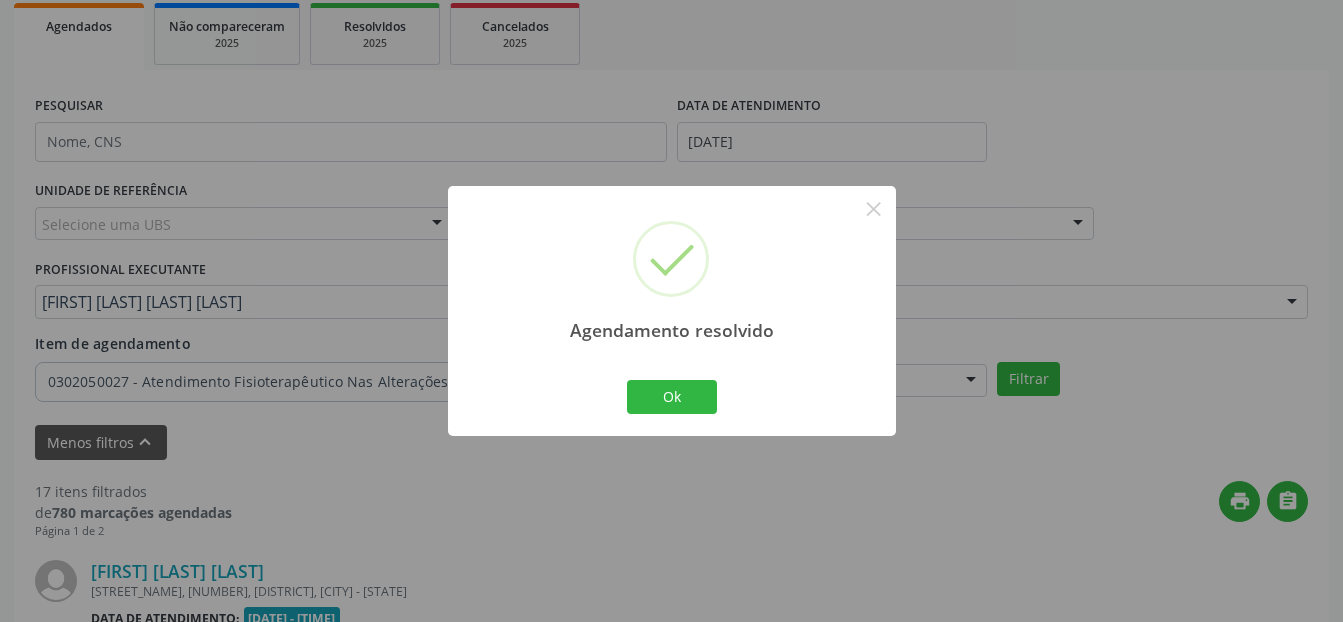 scroll, scrollTop: 4371, scrollLeft: 0, axis: vertical 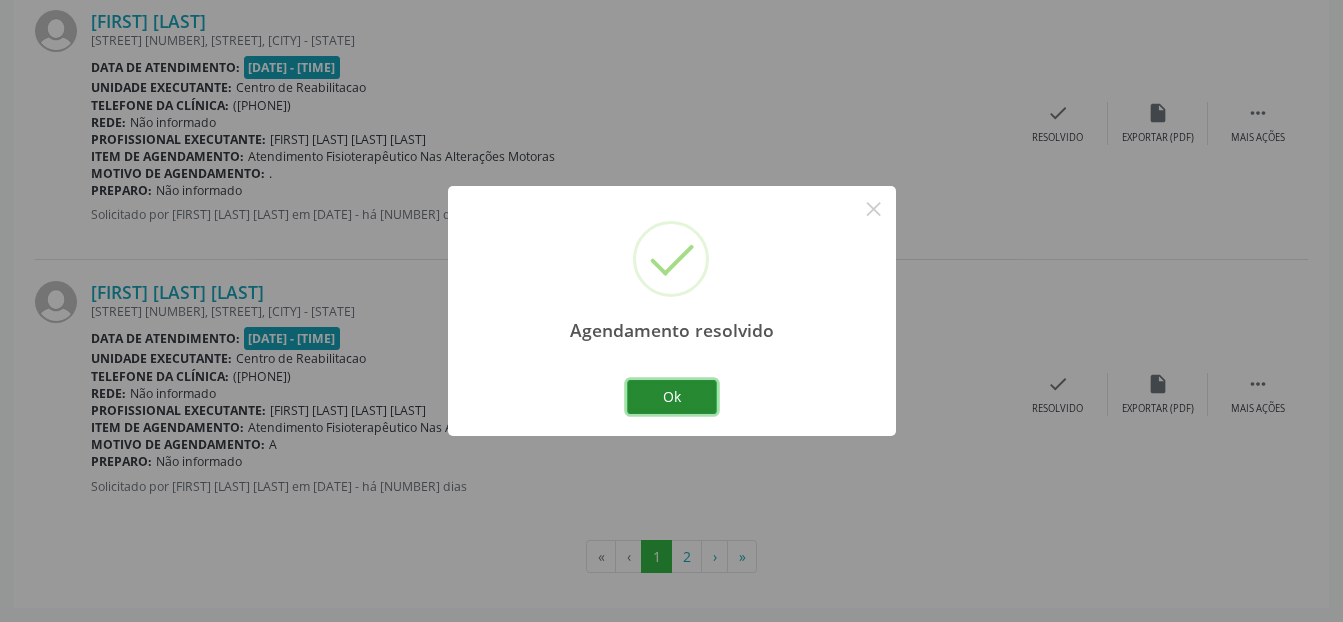 click on "Ok" at bounding box center [672, 397] 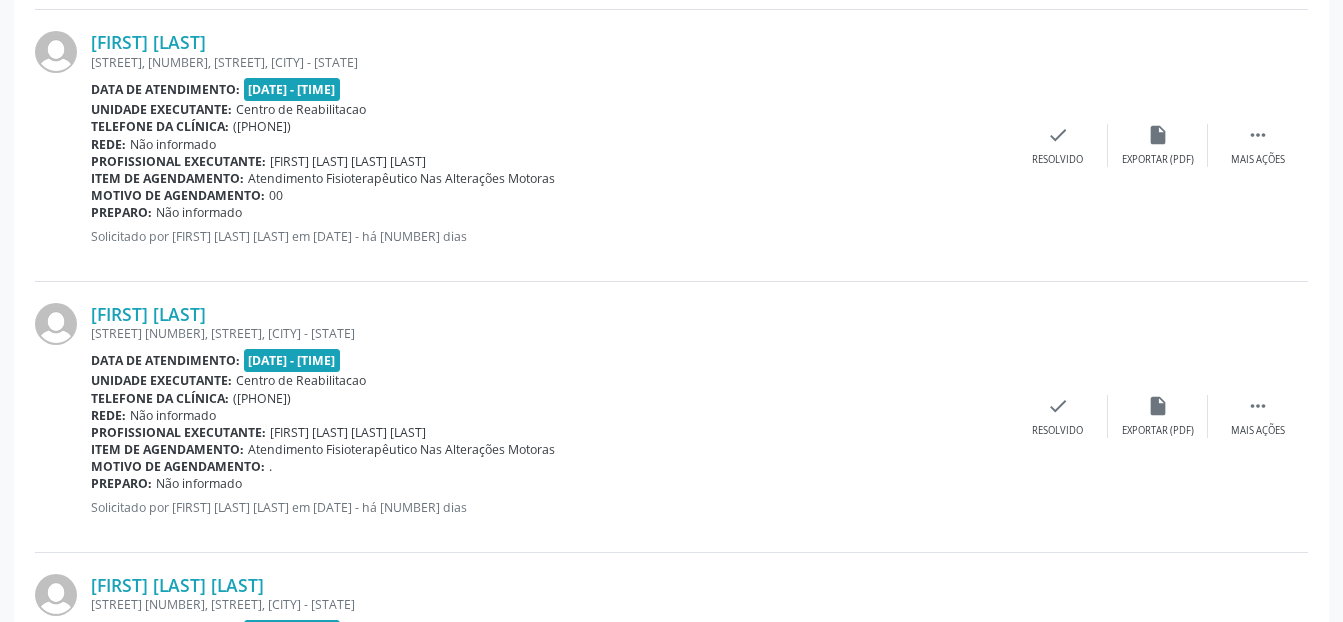 scroll, scrollTop: 4371, scrollLeft: 0, axis: vertical 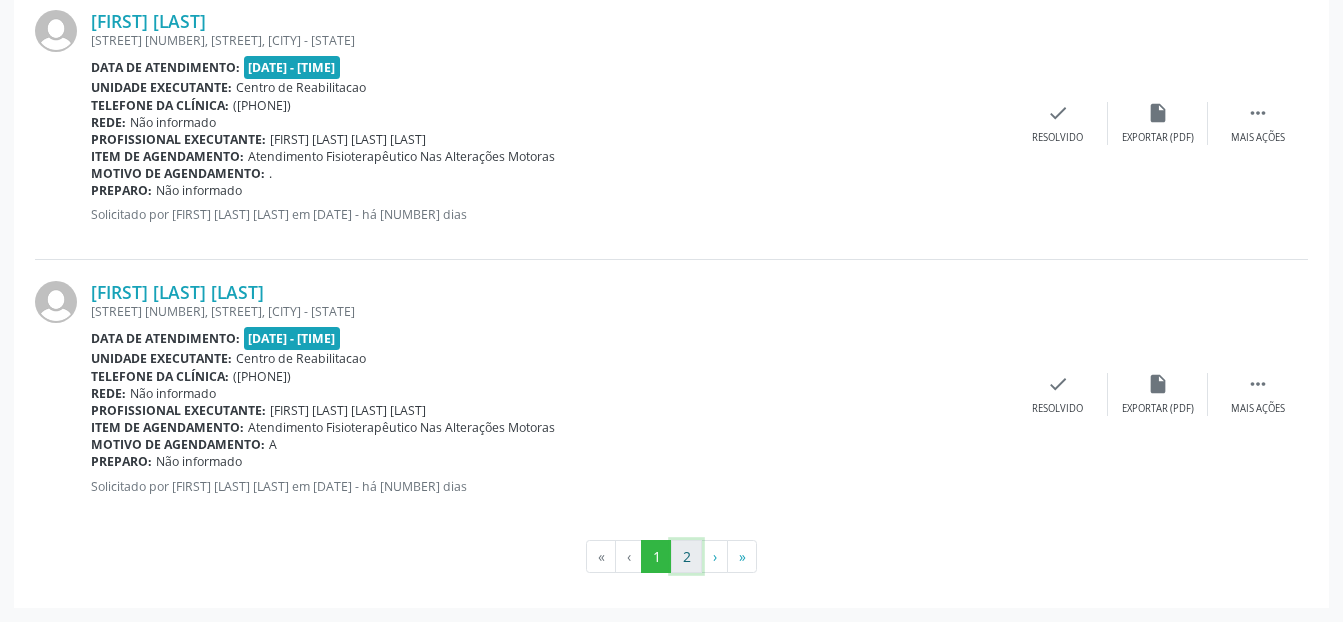 click on "2" at bounding box center [686, 557] 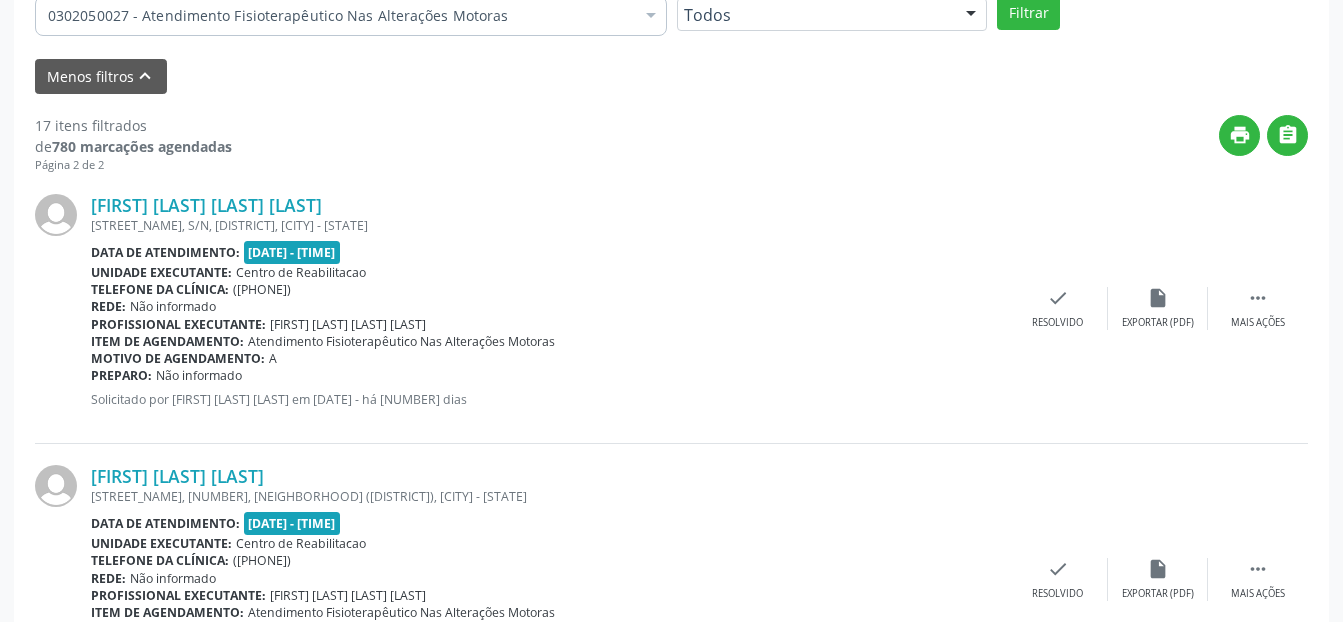 scroll, scrollTop: 847, scrollLeft: 0, axis: vertical 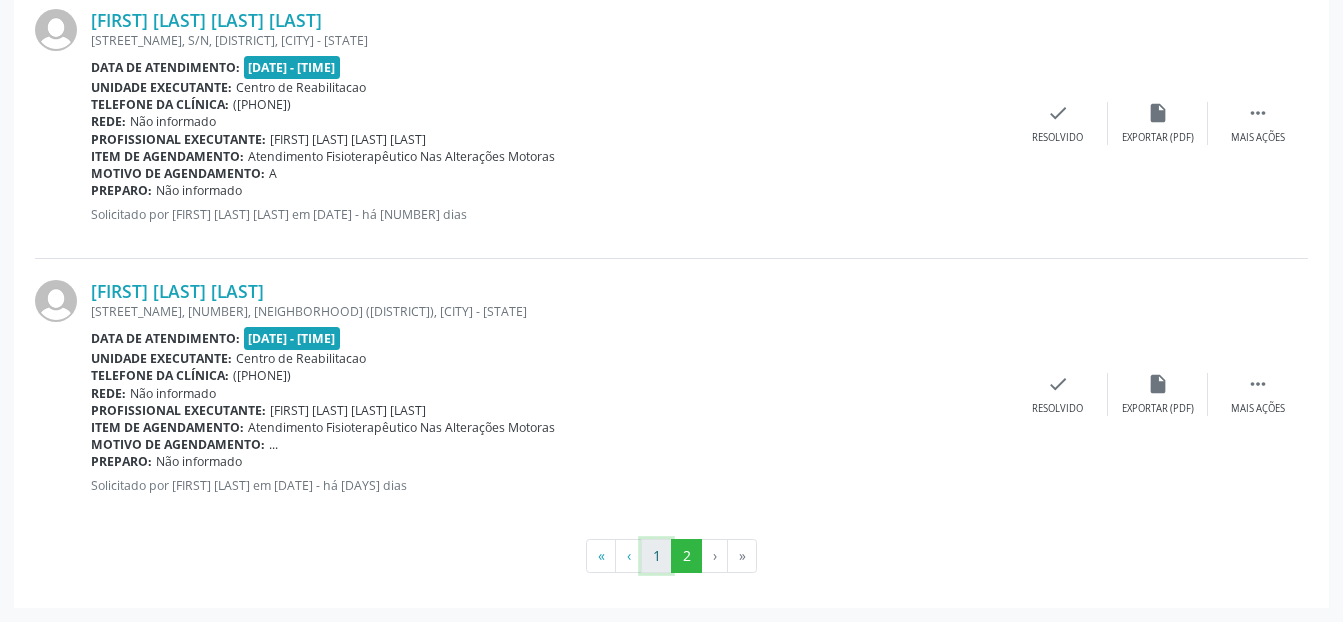 click on "1" at bounding box center [656, 556] 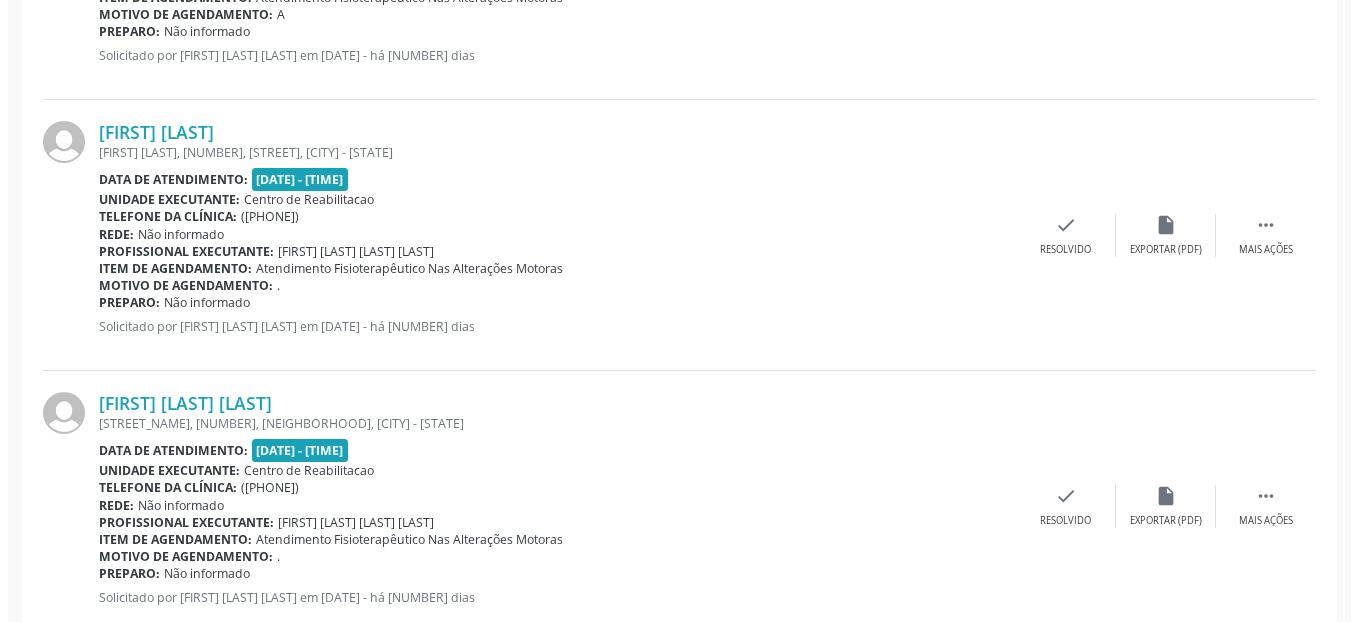 scroll, scrollTop: 971, scrollLeft: 0, axis: vertical 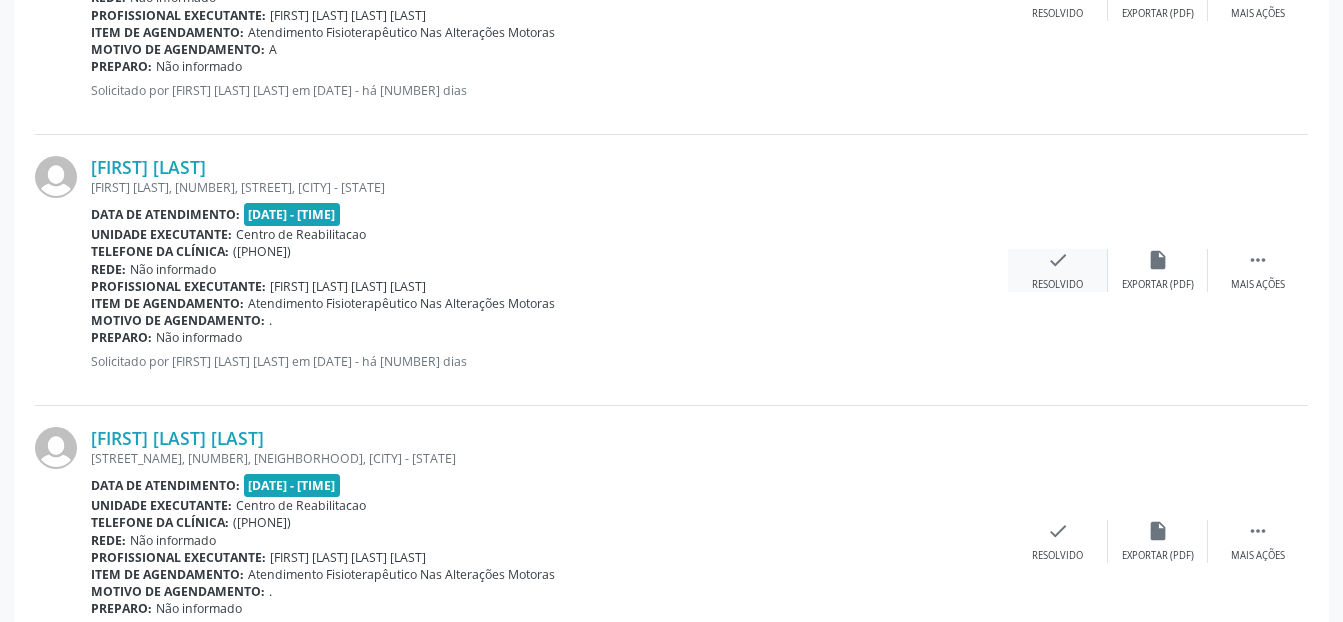 click on "check
Resolvido" at bounding box center [1058, 270] 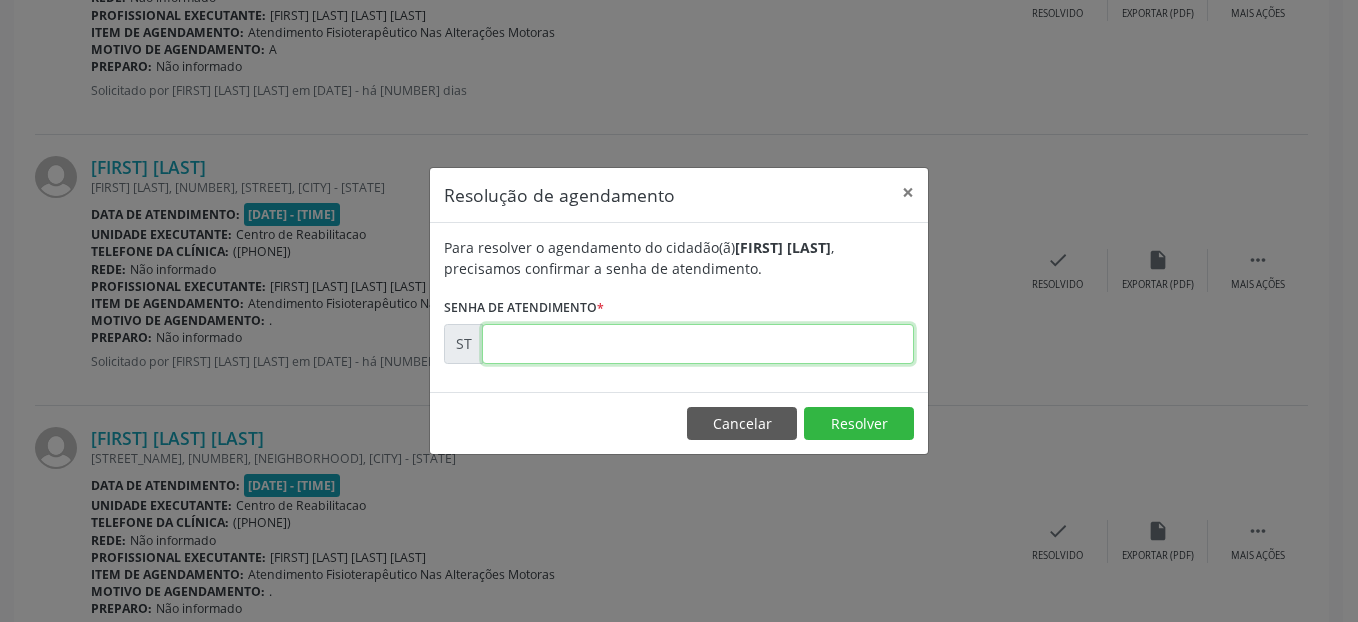 click at bounding box center [698, 344] 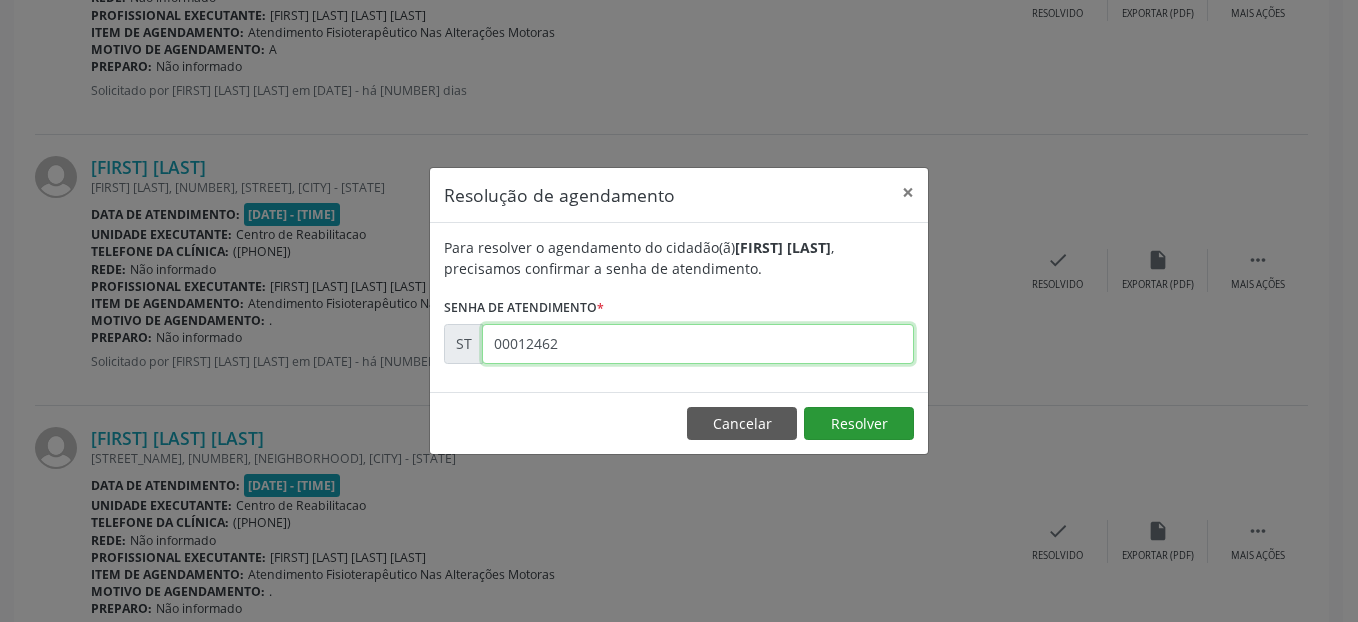 type on "00012462" 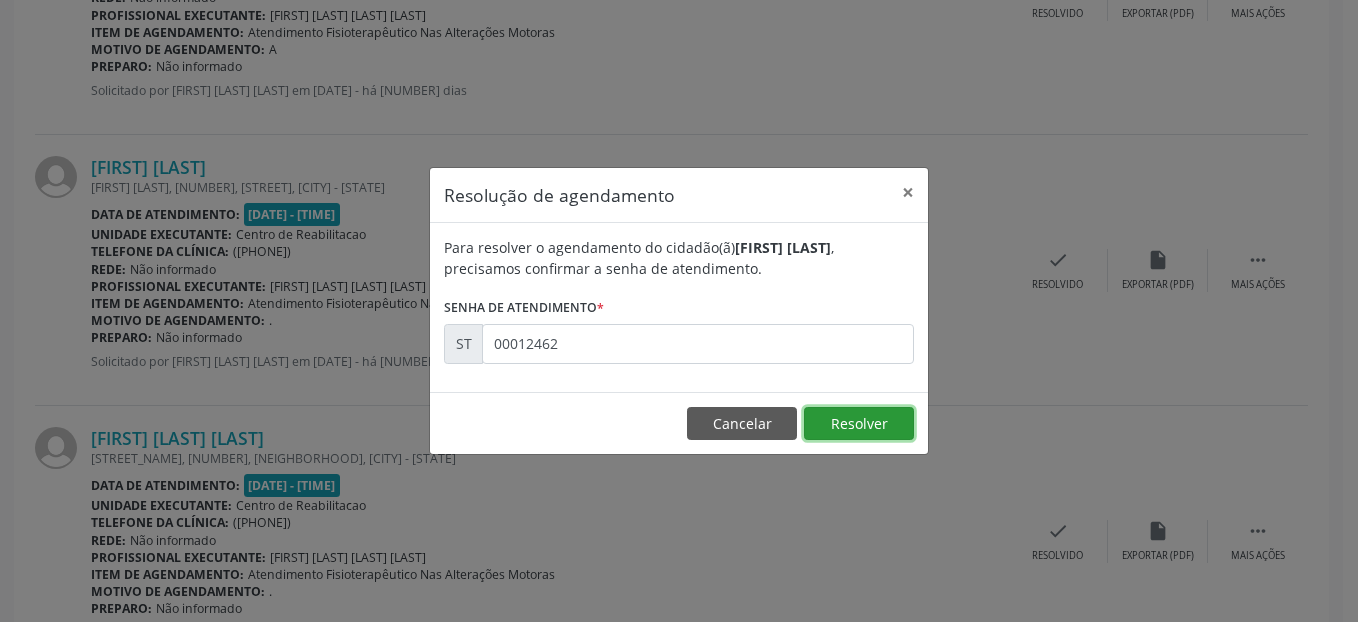 click on "Resolver" at bounding box center [859, 424] 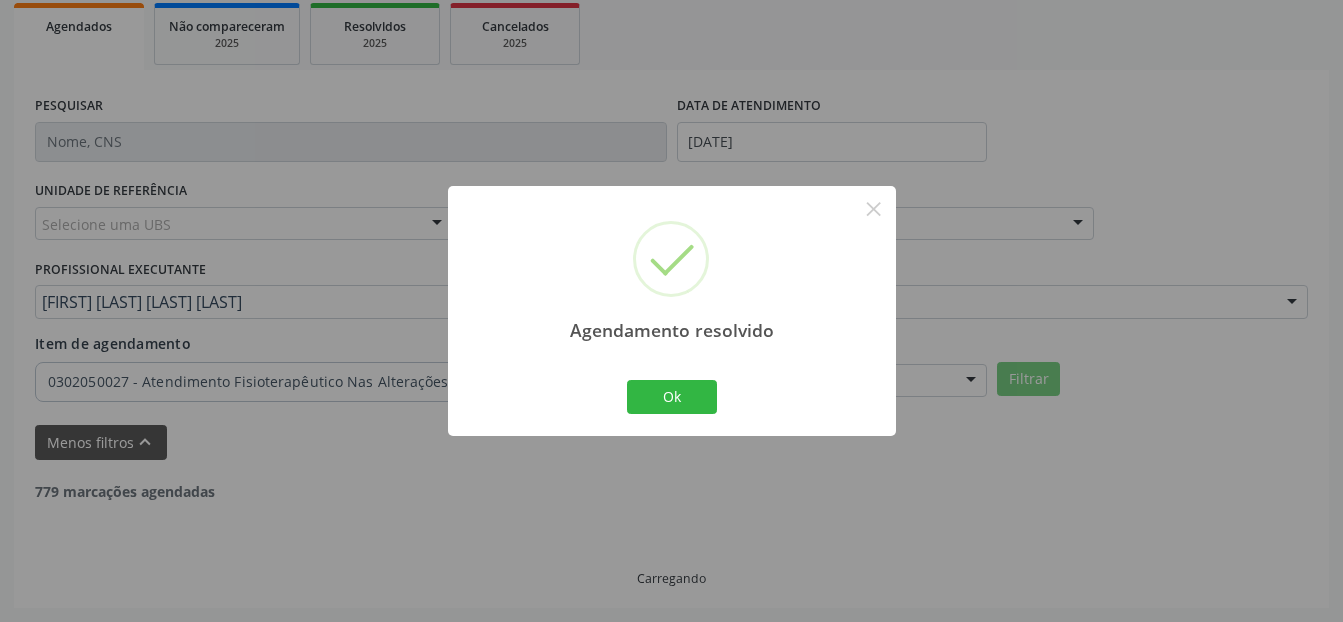 scroll, scrollTop: 971, scrollLeft: 0, axis: vertical 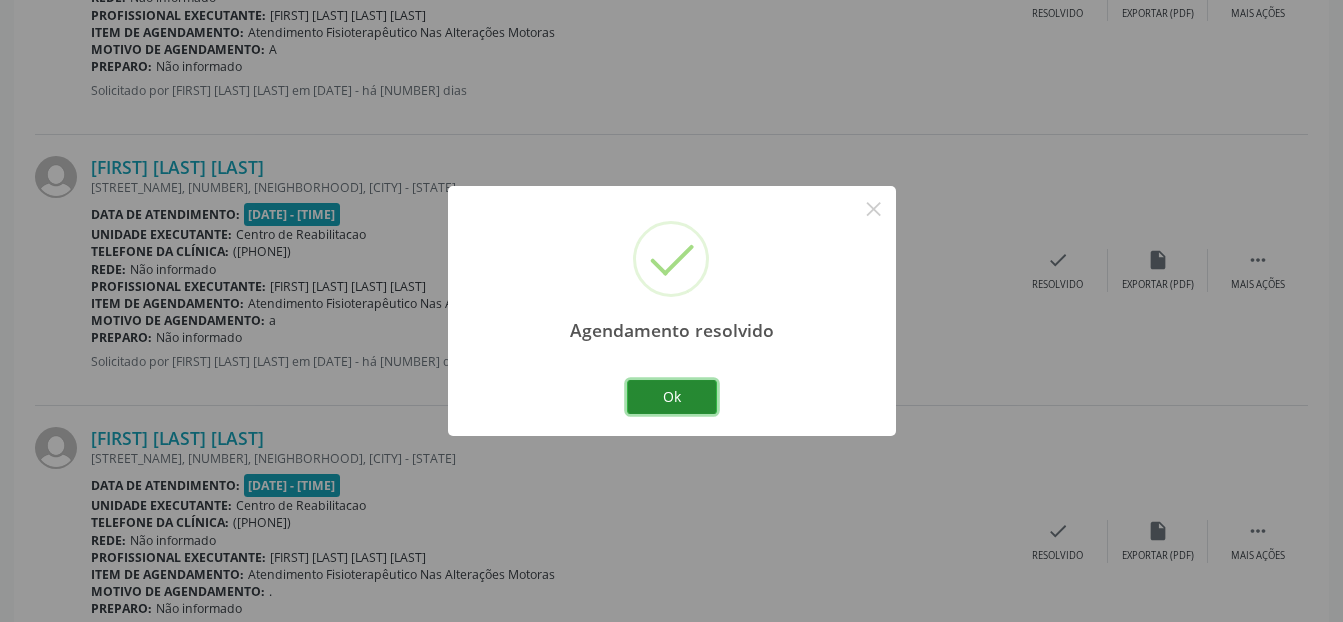 click on "Ok" at bounding box center (672, 397) 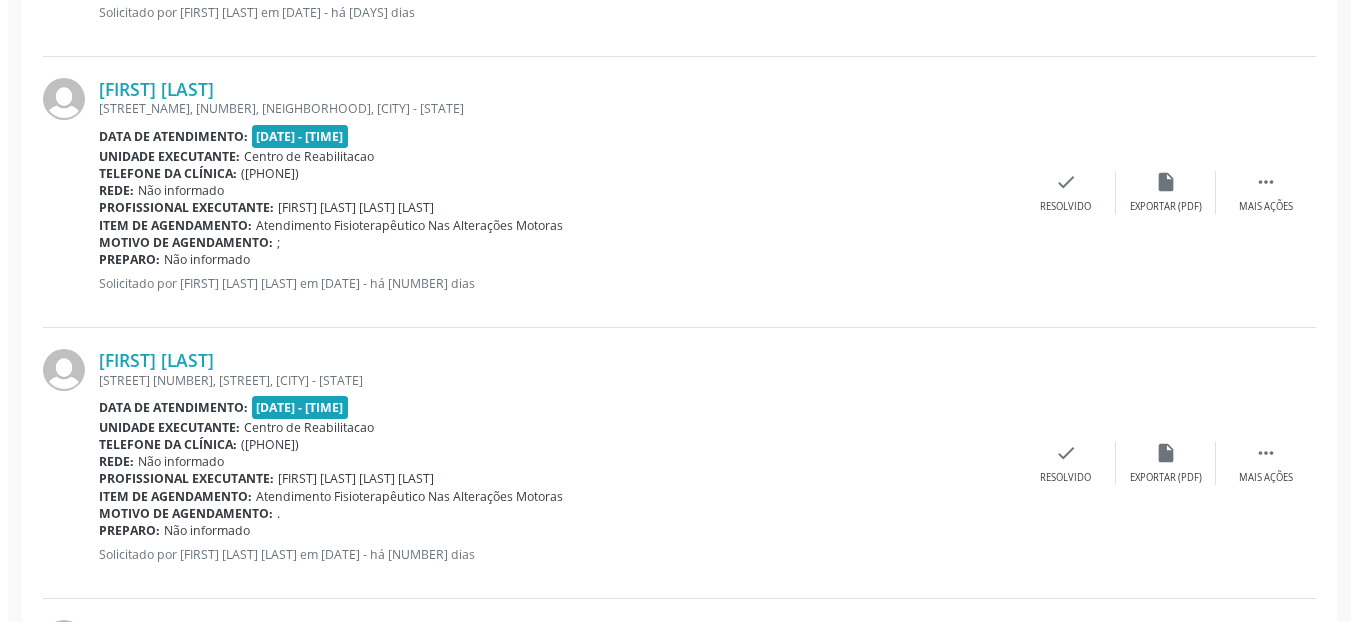 scroll, scrollTop: 3171, scrollLeft: 0, axis: vertical 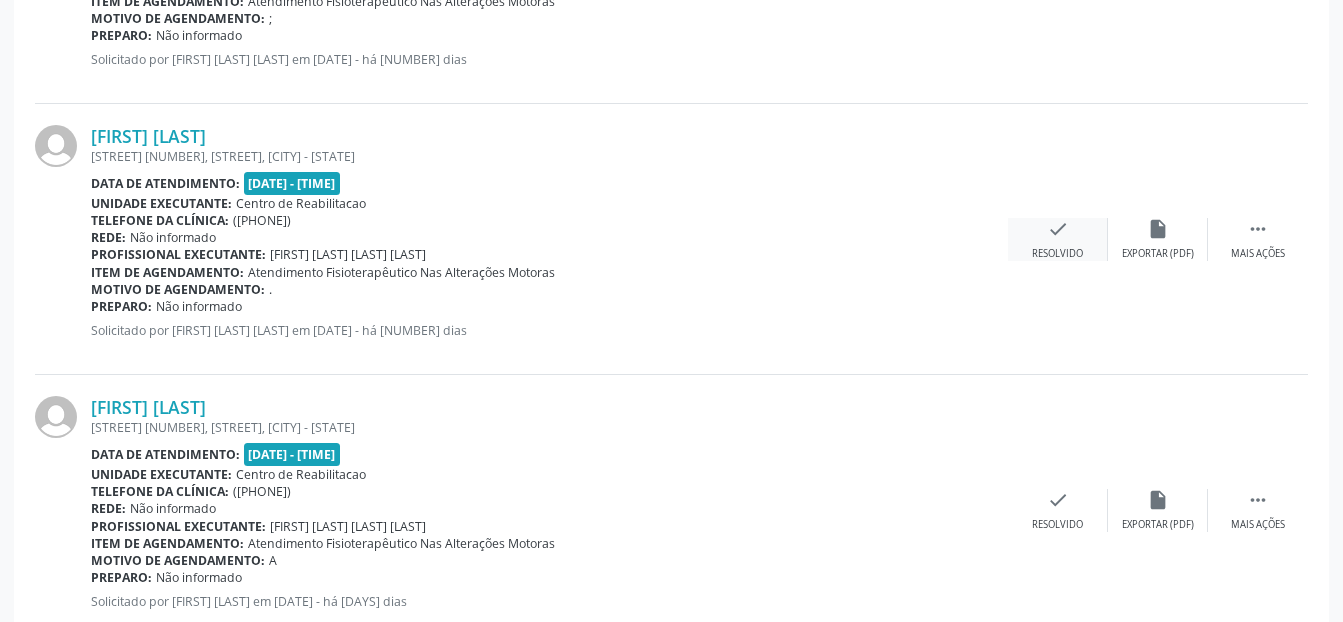 click on "check
Resolvido" at bounding box center (1058, 239) 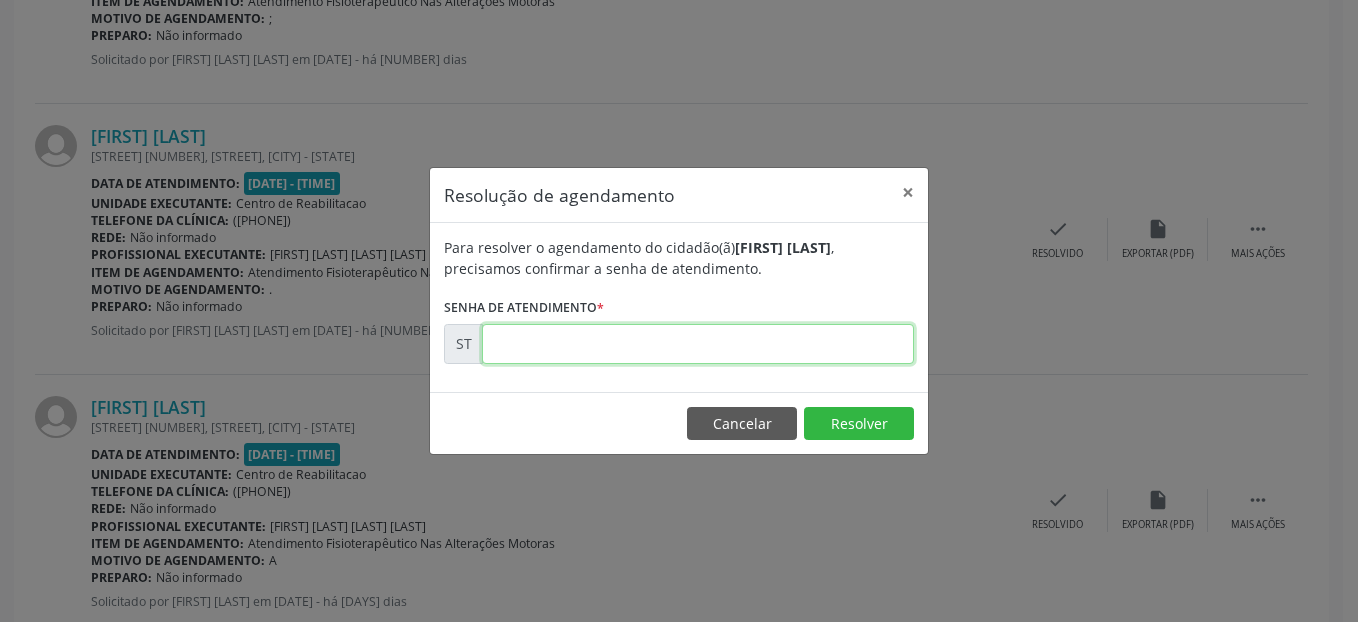 click at bounding box center (698, 344) 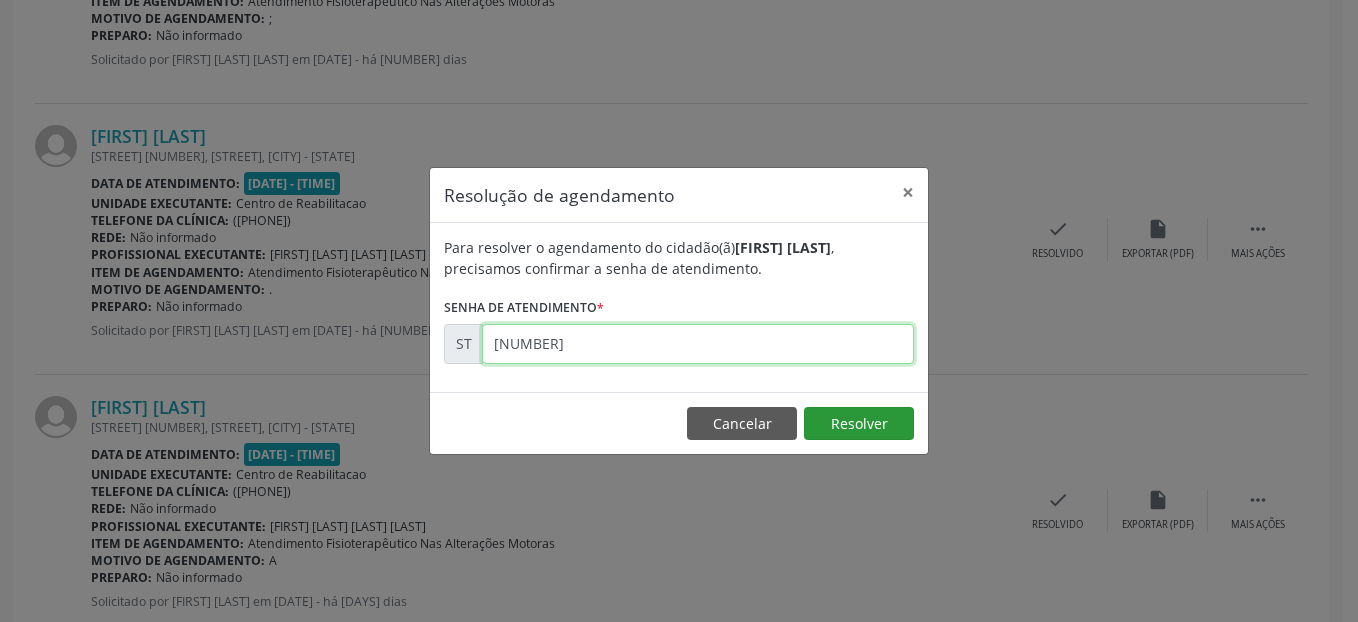 type on "[NUMBER]" 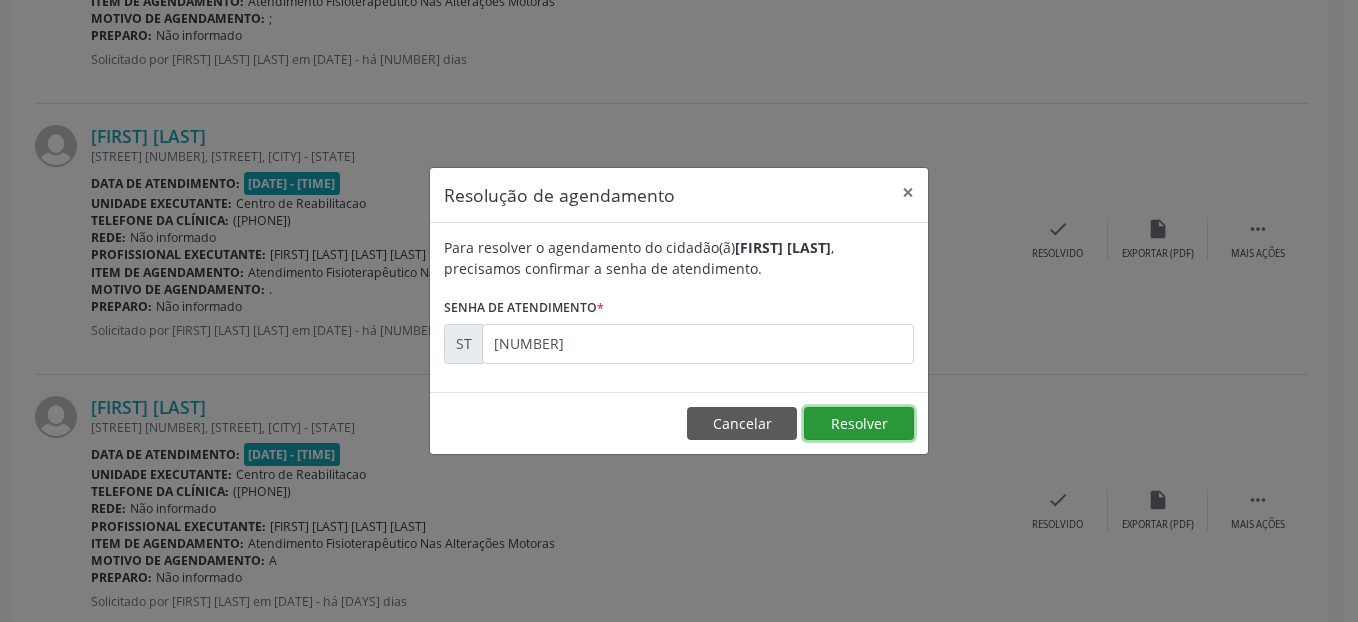 click on "Resolver" at bounding box center (859, 424) 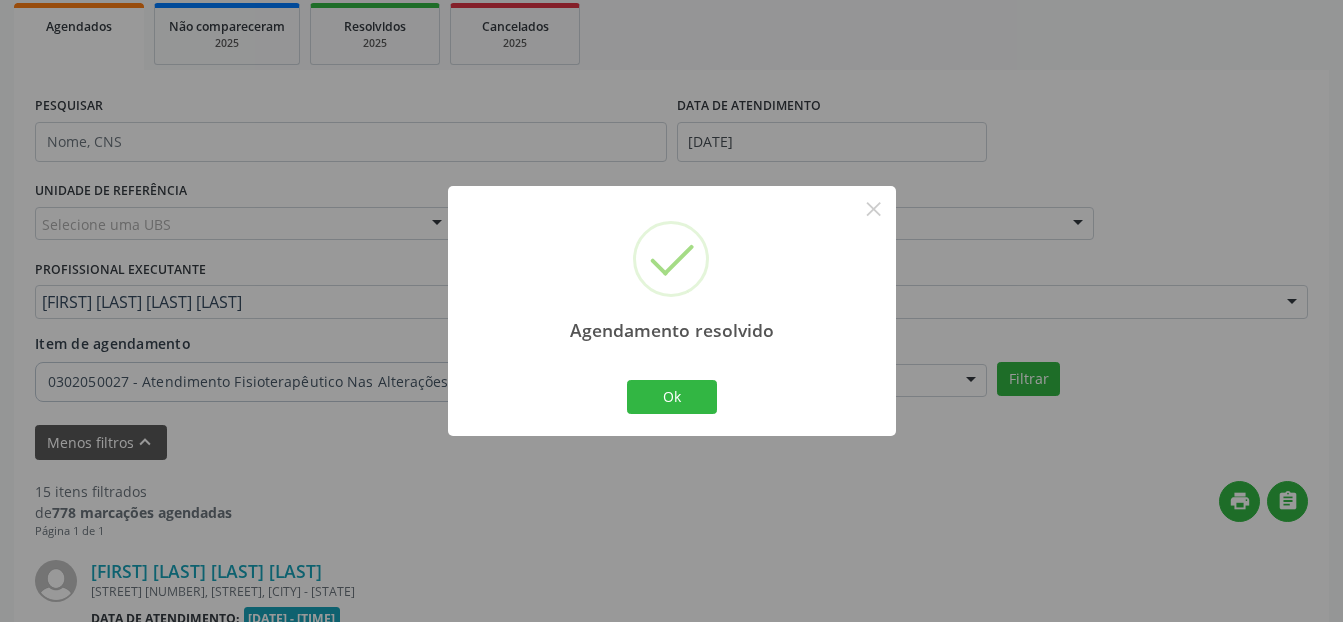 scroll, scrollTop: 3171, scrollLeft: 0, axis: vertical 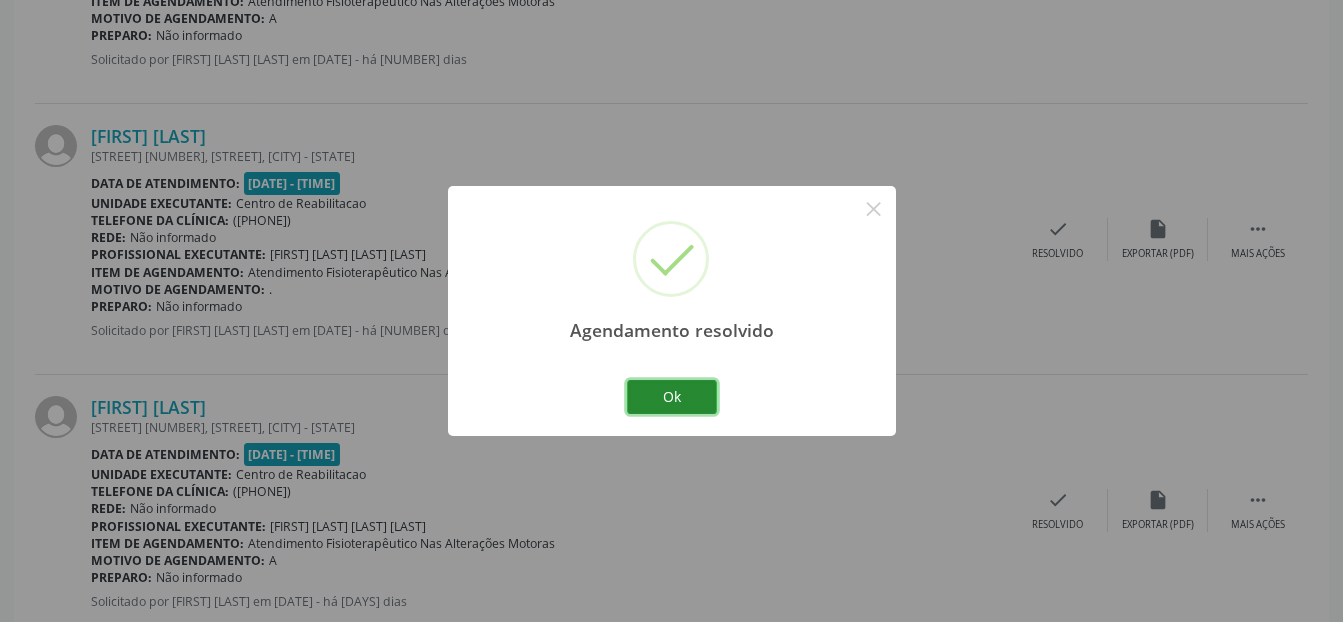 click on "Ok" at bounding box center (672, 397) 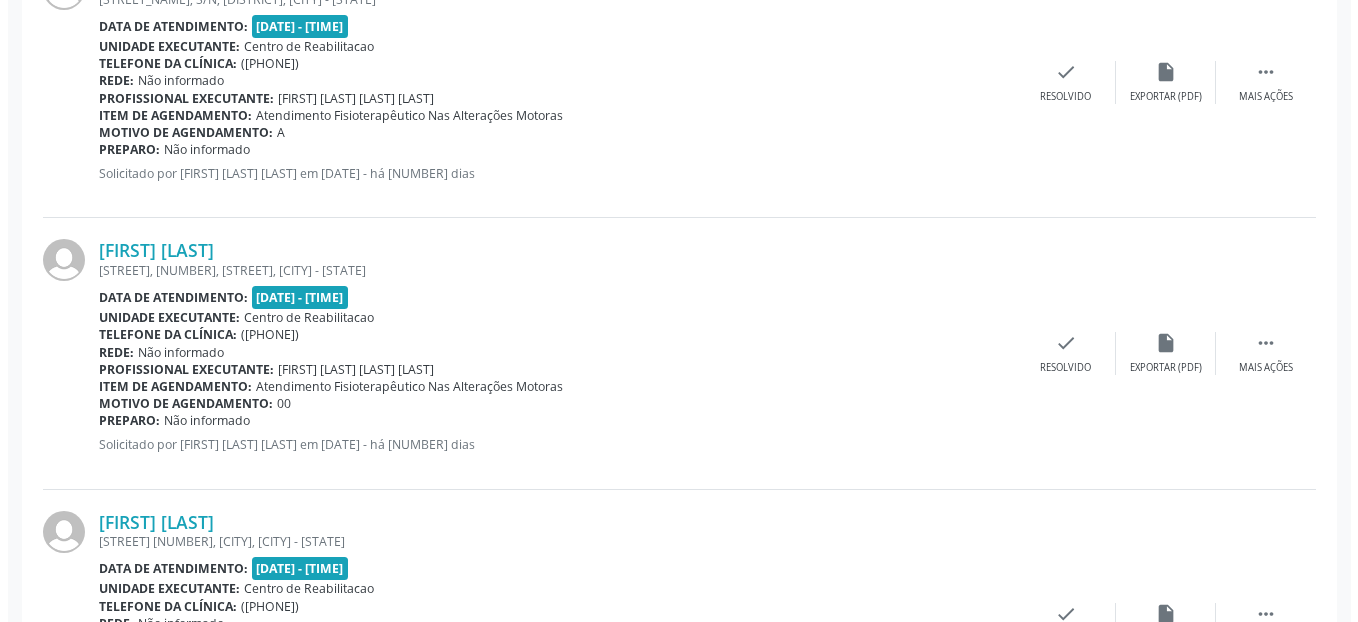 scroll, scrollTop: 3871, scrollLeft: 0, axis: vertical 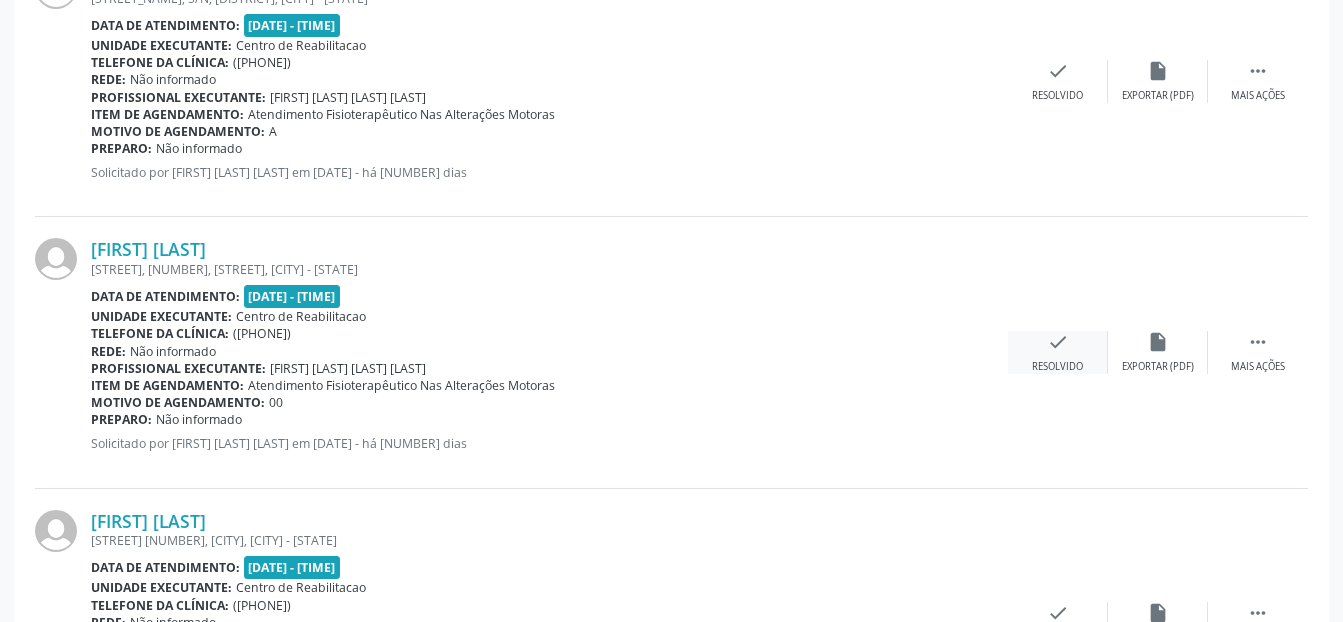 click on "check
Resolvido" at bounding box center [1058, 352] 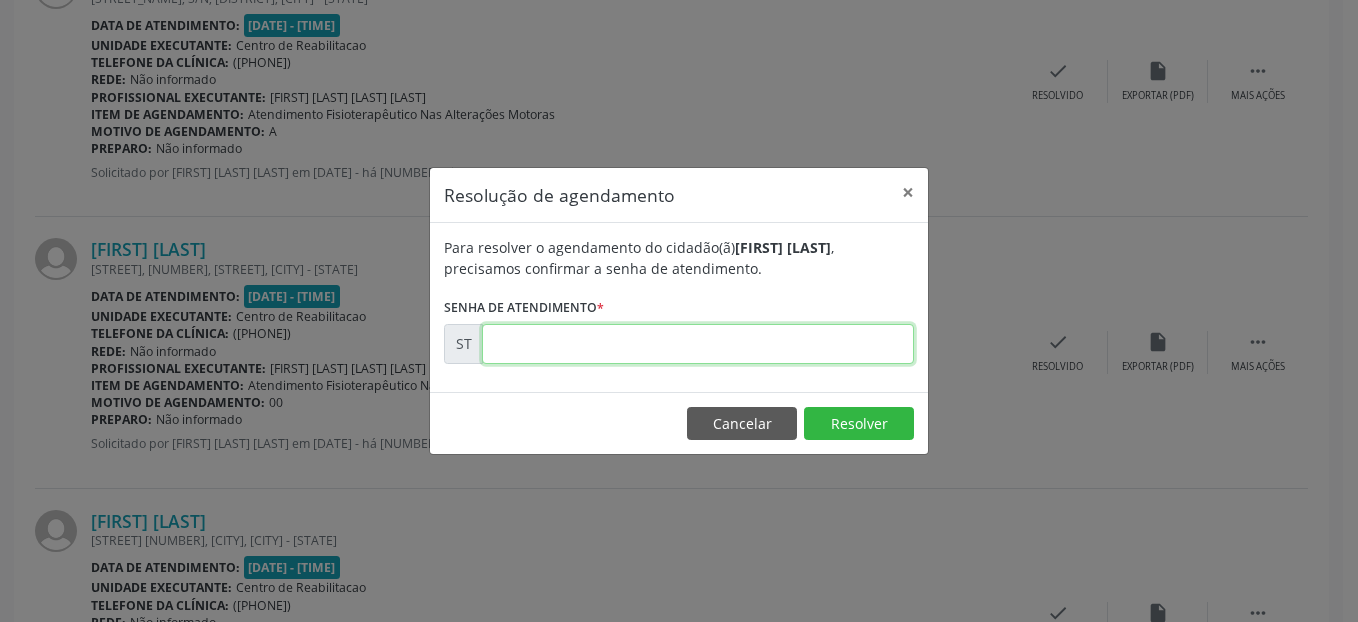 click at bounding box center (698, 344) 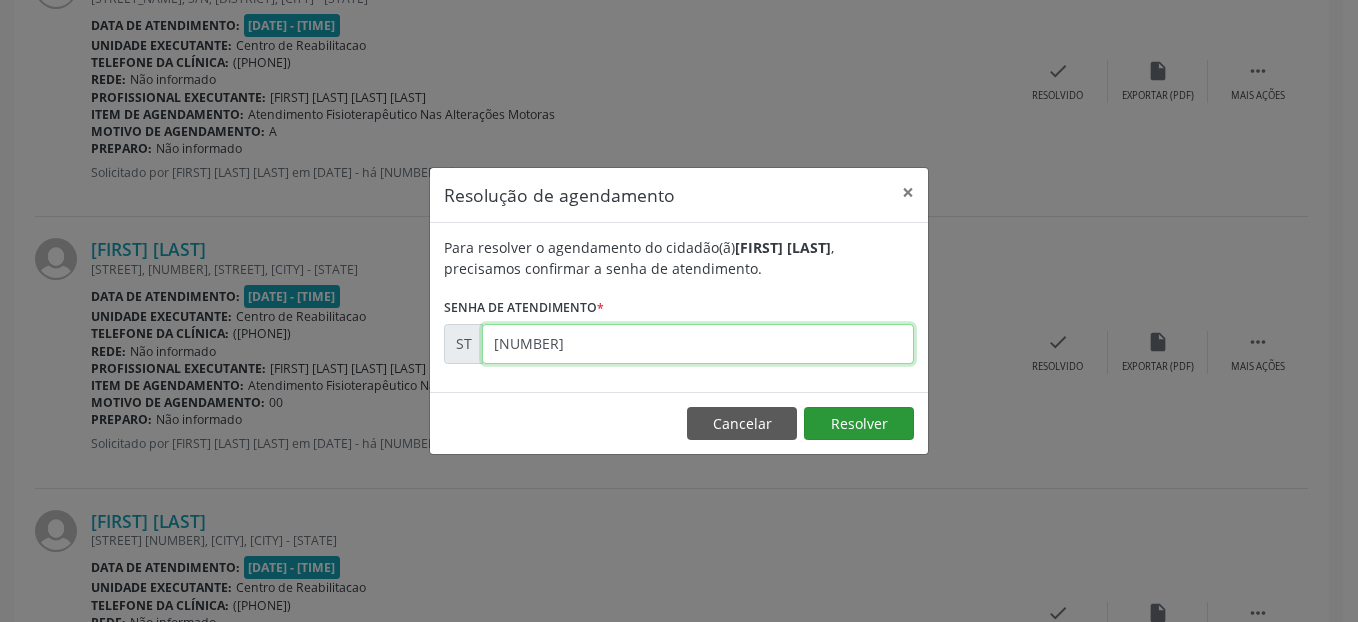type on "[NUMBER]" 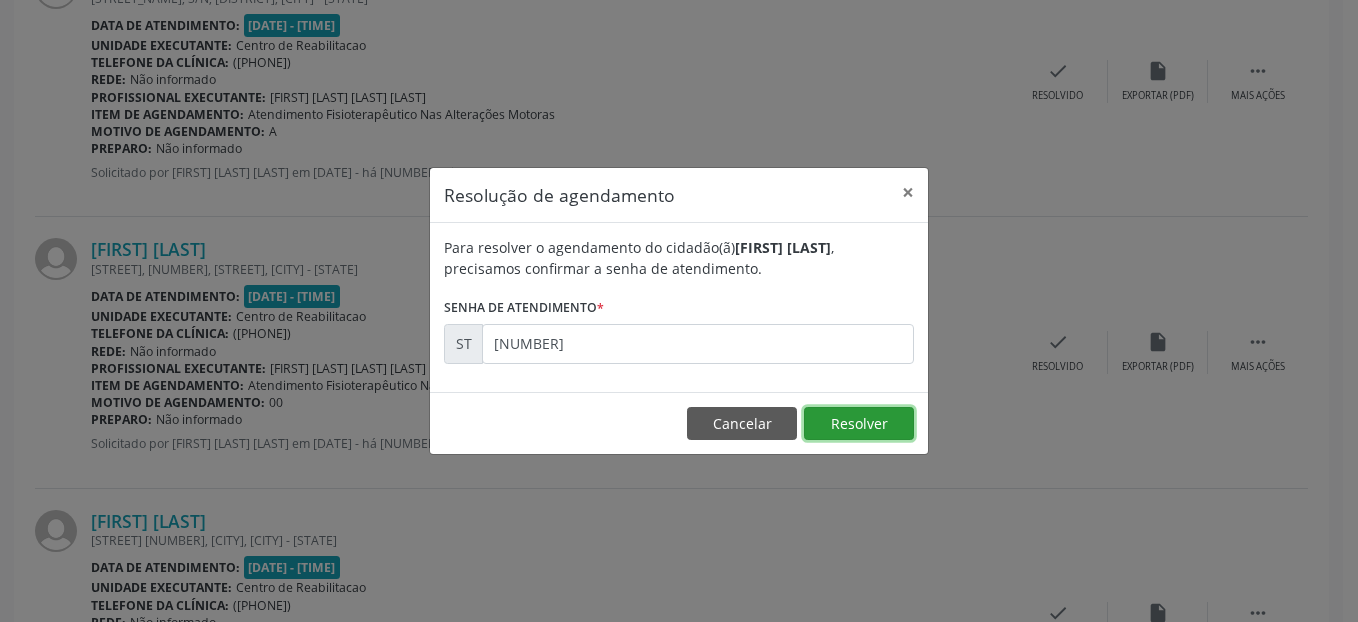 click on "Resolver" at bounding box center [859, 424] 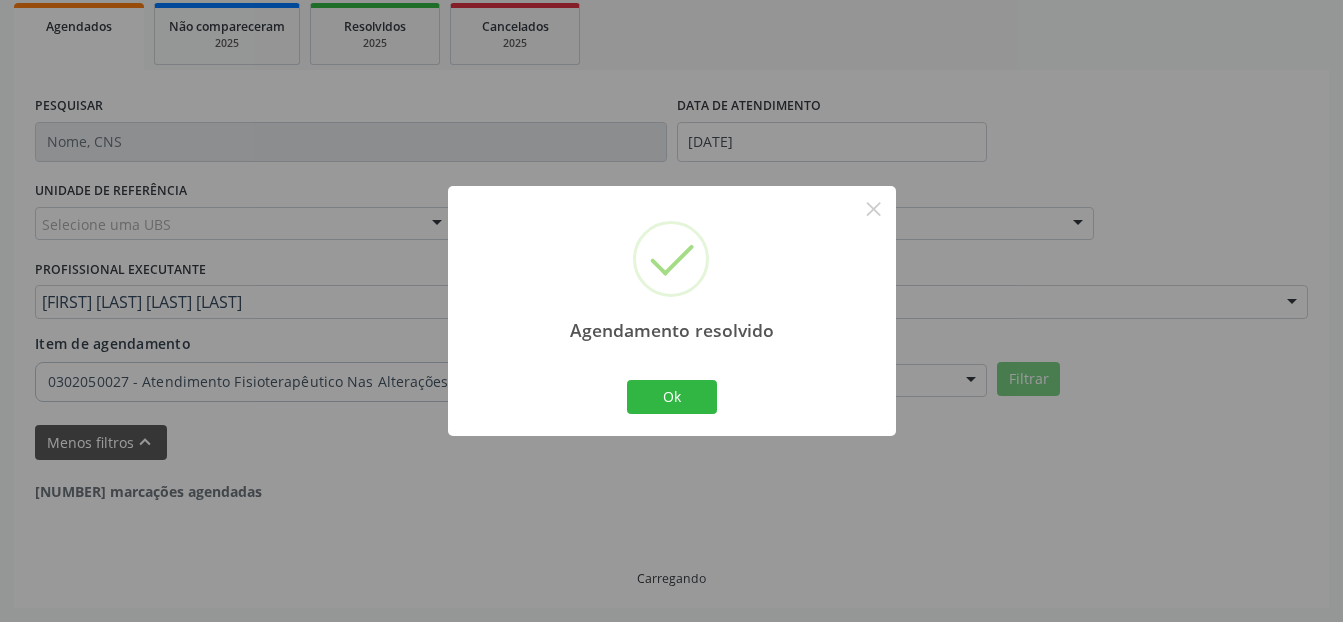 scroll, scrollTop: 3871, scrollLeft: 0, axis: vertical 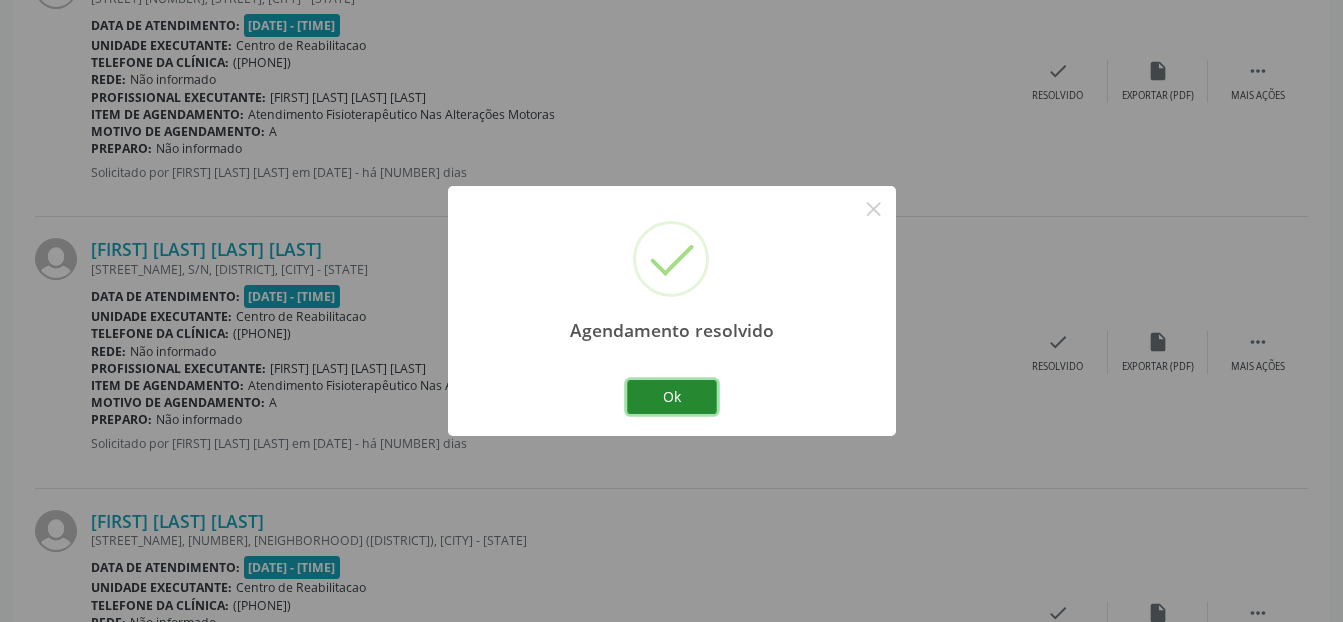 click on "Ok" at bounding box center [672, 397] 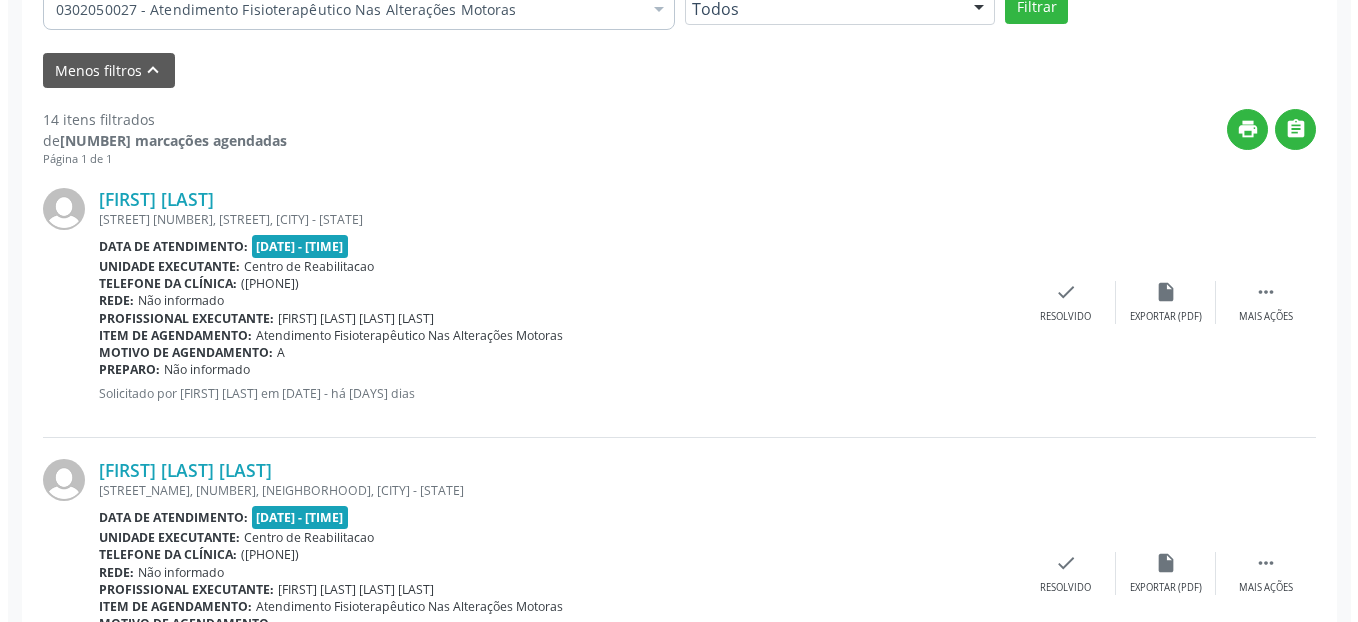 scroll, scrollTop: 643, scrollLeft: 0, axis: vertical 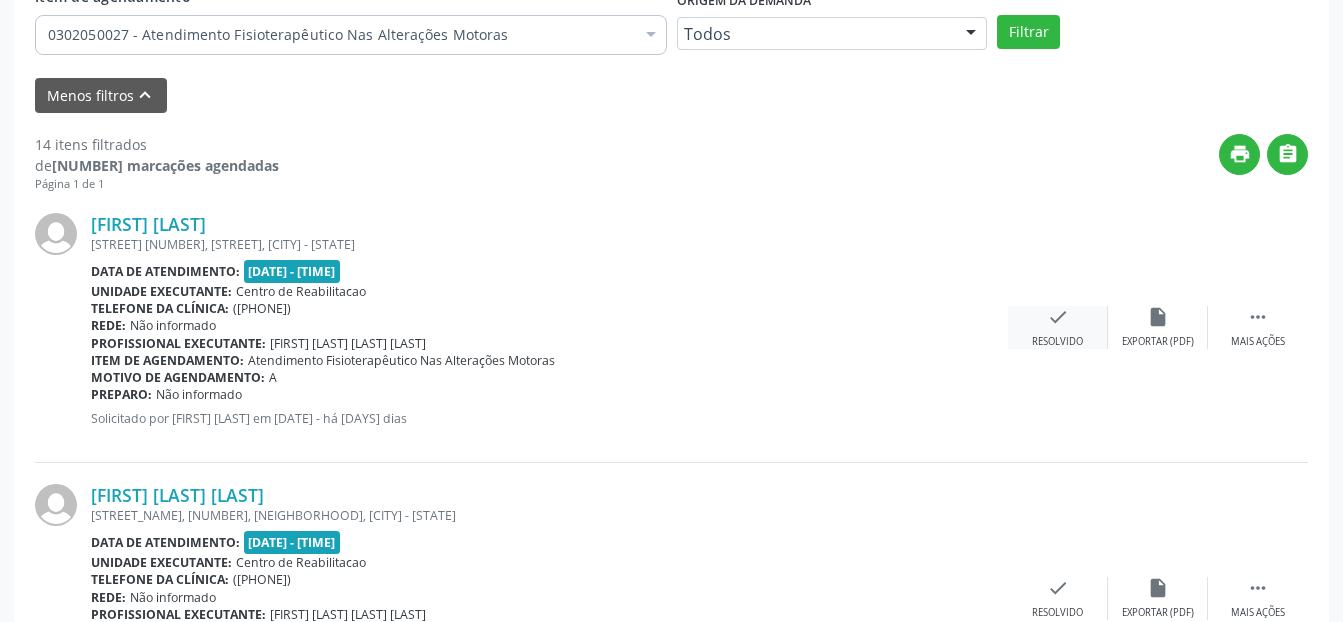 click on "check
Resolvido" at bounding box center [1058, 327] 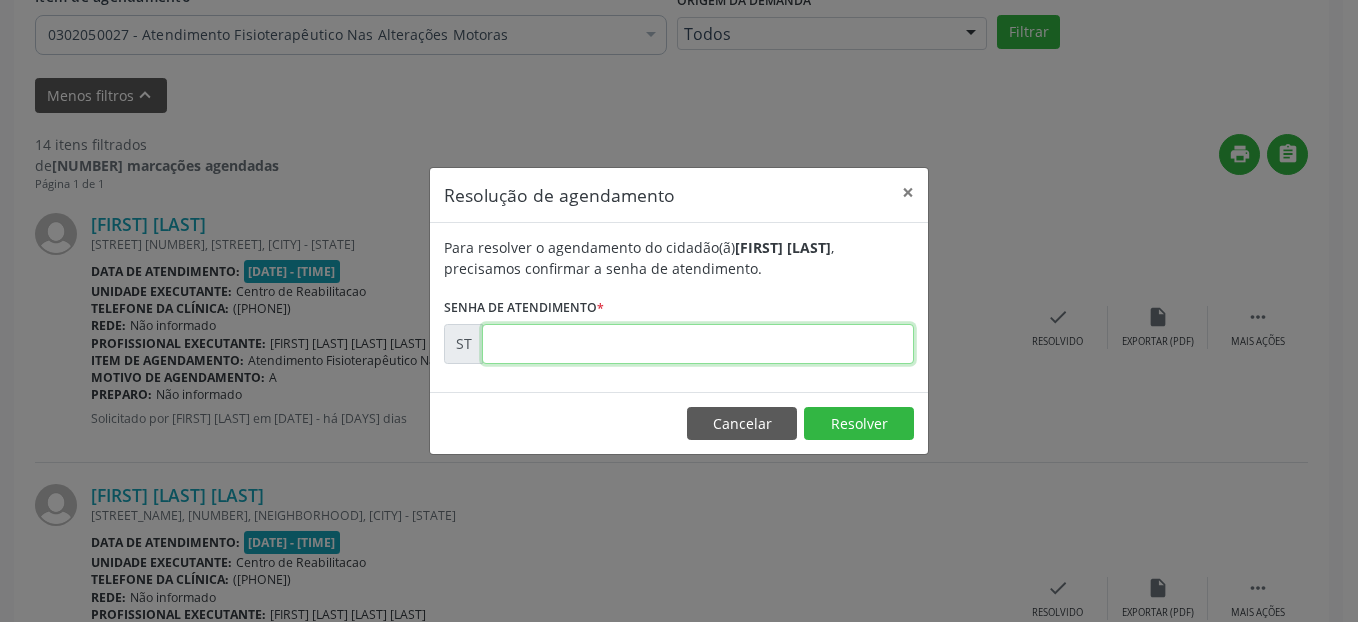 click at bounding box center (698, 344) 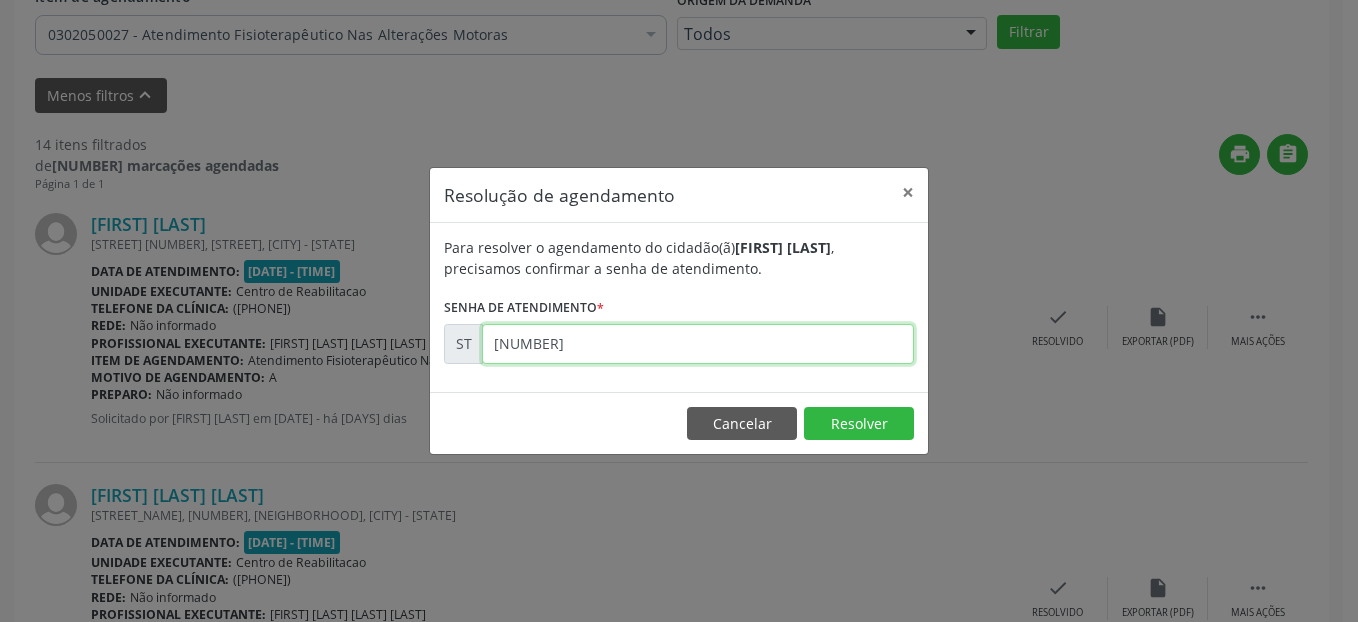 type on "[NUMBER]" 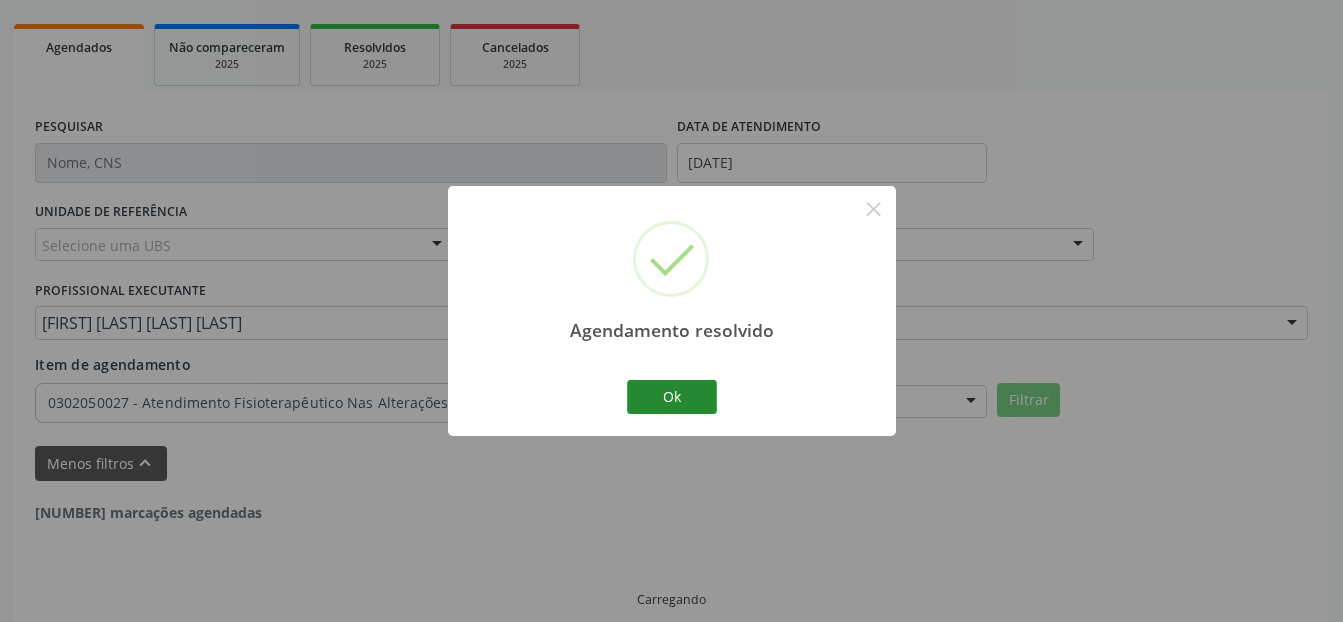 scroll, scrollTop: 296, scrollLeft: 0, axis: vertical 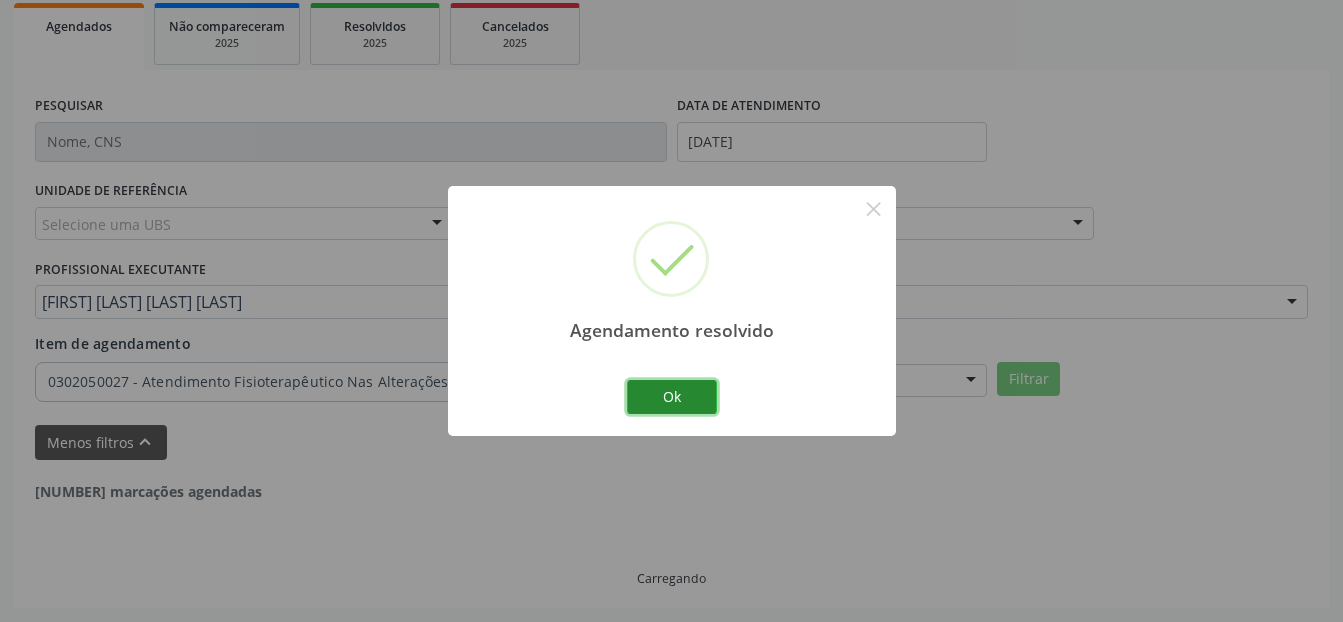 click on "Ok" at bounding box center (672, 397) 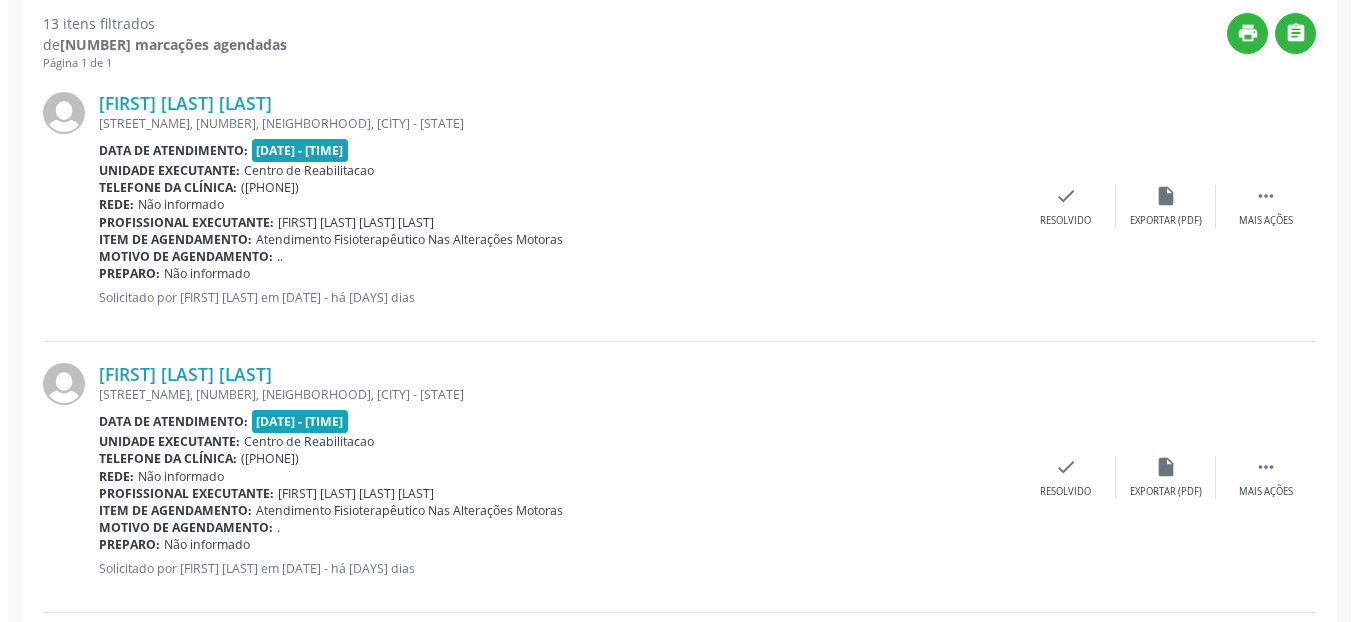 scroll, scrollTop: 796, scrollLeft: 0, axis: vertical 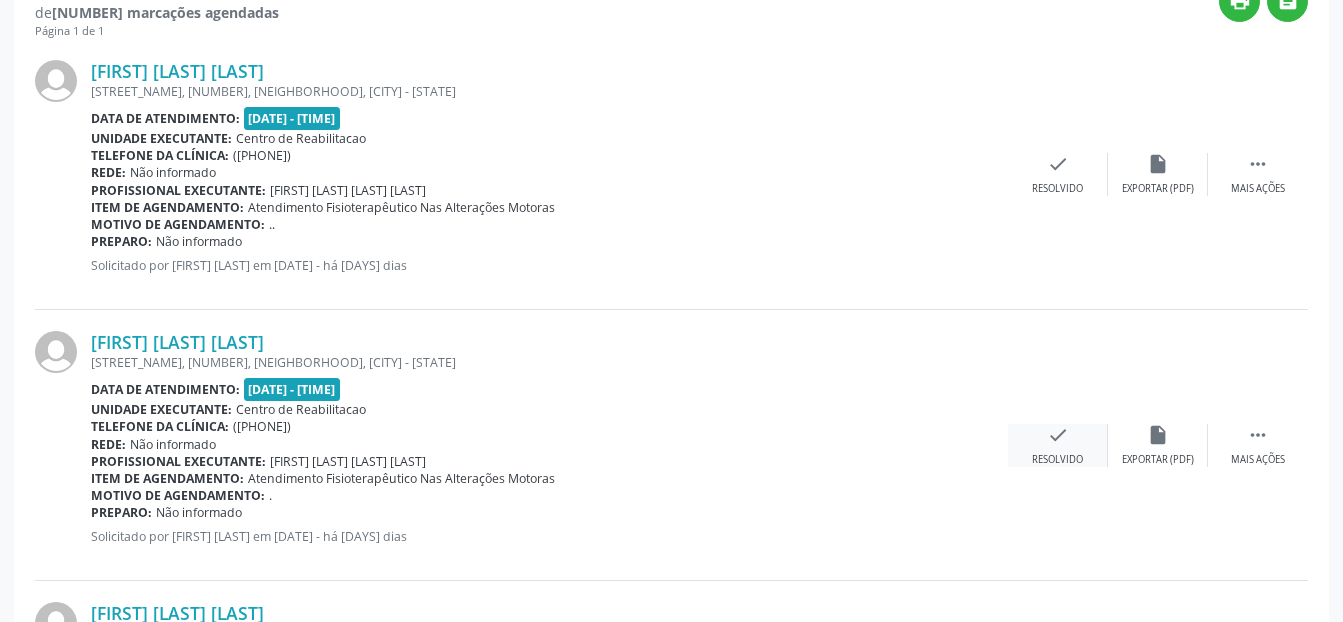 click on "Resolvido" at bounding box center (1057, 460) 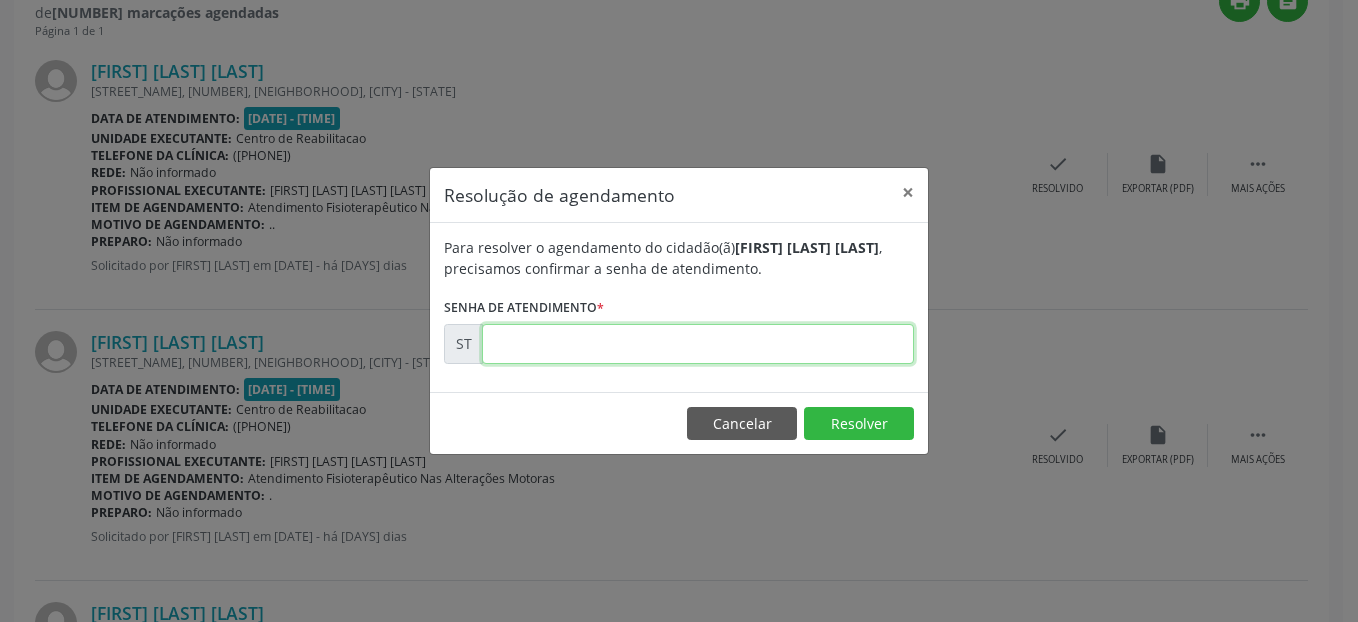 click at bounding box center [698, 344] 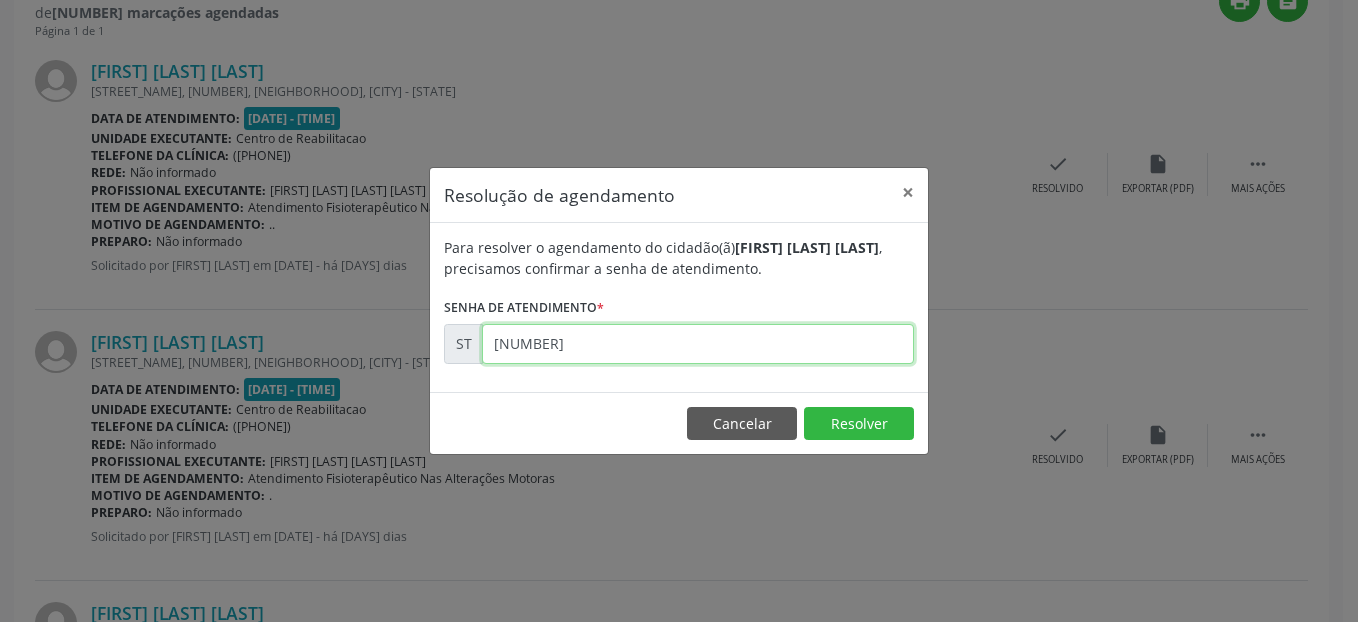 type on "[NUMBER]" 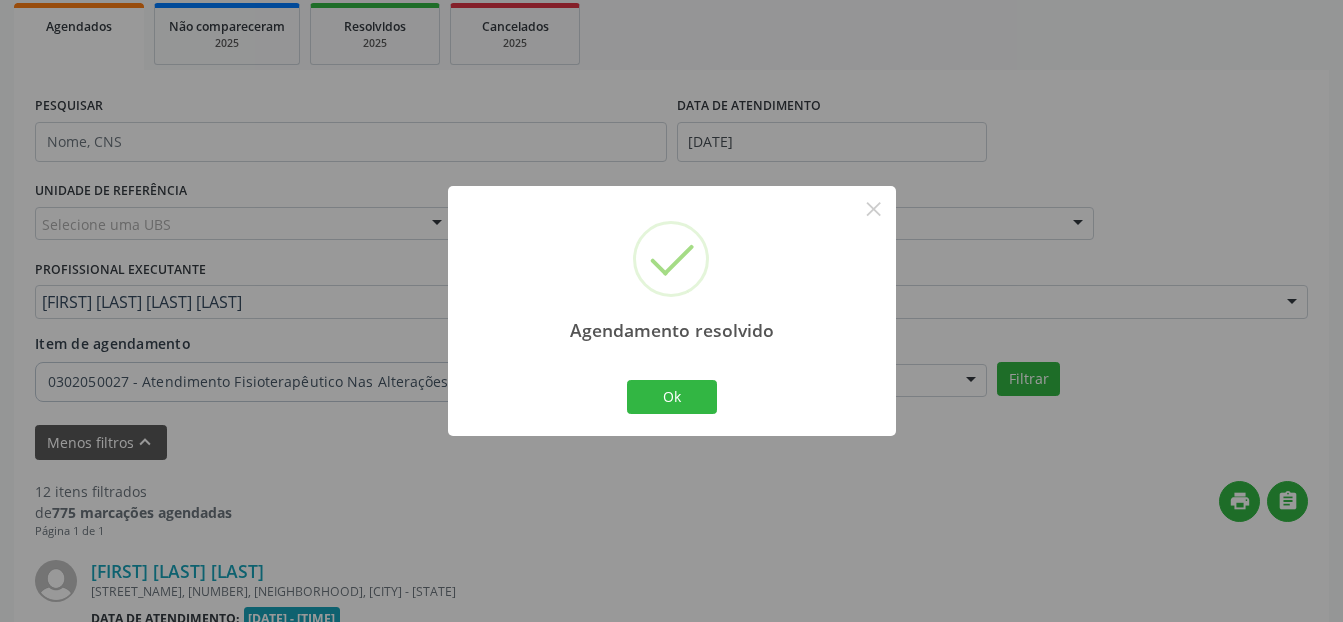scroll, scrollTop: 796, scrollLeft: 0, axis: vertical 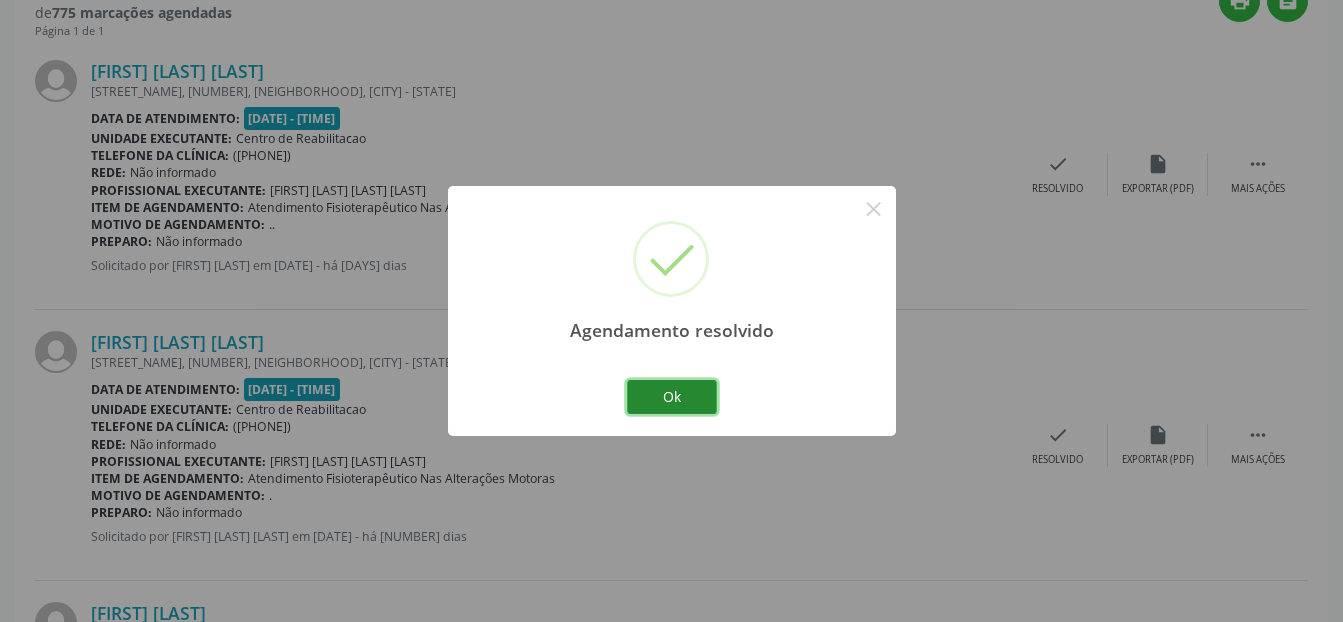 click on "Ok" at bounding box center [672, 397] 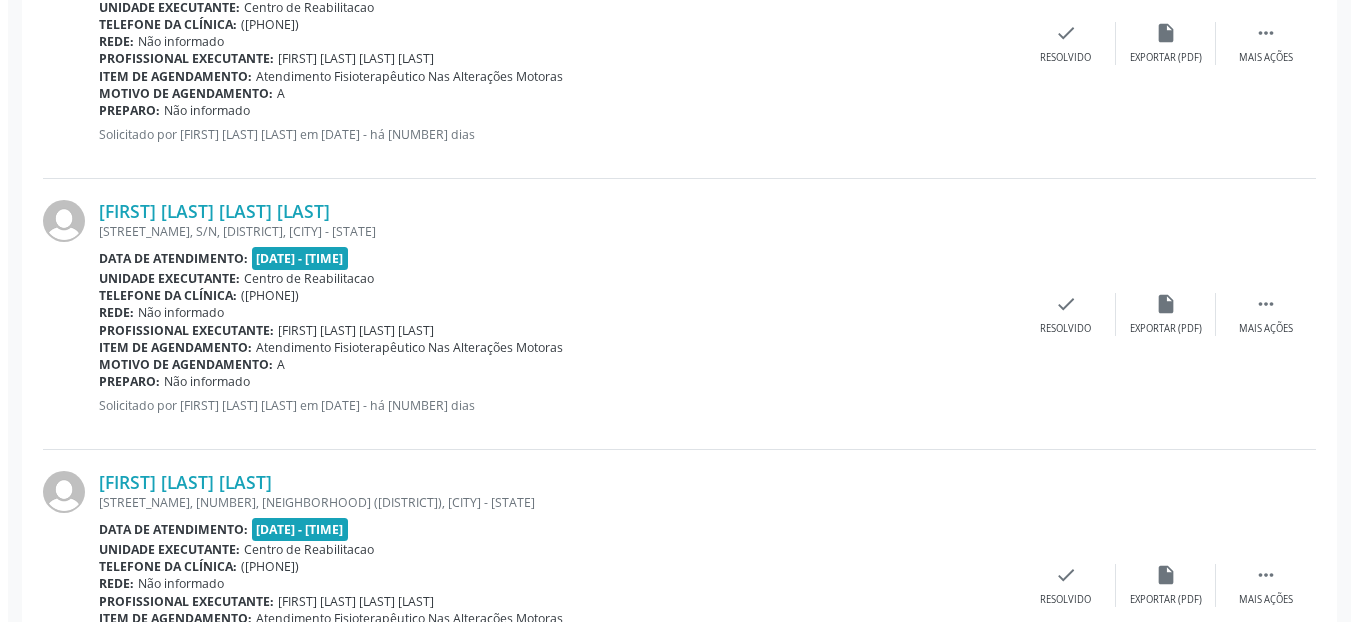 scroll, scrollTop: 3500, scrollLeft: 0, axis: vertical 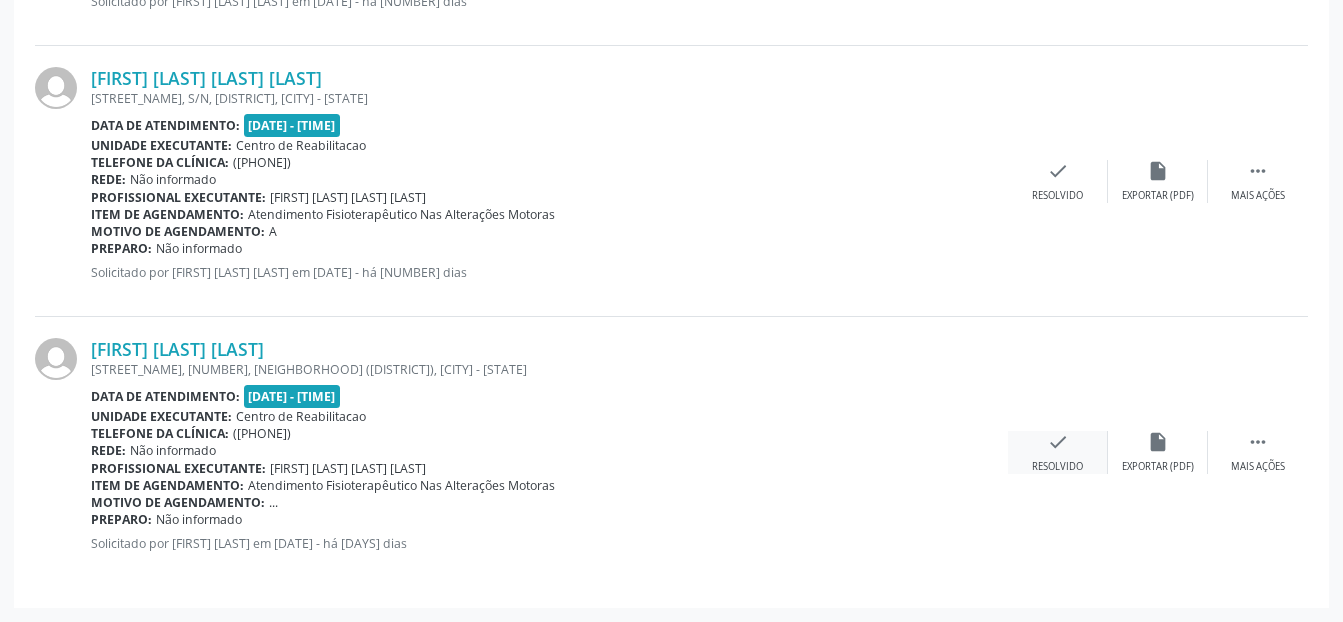 click on "check
Resolvido" at bounding box center [1058, 452] 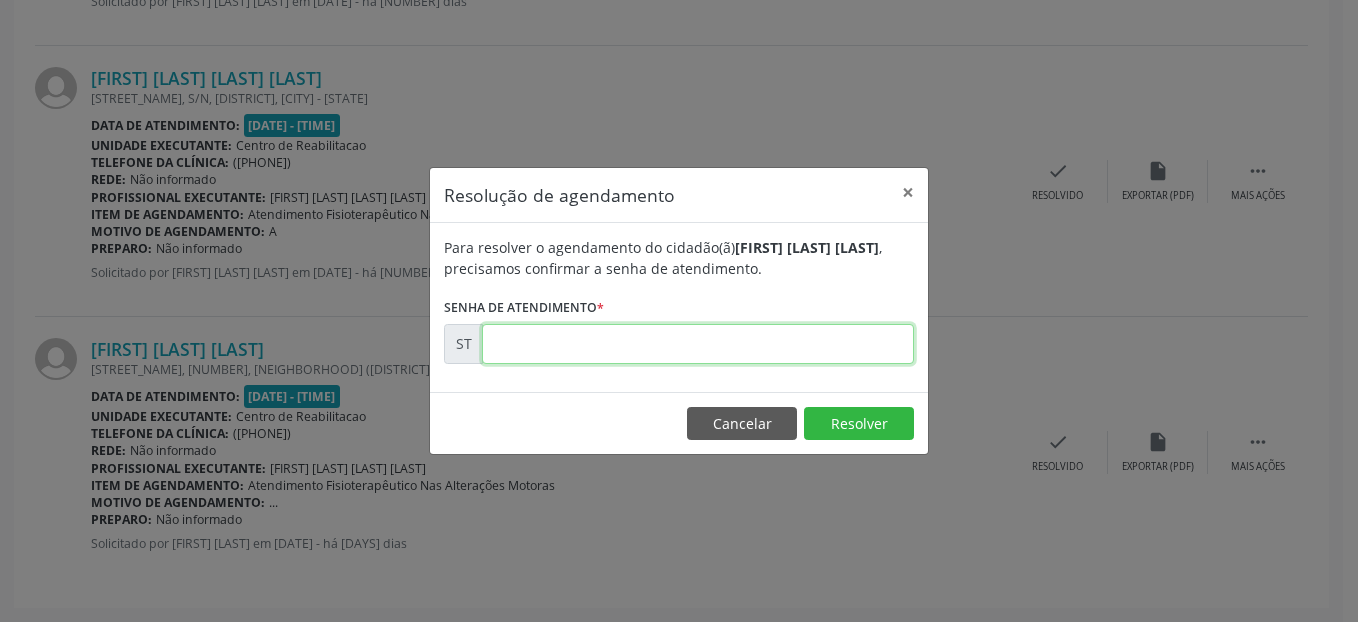 click at bounding box center [698, 344] 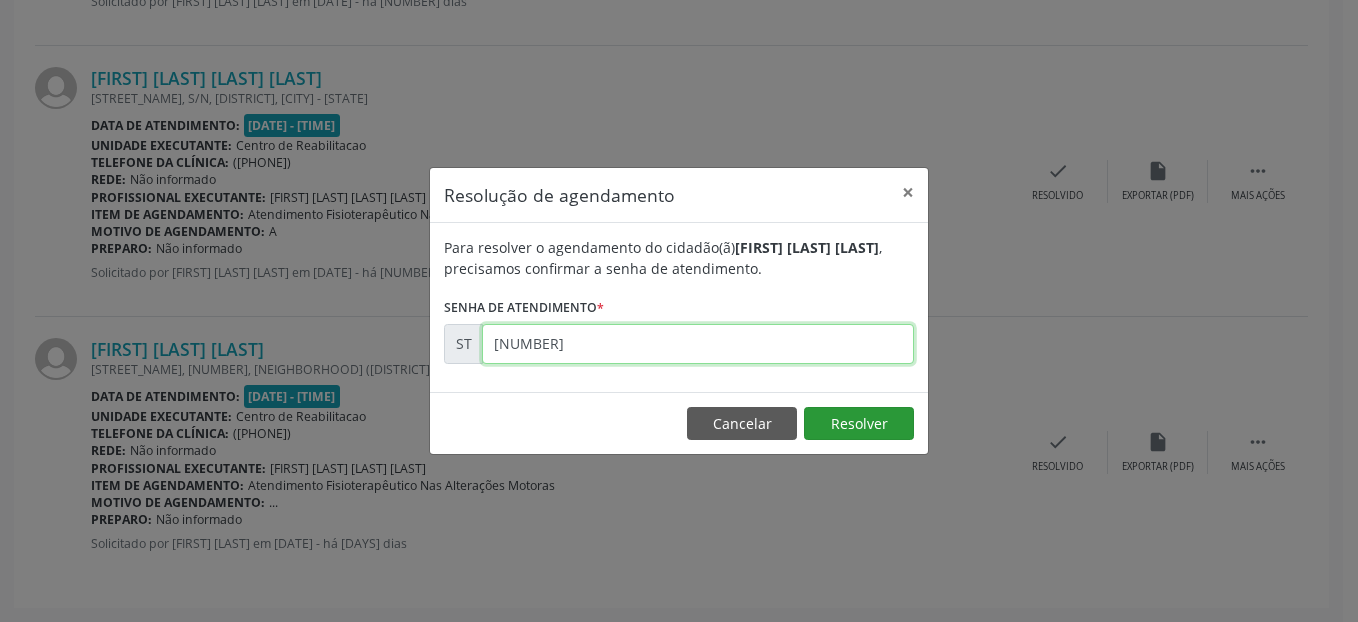 type on "[NUMBER]" 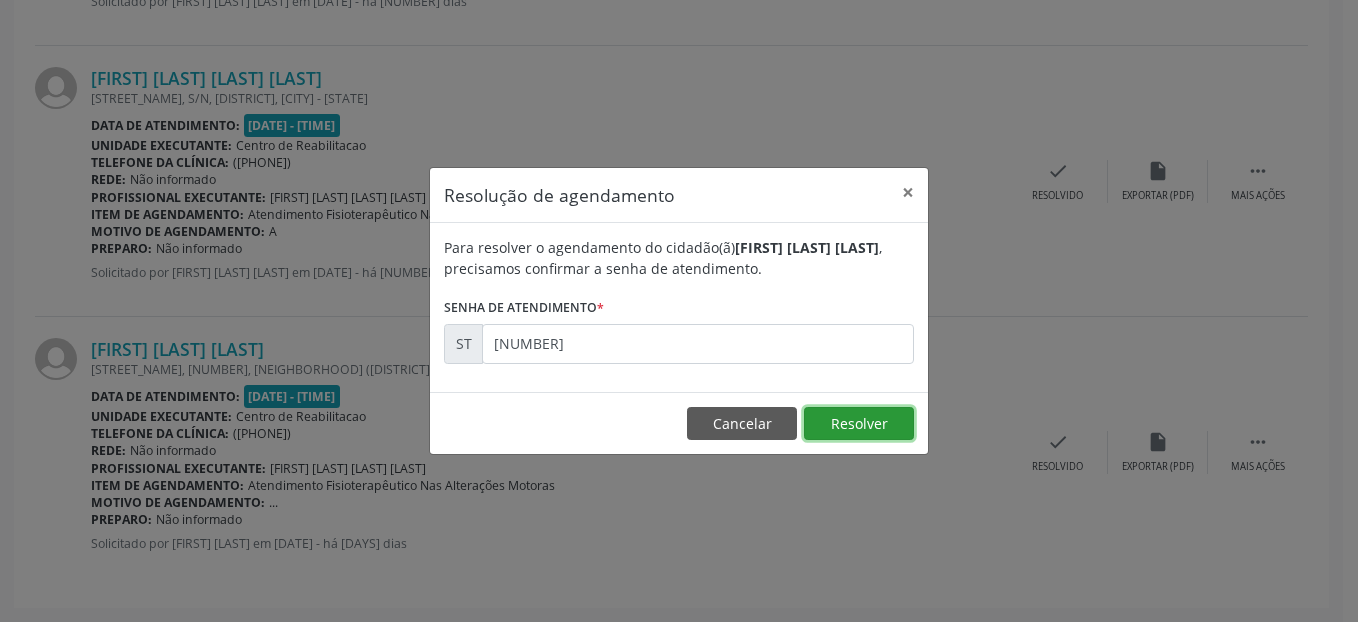 click on "Resolver" at bounding box center [859, 424] 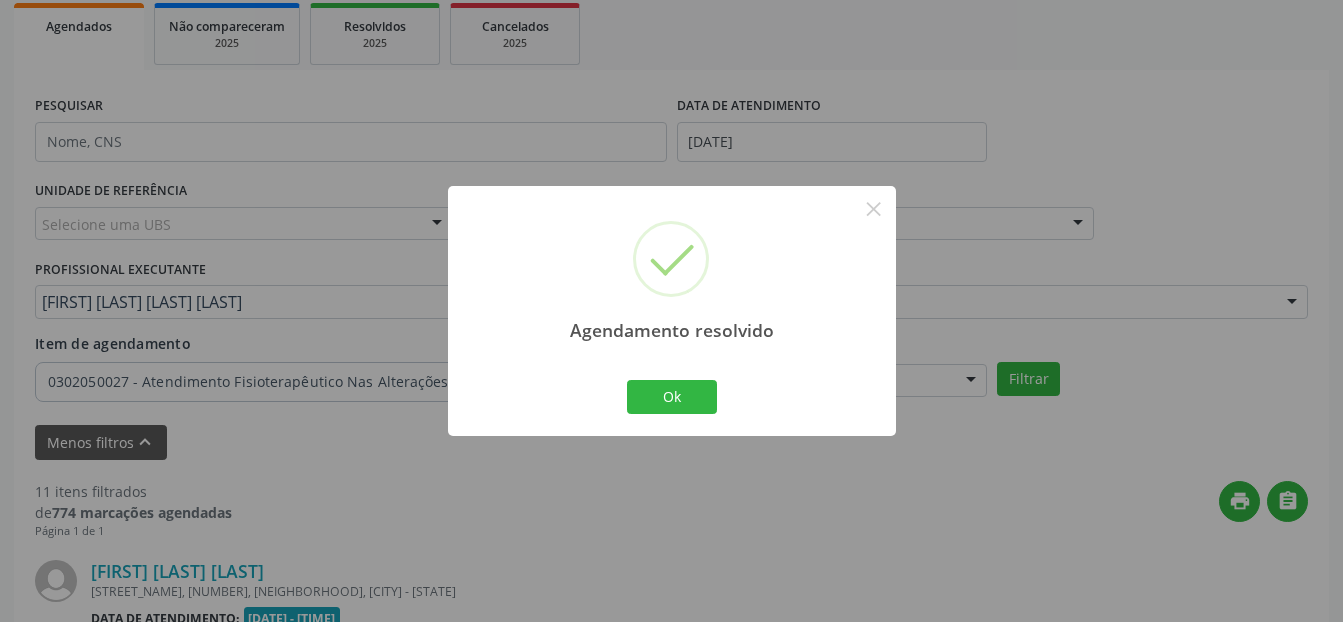 scroll, scrollTop: 3229, scrollLeft: 0, axis: vertical 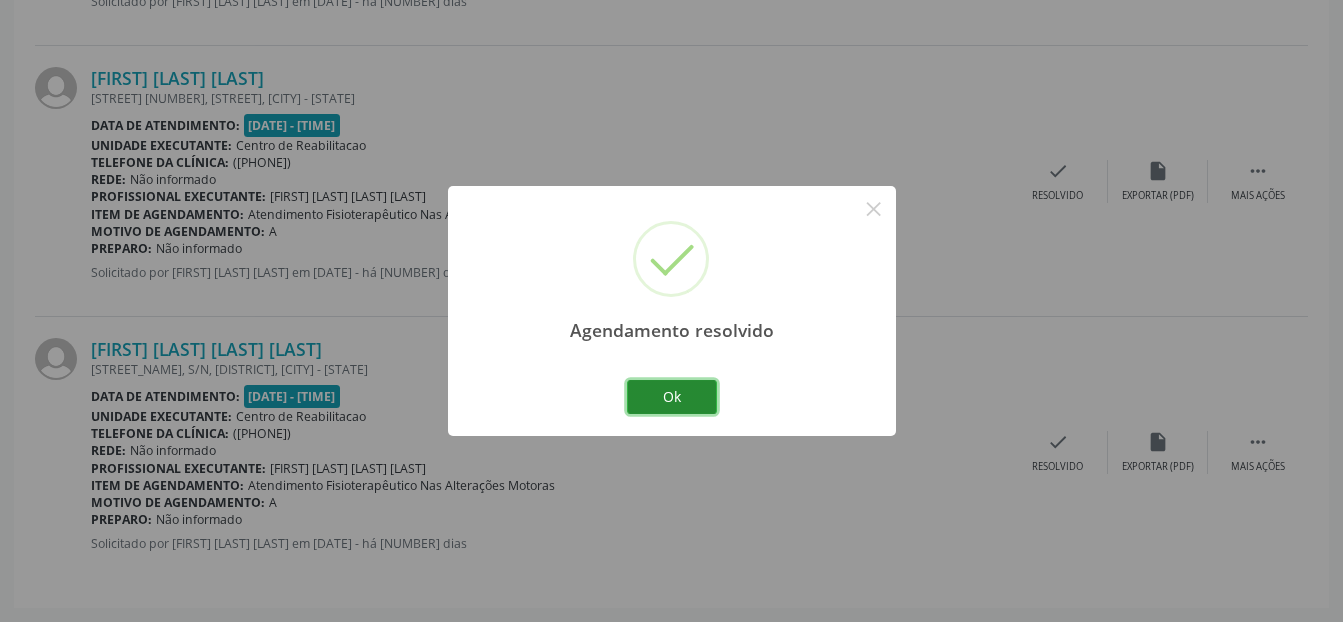 click on "Ok" at bounding box center [672, 397] 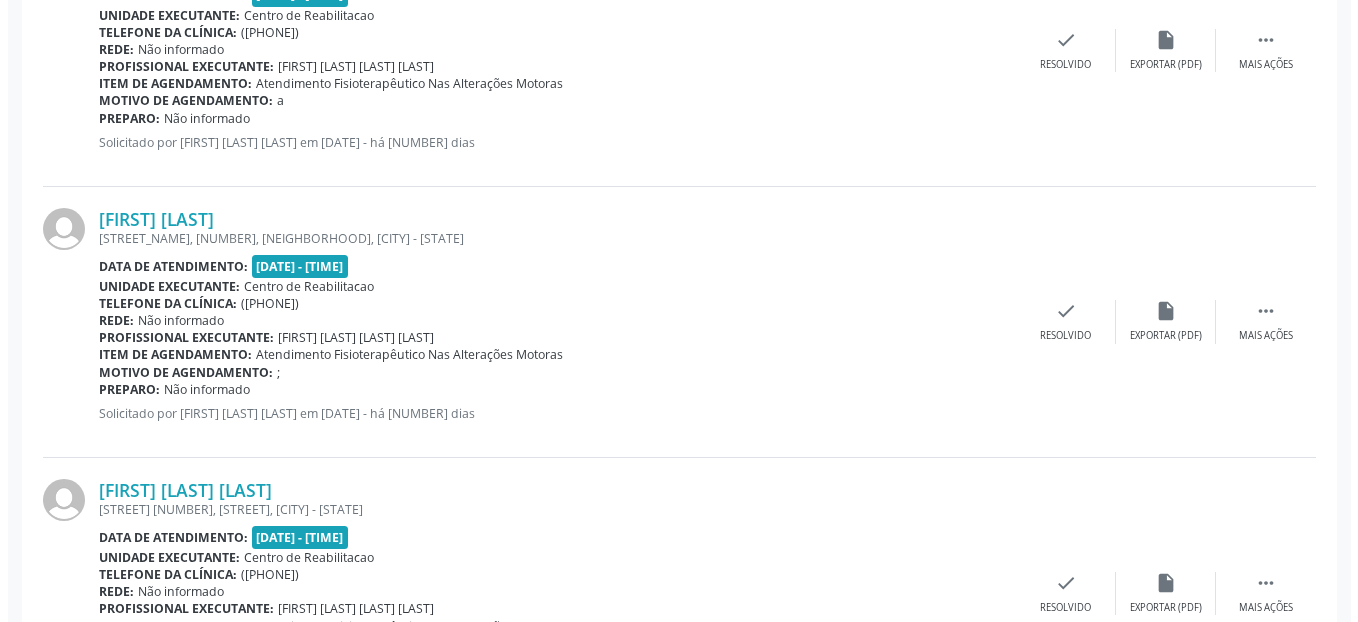 scroll, scrollTop: 2529, scrollLeft: 0, axis: vertical 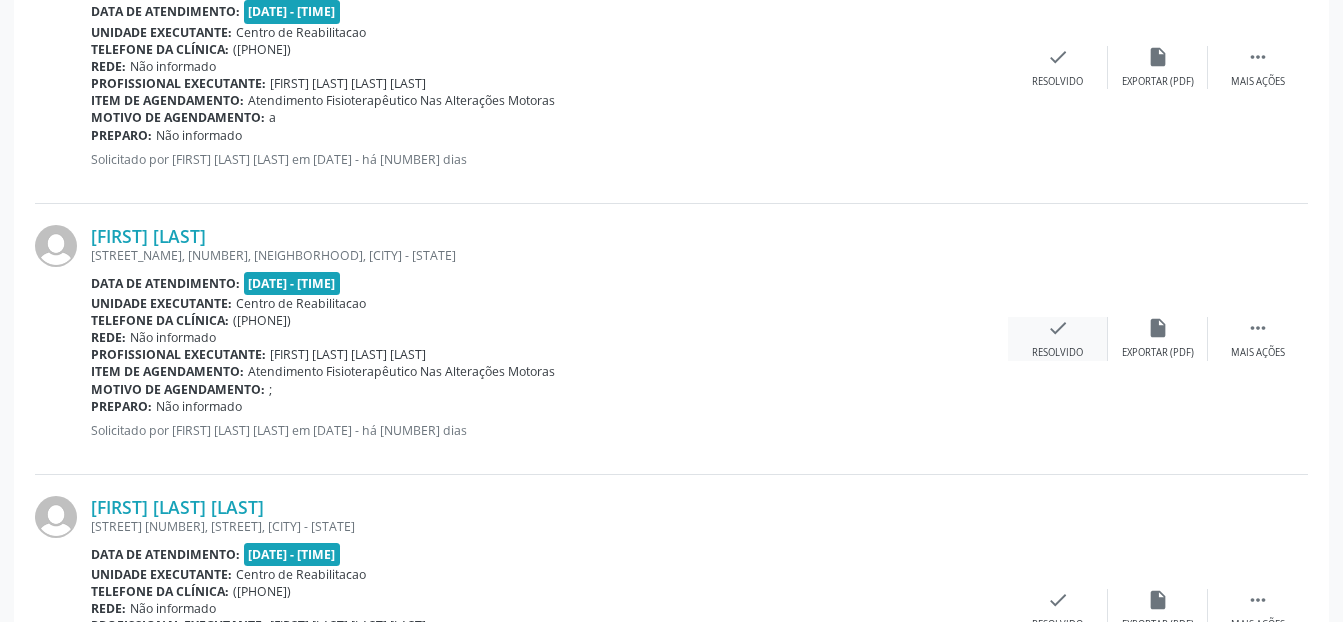 click on "check
Resolvido" at bounding box center (1058, 338) 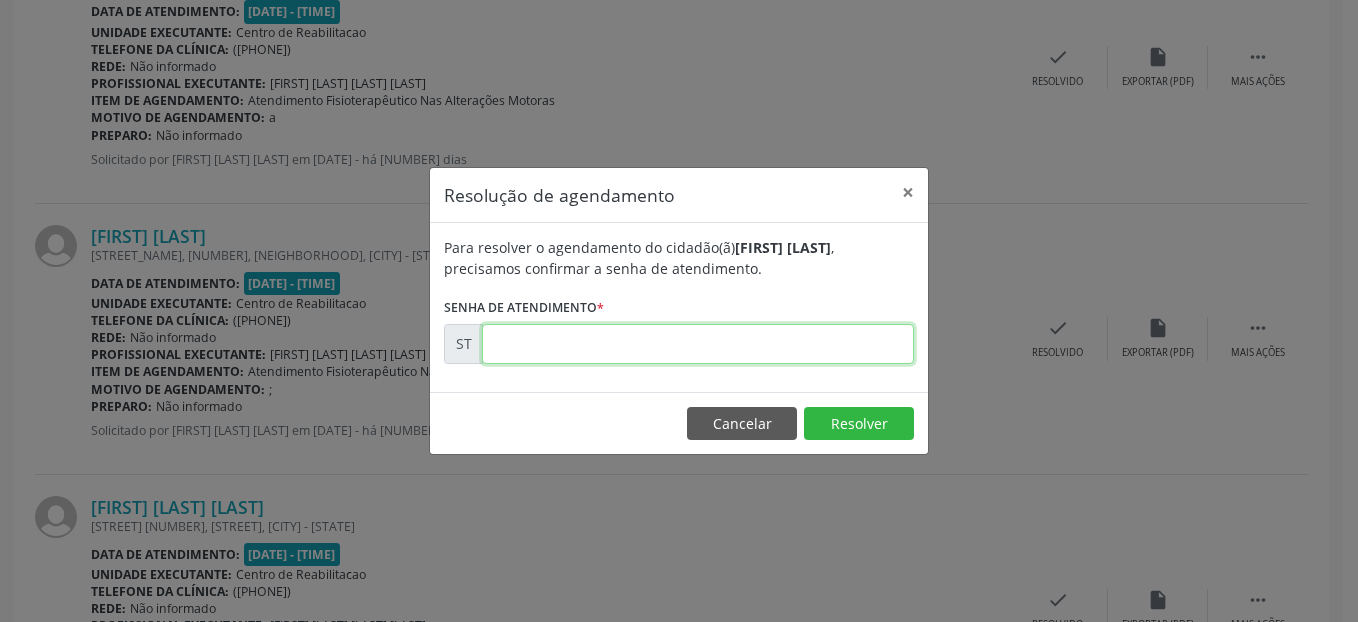 click at bounding box center (698, 344) 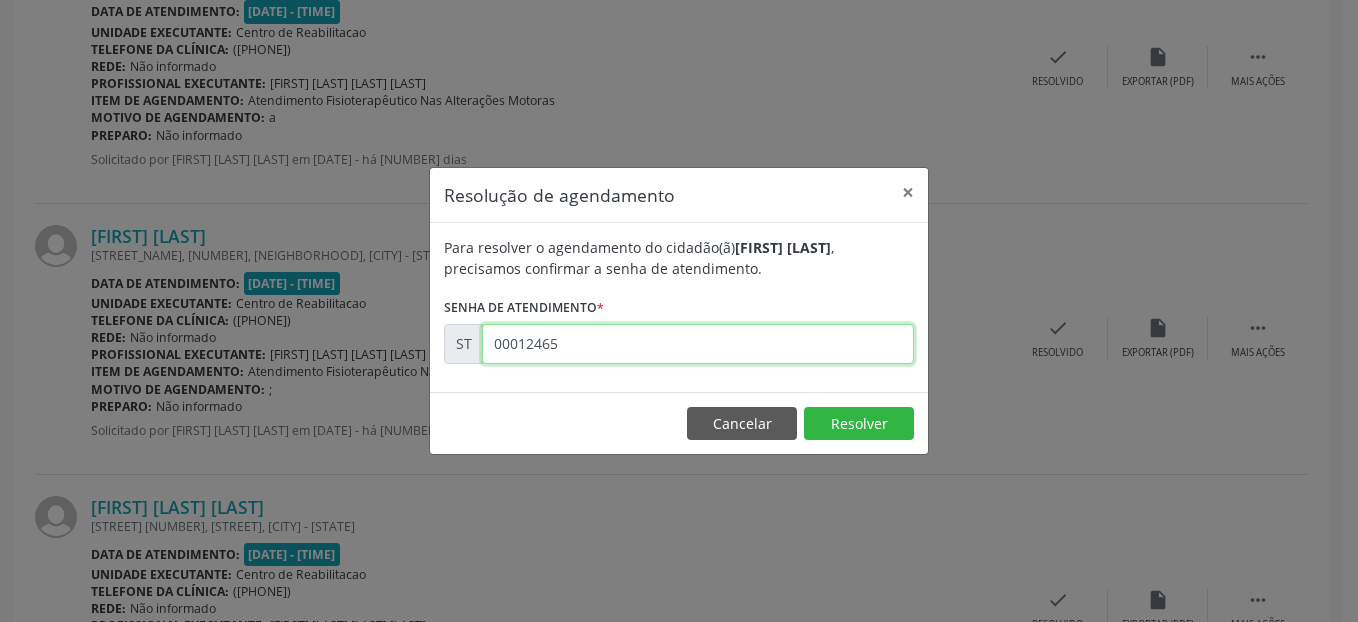 type on "00012465" 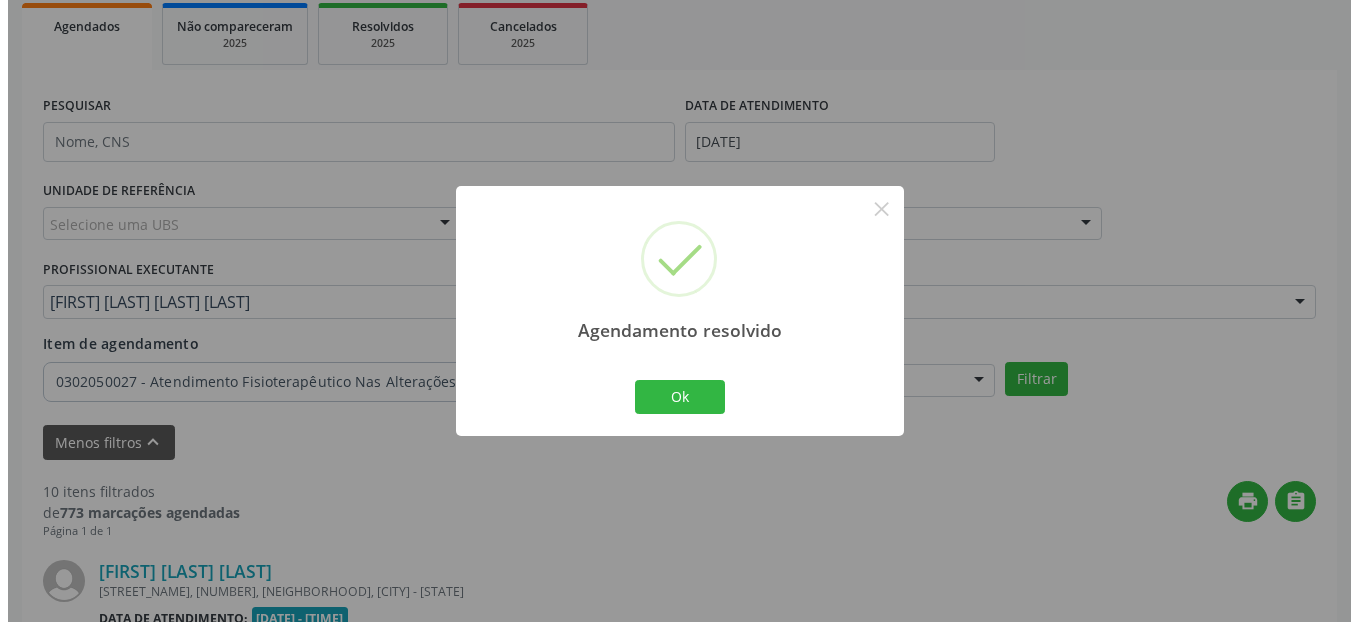 scroll, scrollTop: 2529, scrollLeft: 0, axis: vertical 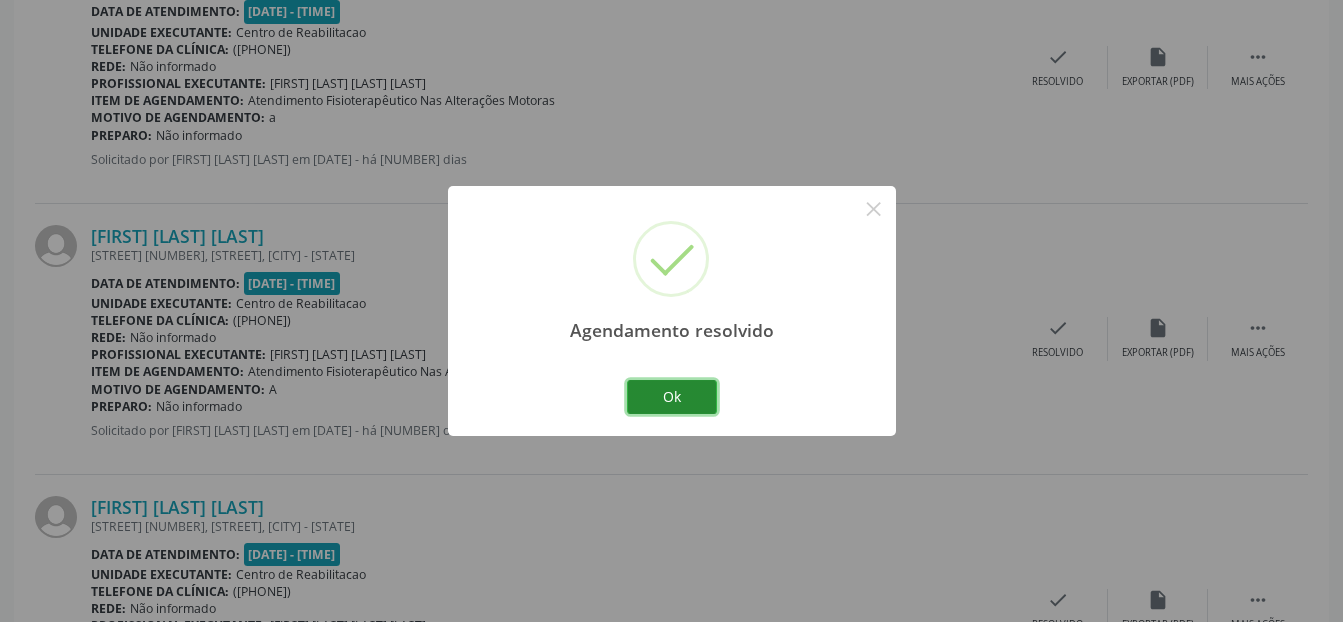click on "Ok" at bounding box center [672, 397] 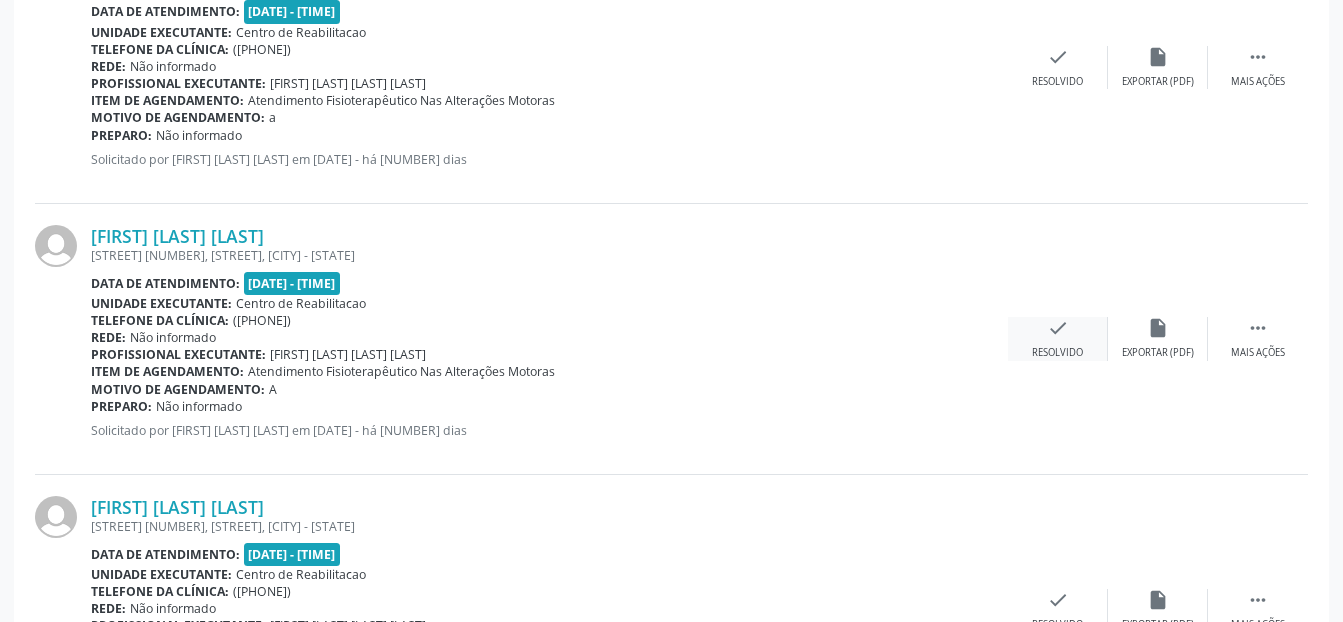 click on "check
Resolvido" at bounding box center [1058, 338] 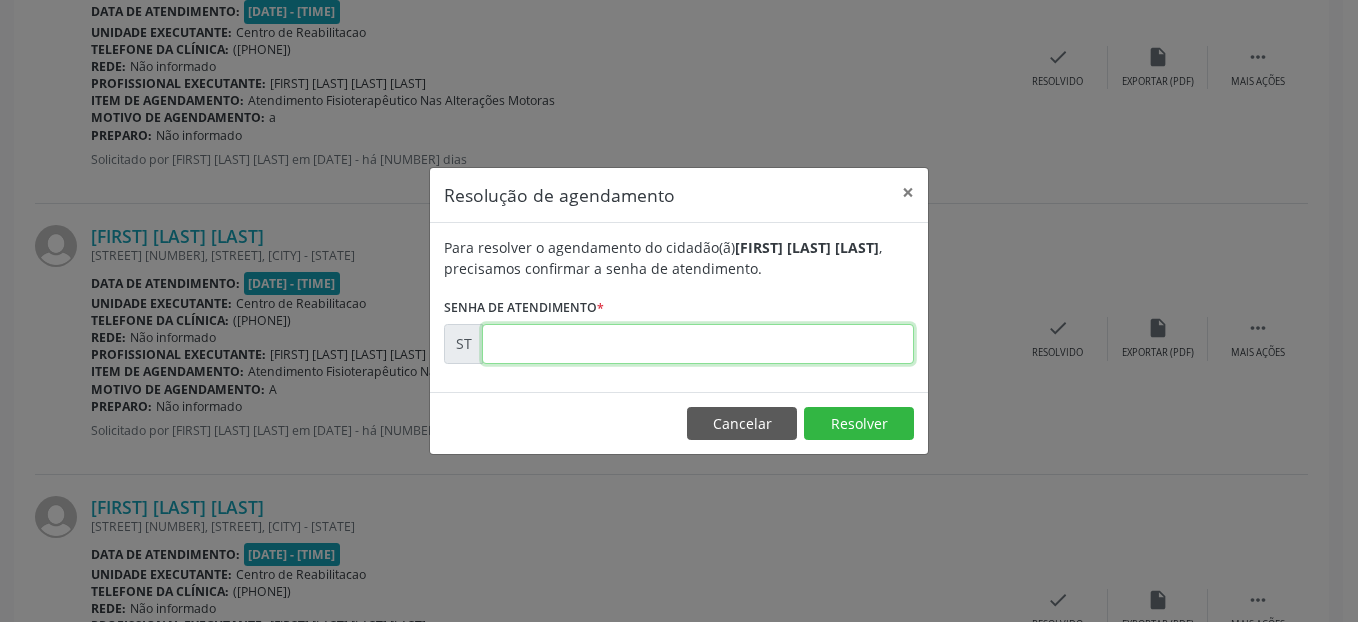 click at bounding box center [698, 344] 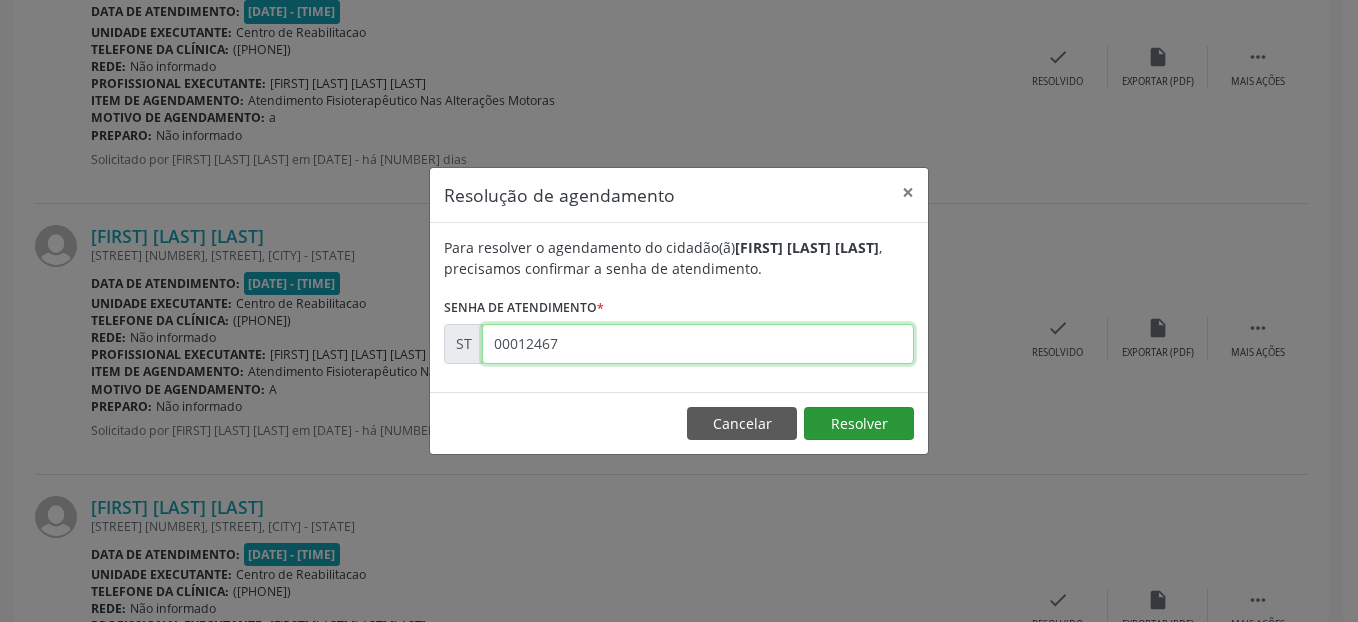 type on "00012467" 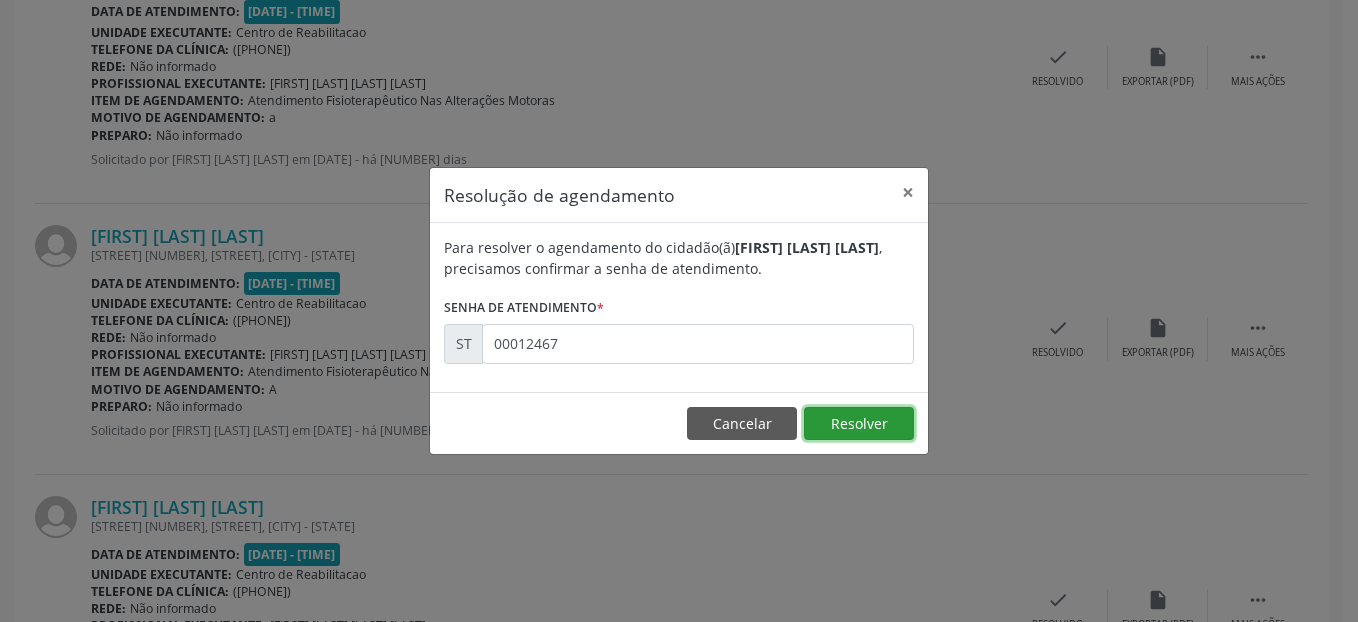 click on "Resolver" at bounding box center [859, 424] 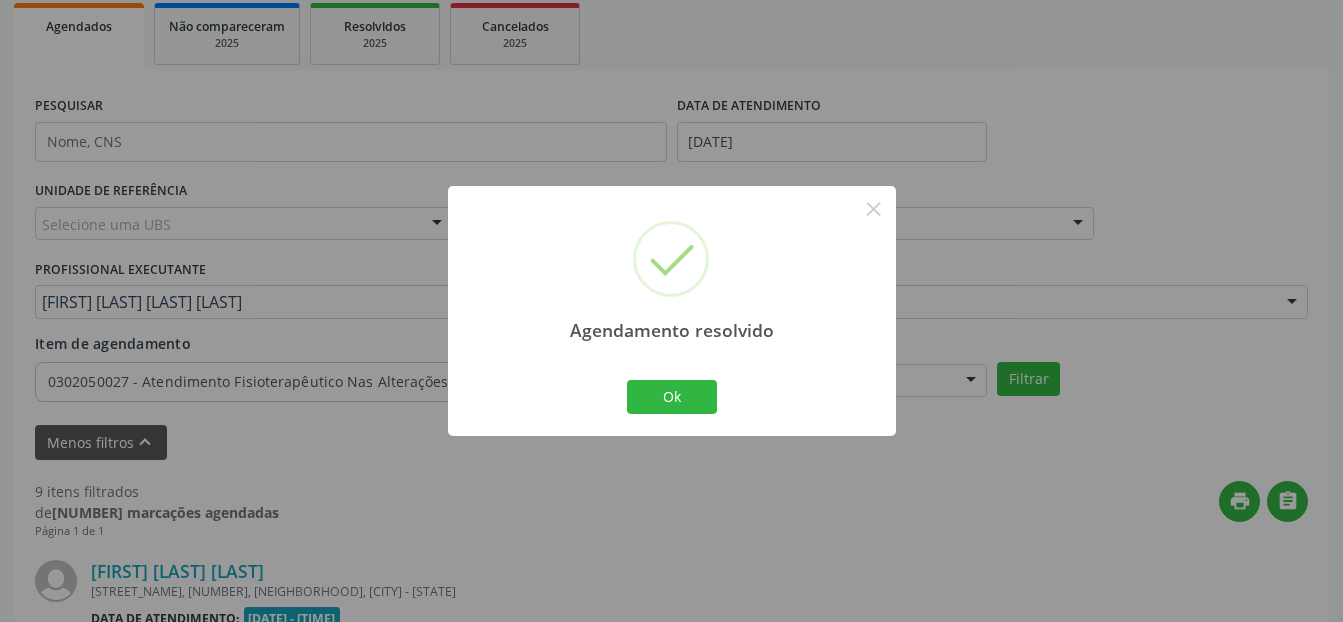 scroll, scrollTop: 2529, scrollLeft: 0, axis: vertical 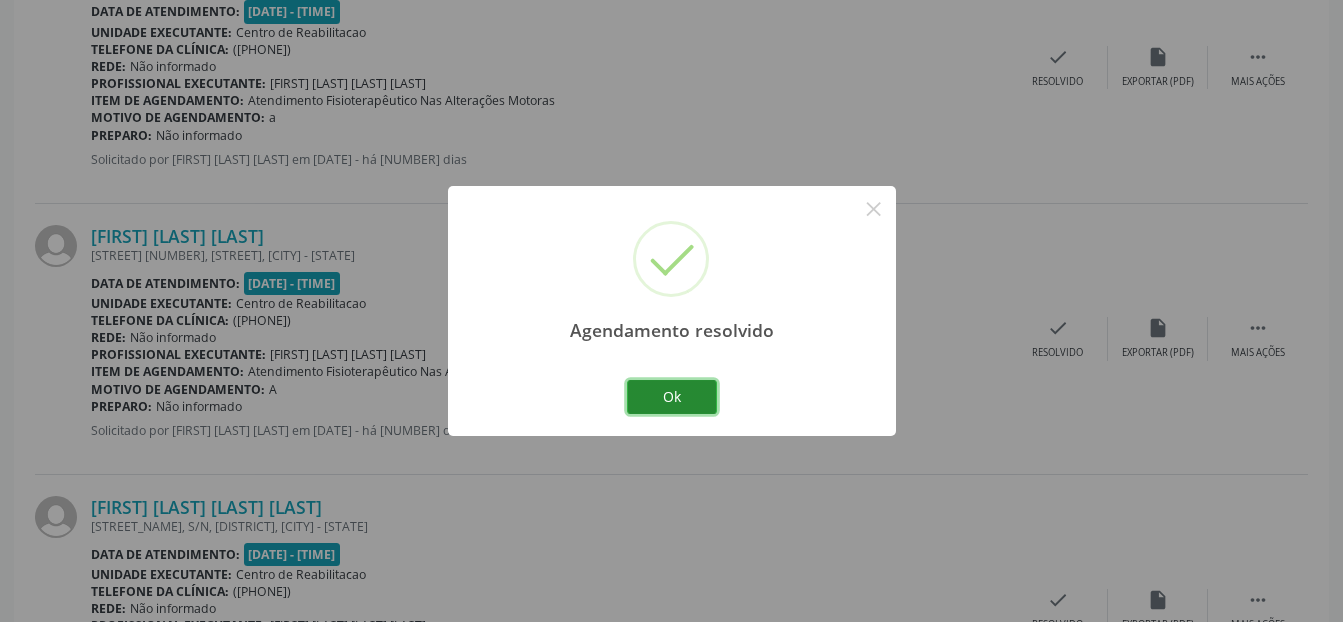 click on "Ok" at bounding box center [672, 397] 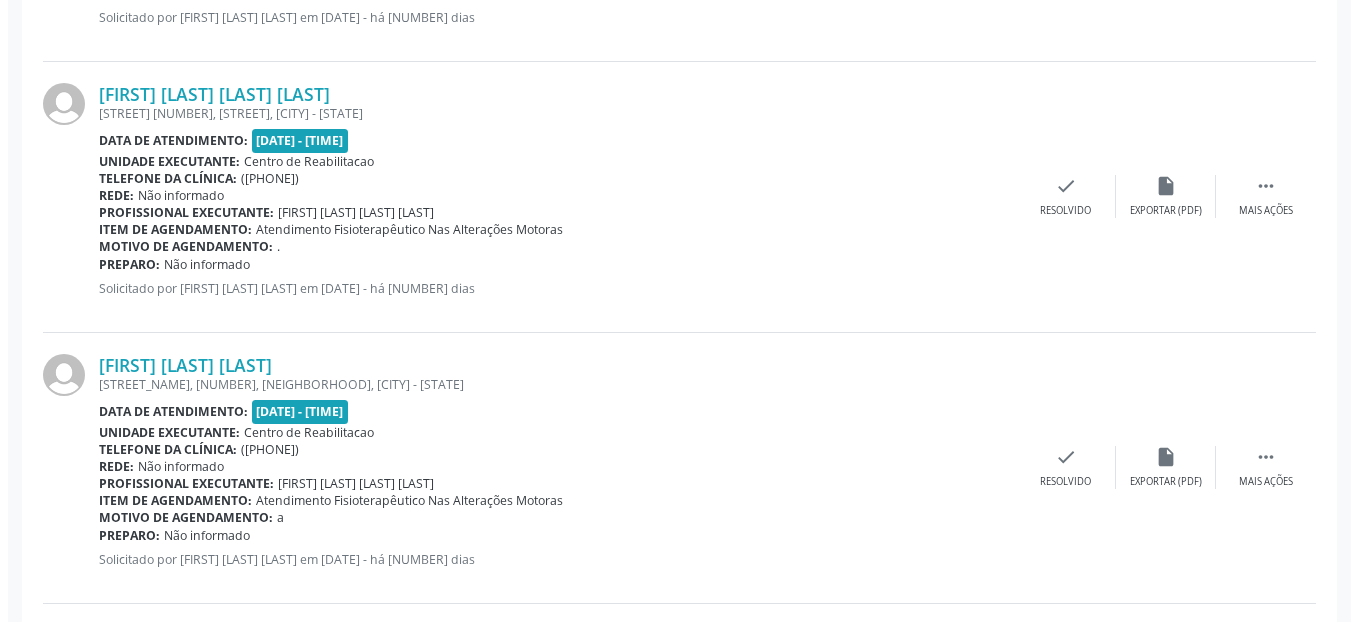scroll, scrollTop: 2029, scrollLeft: 0, axis: vertical 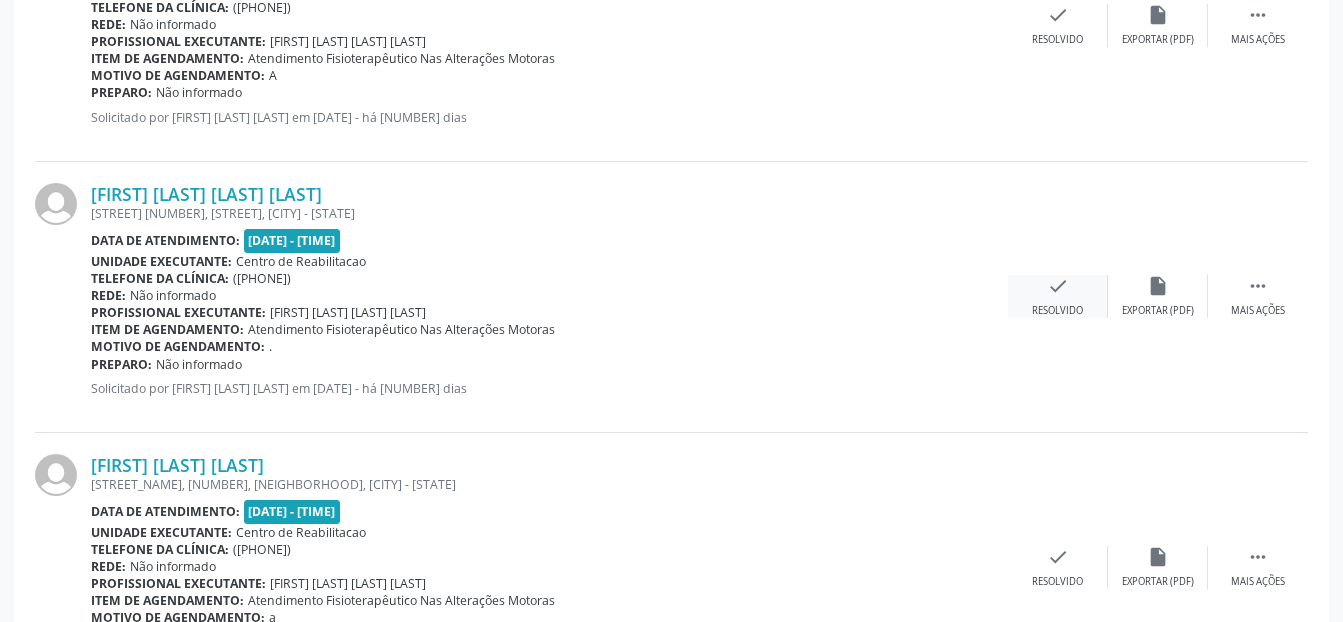 click on "Resolvido" at bounding box center (1057, 311) 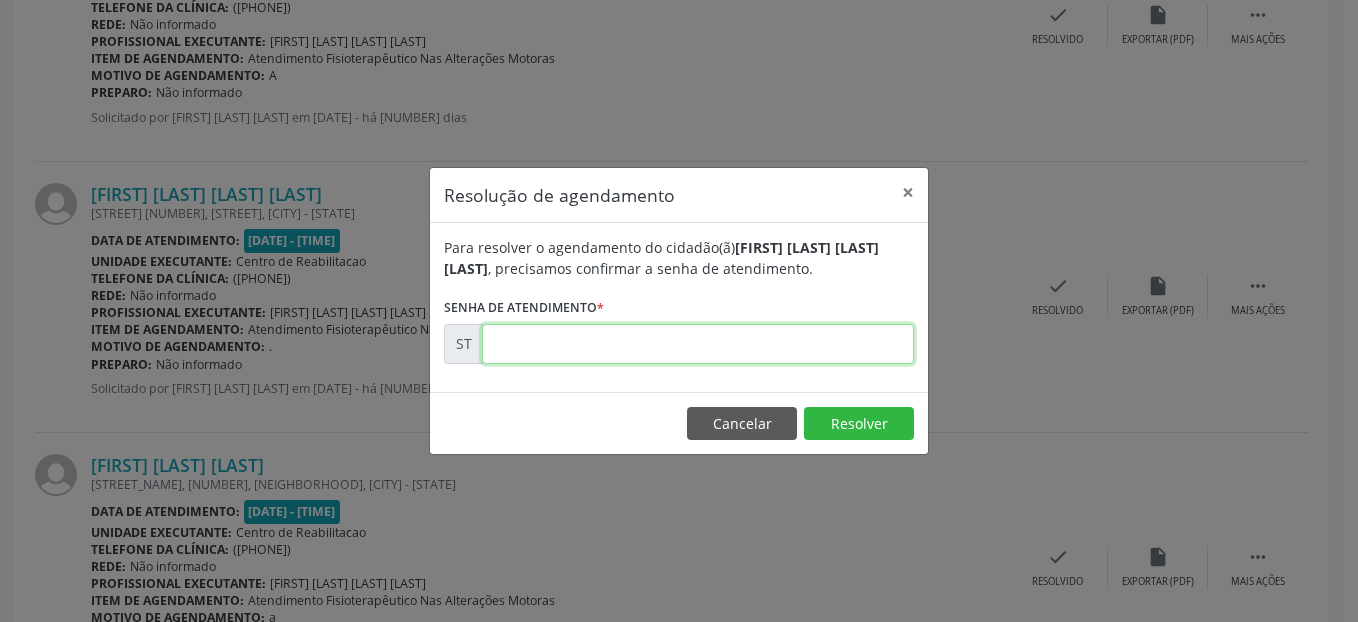 click at bounding box center (698, 344) 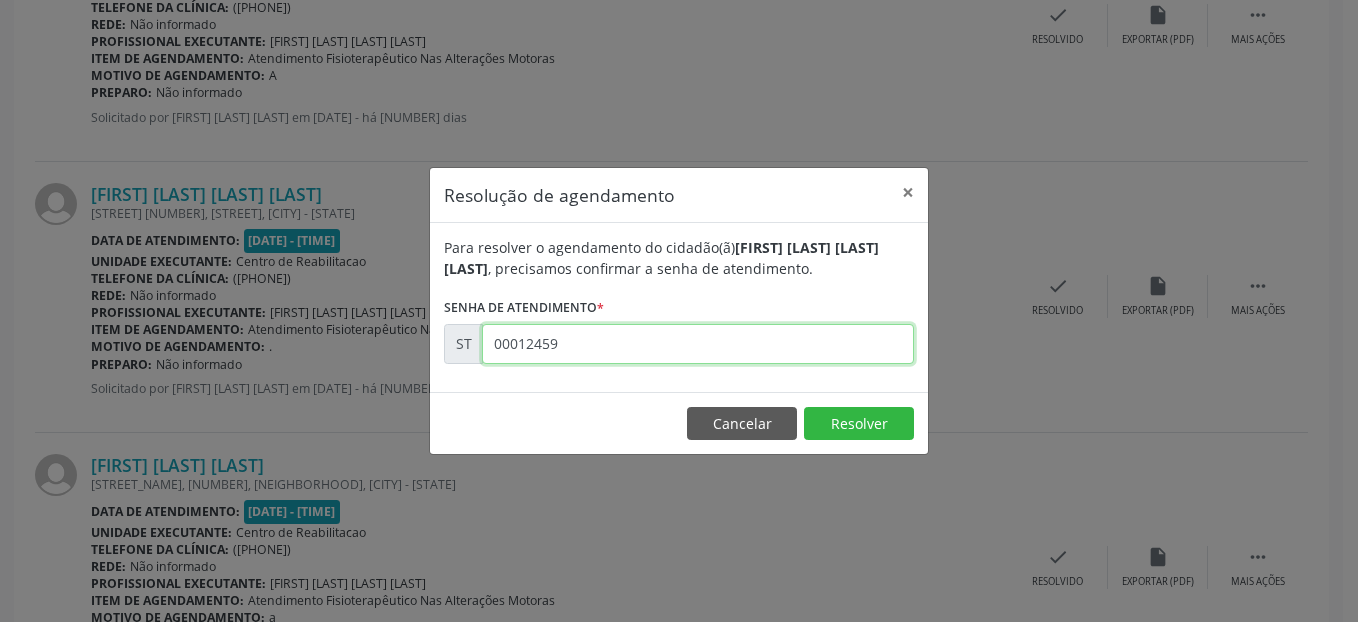 type on "00012459" 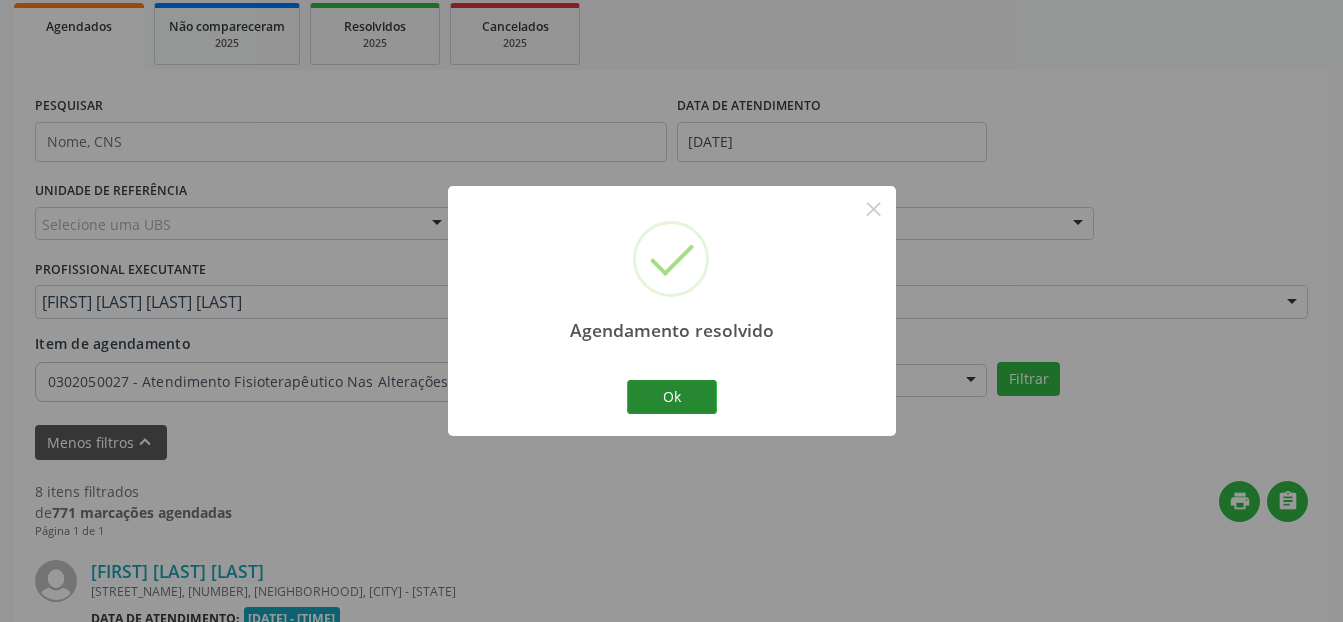 scroll, scrollTop: 2029, scrollLeft: 0, axis: vertical 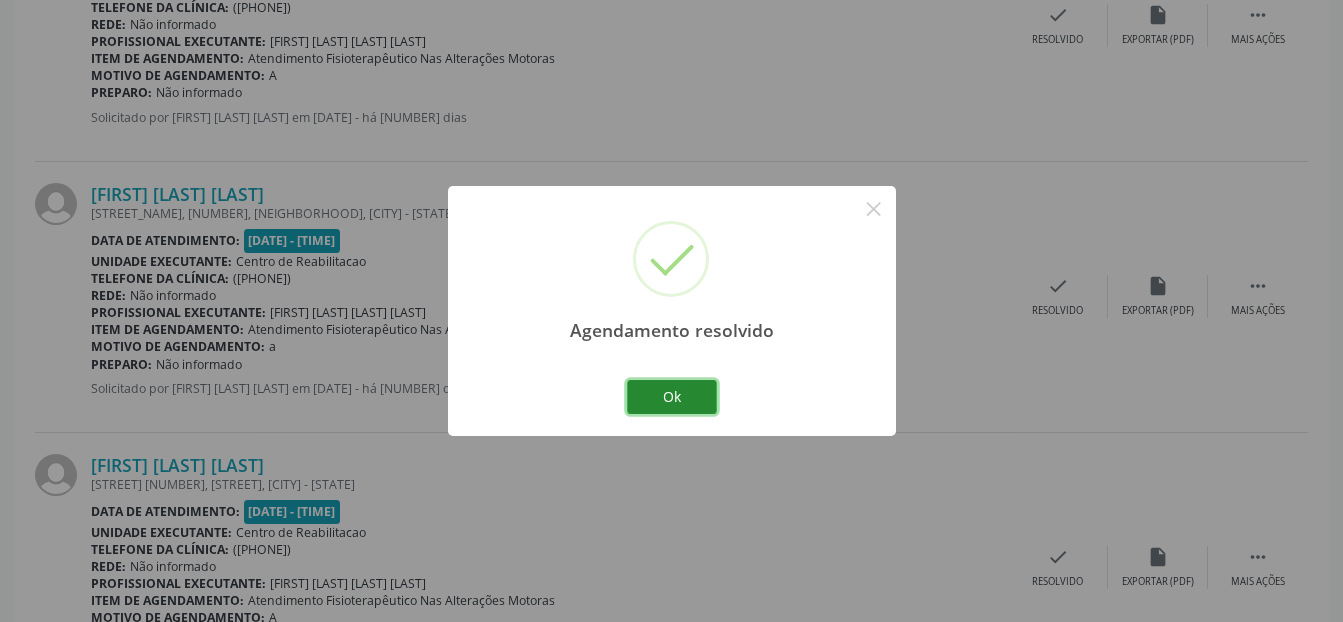 click on "Ok" at bounding box center (672, 397) 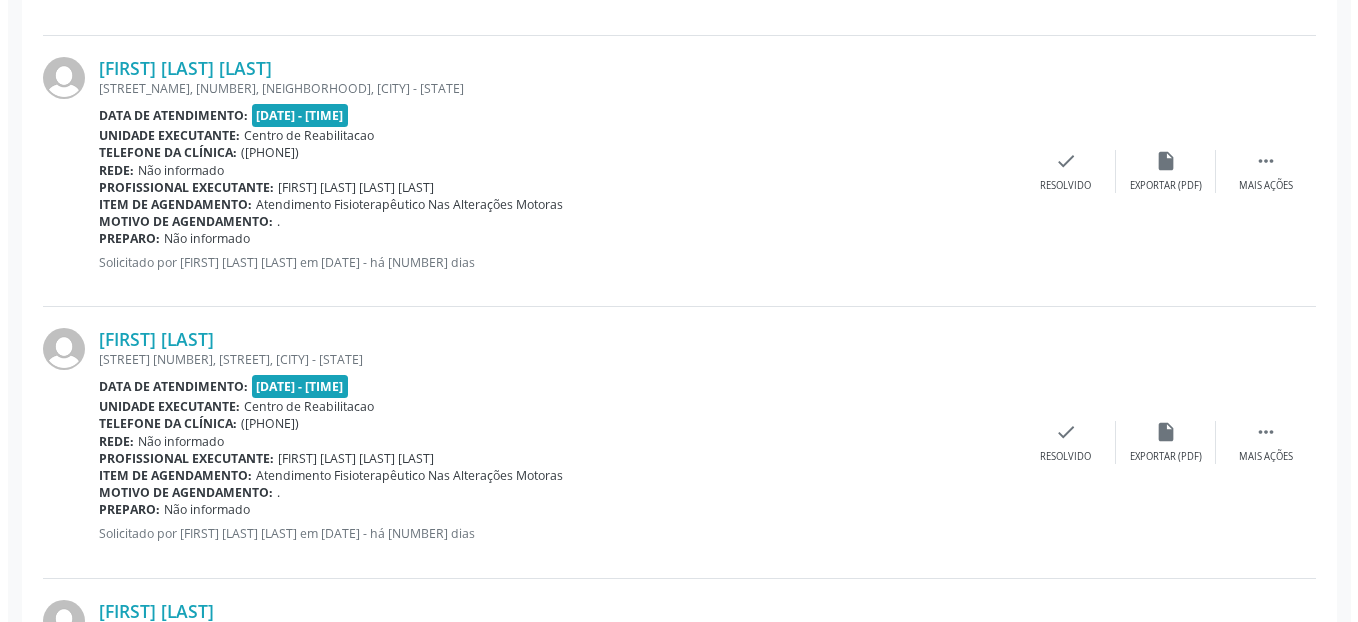 scroll, scrollTop: 1129, scrollLeft: 0, axis: vertical 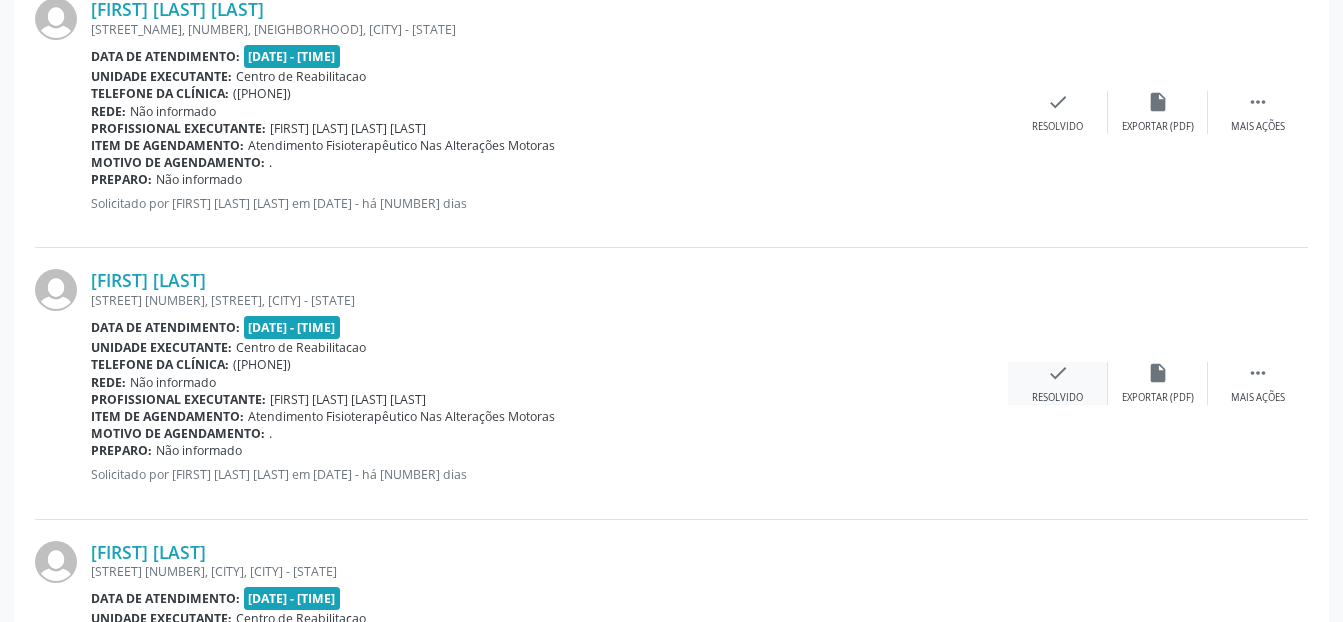 click on "check
Resolvido" at bounding box center [1058, 383] 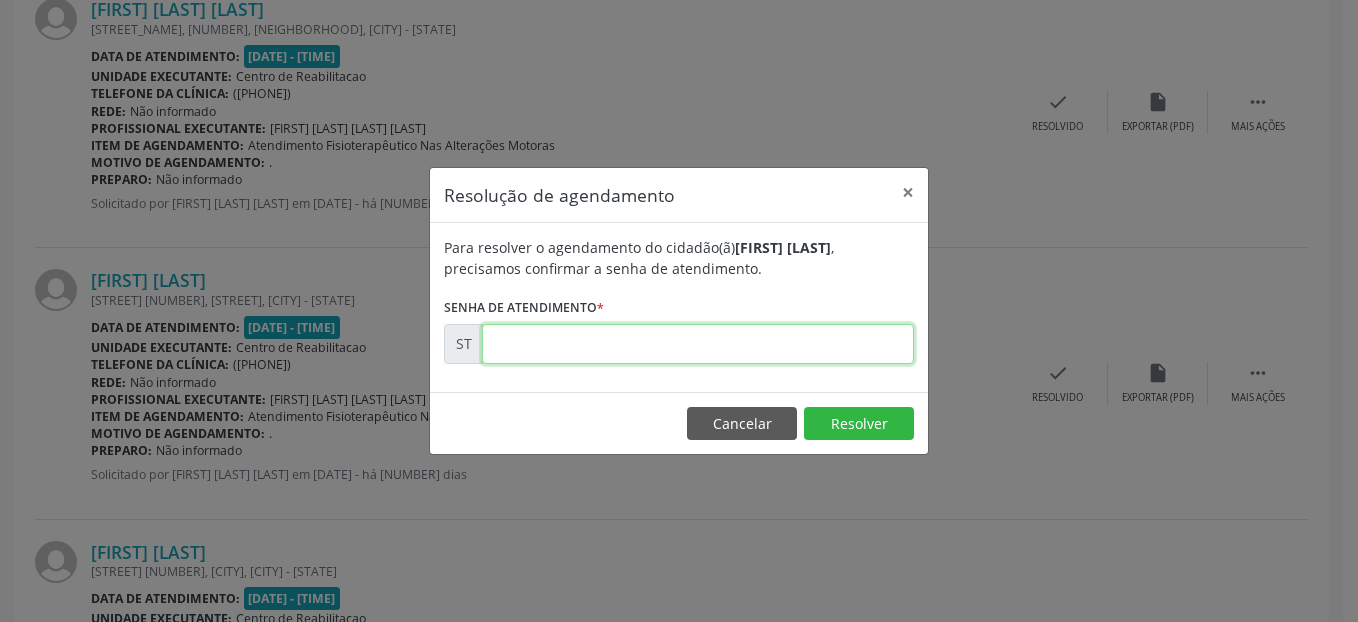 click at bounding box center (698, 344) 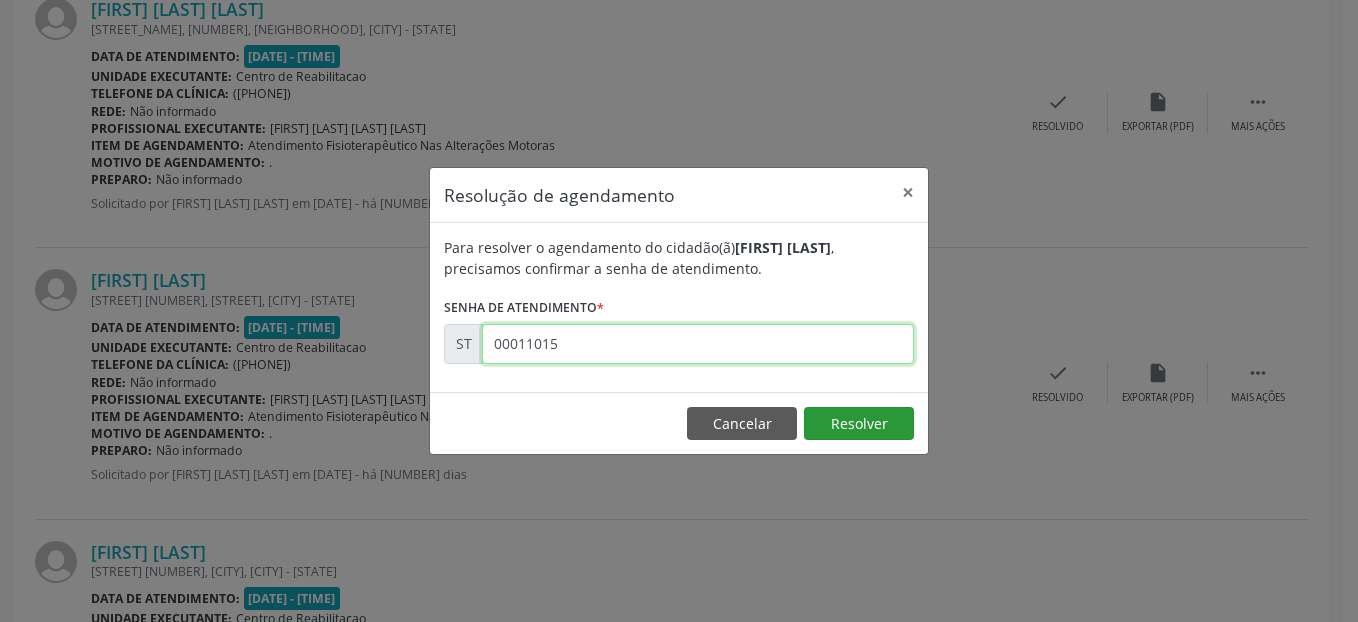 type on "00011015" 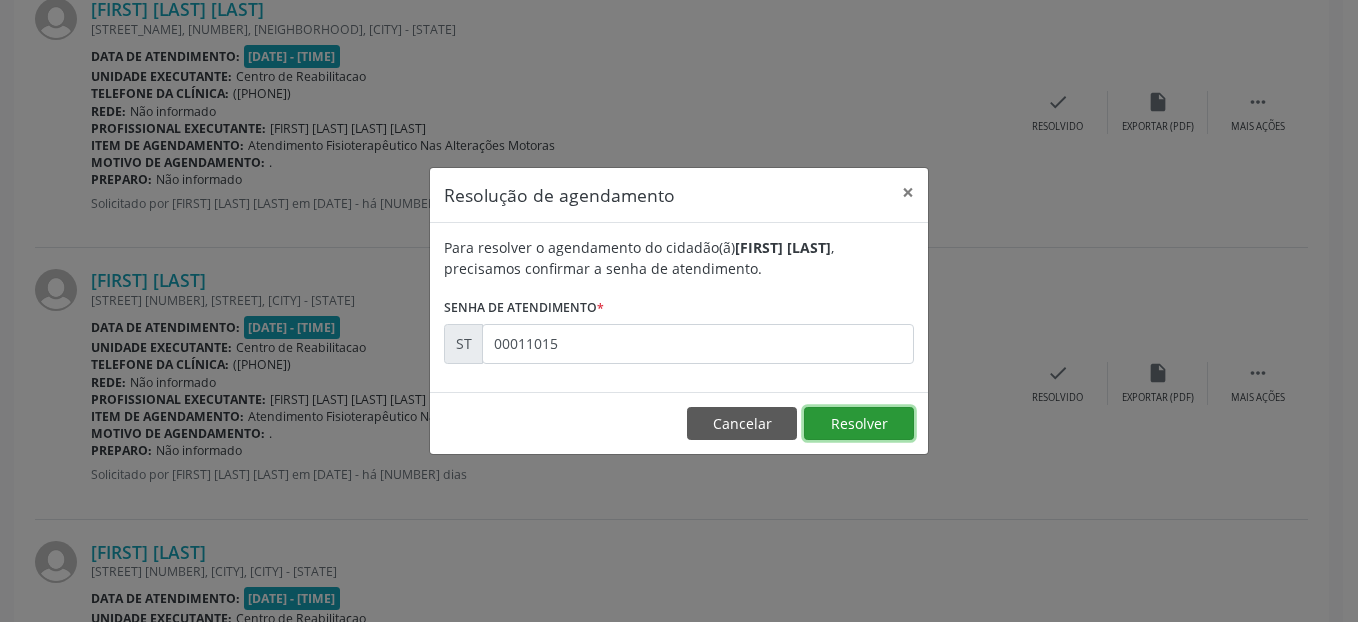 click on "Resolver" at bounding box center (859, 424) 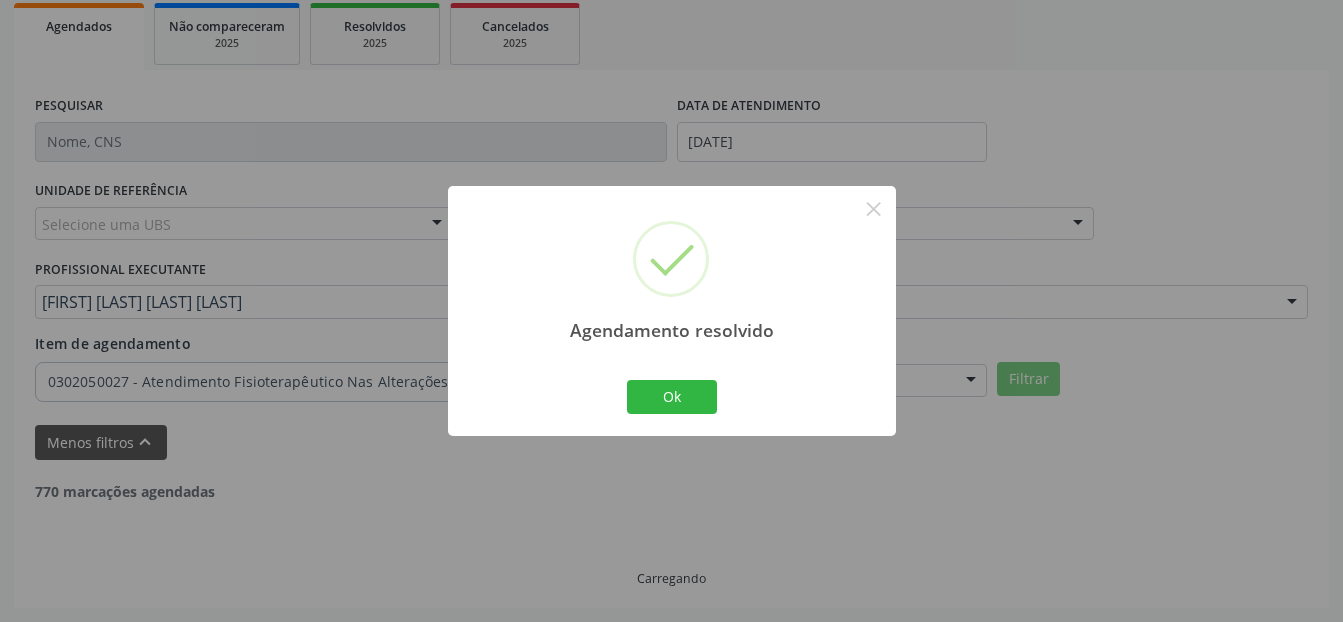 scroll, scrollTop: 1129, scrollLeft: 0, axis: vertical 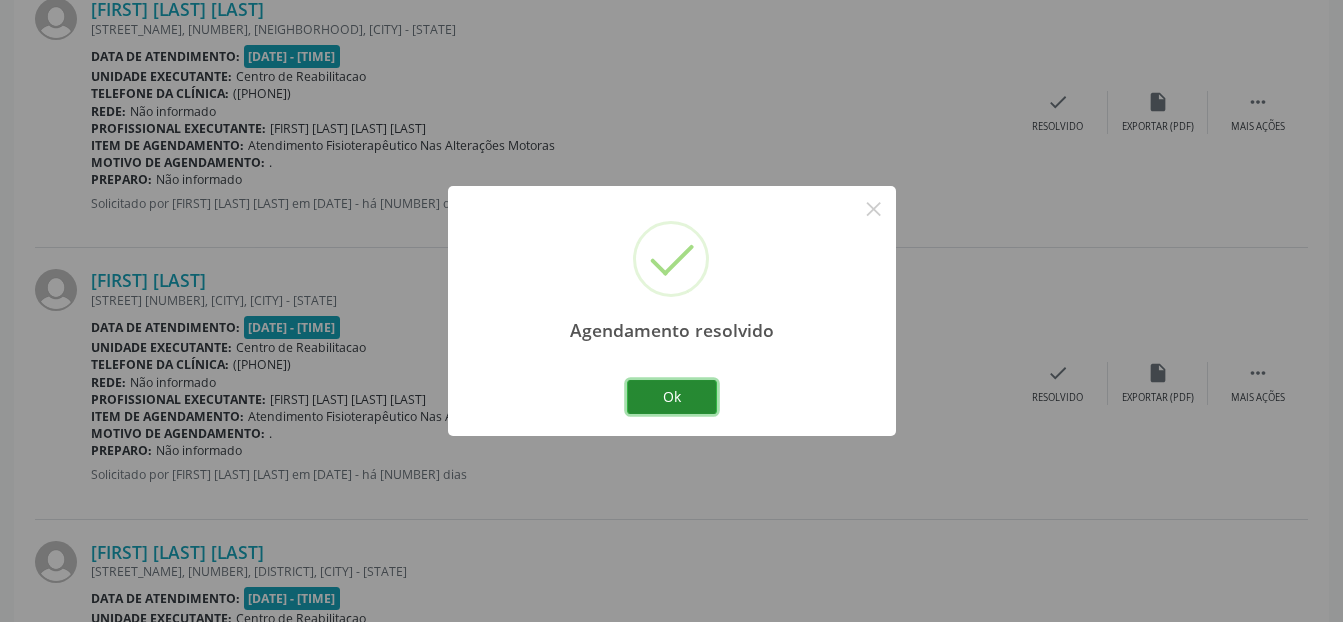 click on "Ok" at bounding box center [672, 397] 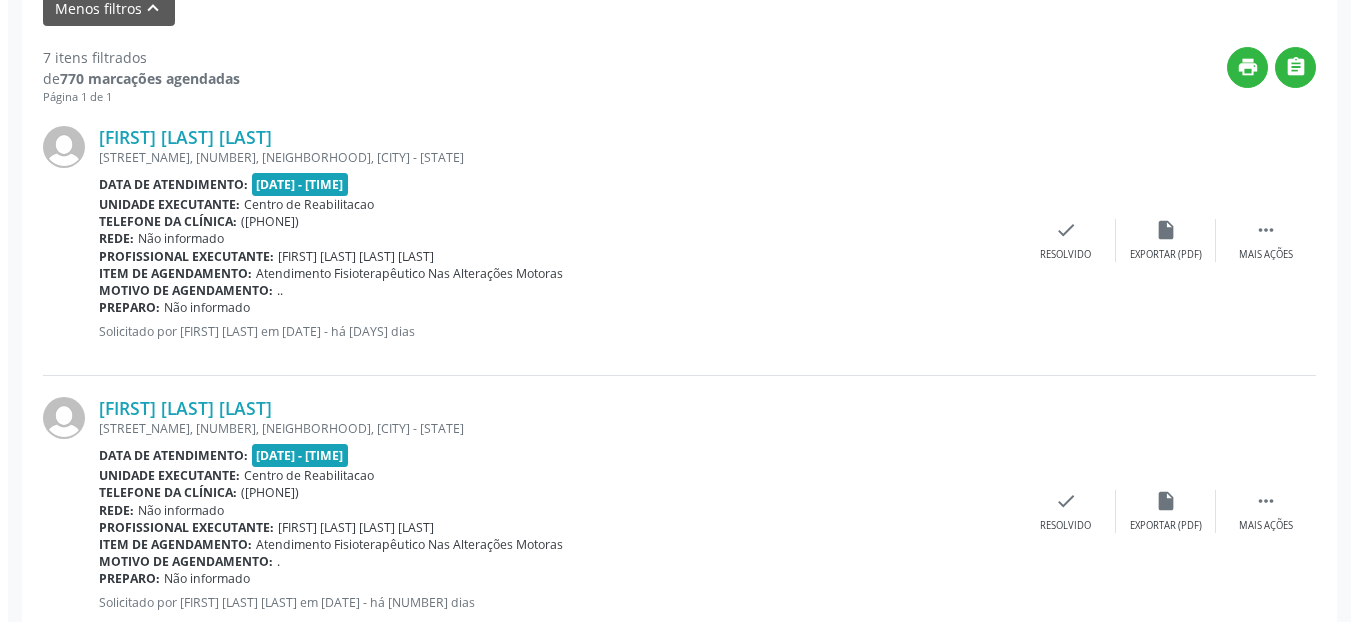 scroll, scrollTop: 729, scrollLeft: 0, axis: vertical 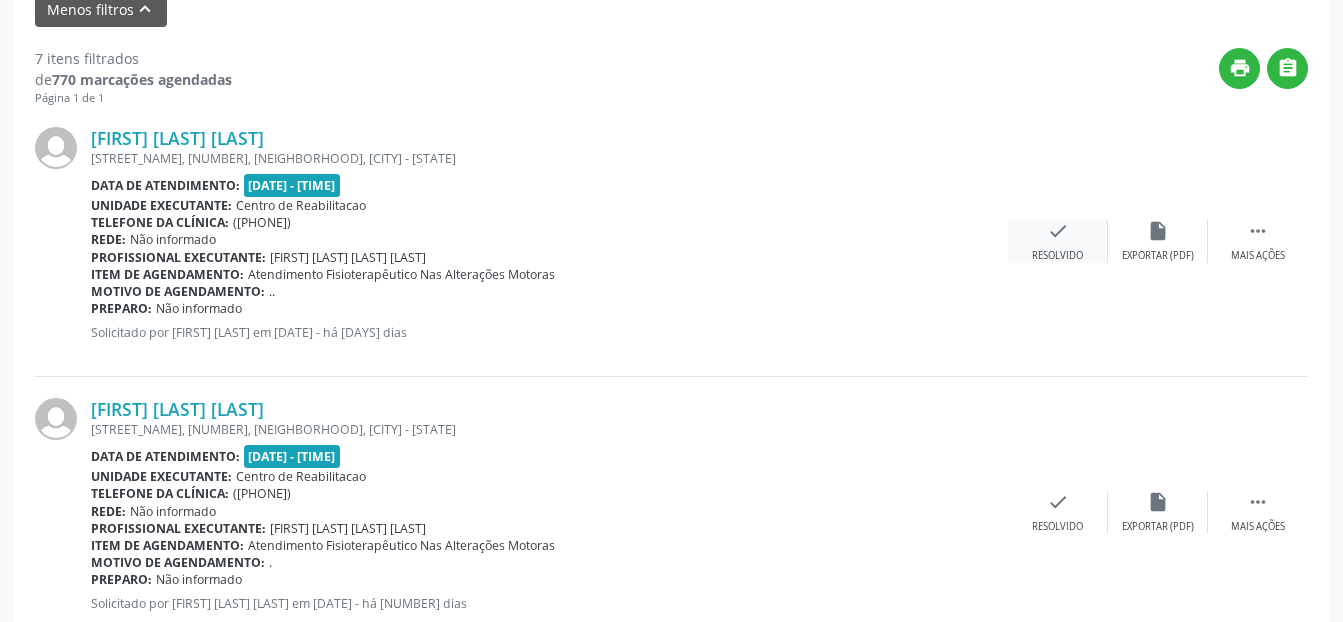 click on "Resolvido" at bounding box center (1057, 256) 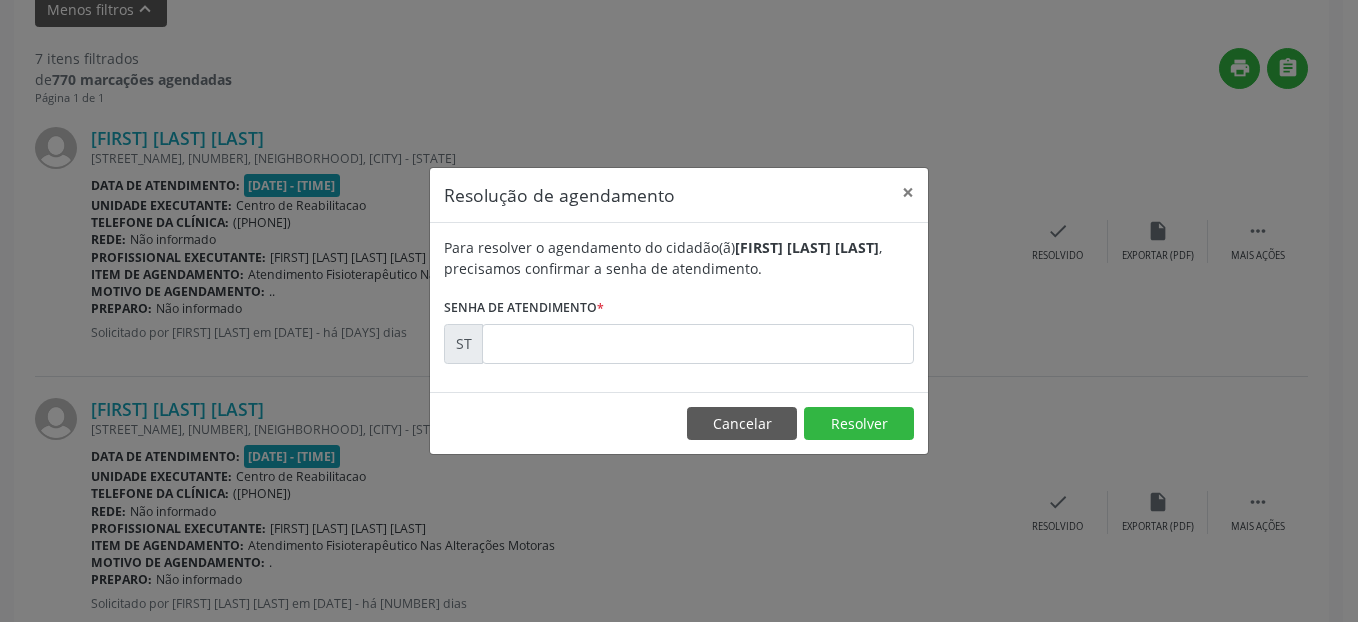 click on "Para resolver o agendamento do cidadão(ã)  [FIRST] [LAST] ,
precisamos confirmar a senha de atendimento.
Senha de atendimento
*
ST" at bounding box center [679, 300] 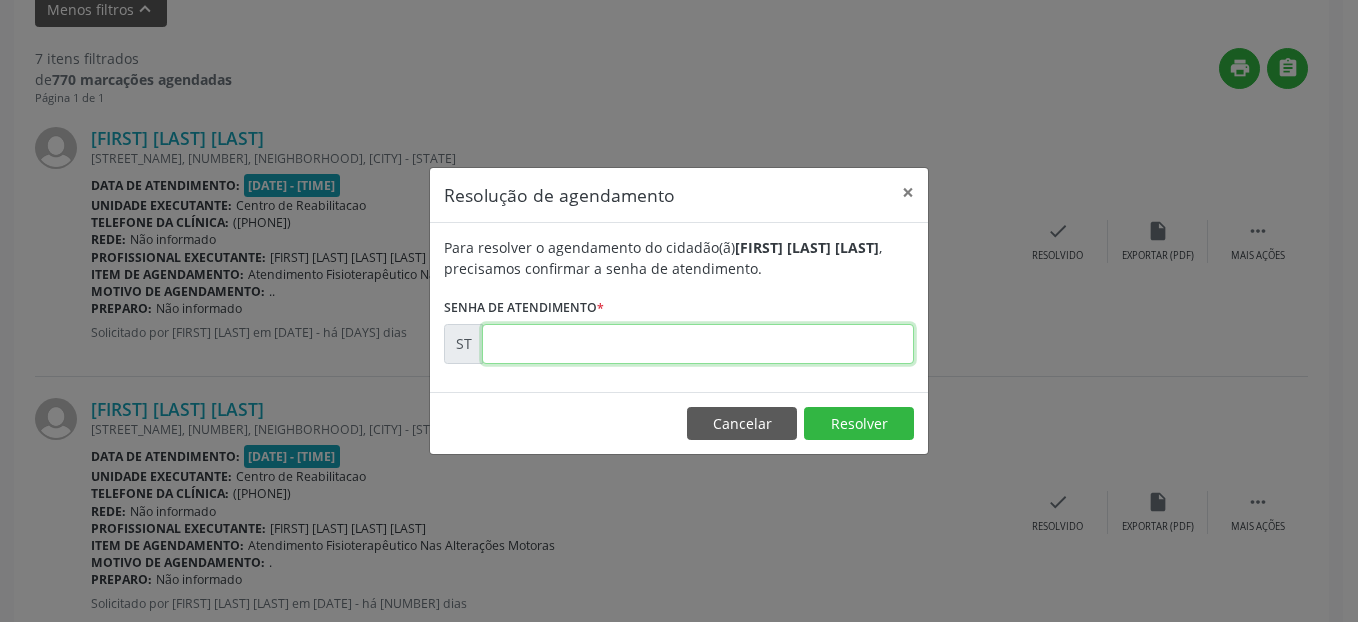 click at bounding box center [698, 344] 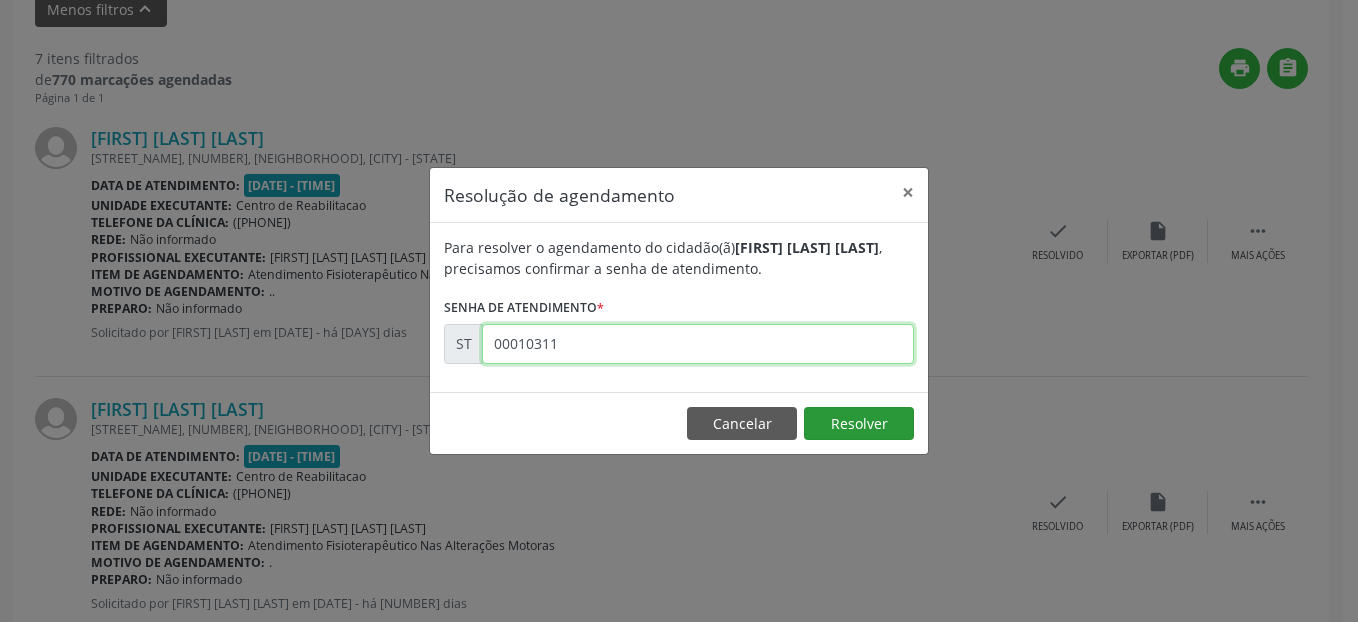 type on "00010311" 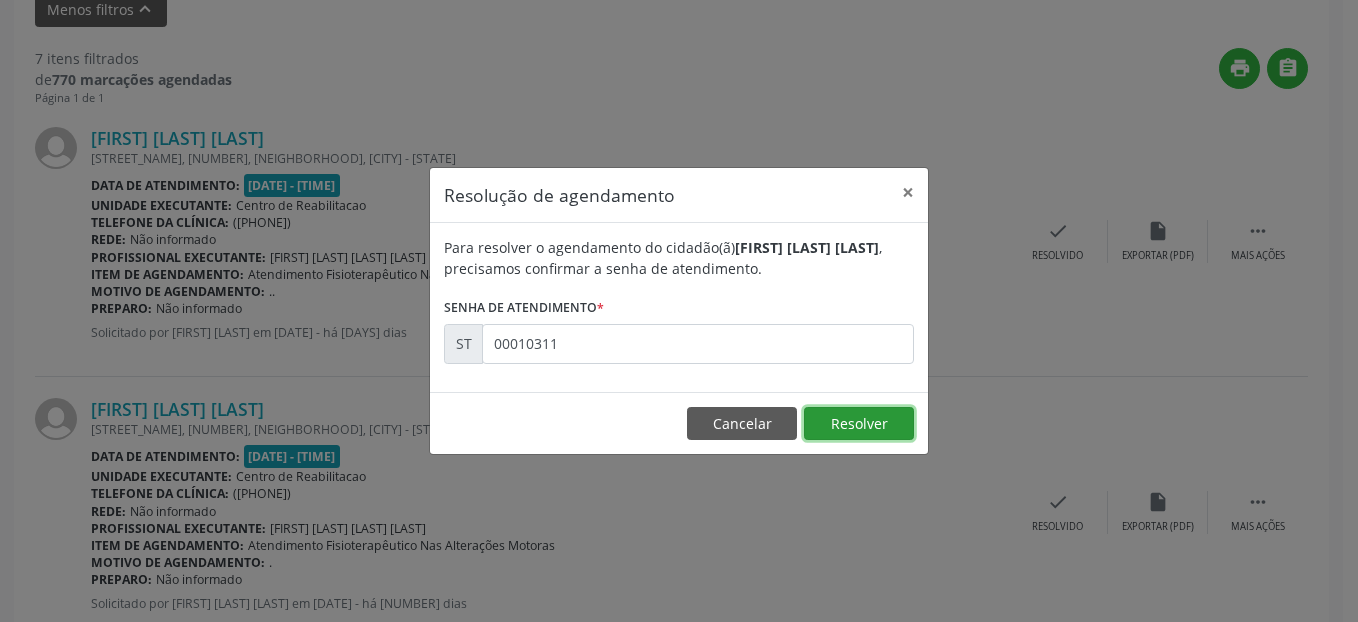 click on "Resolver" at bounding box center (859, 424) 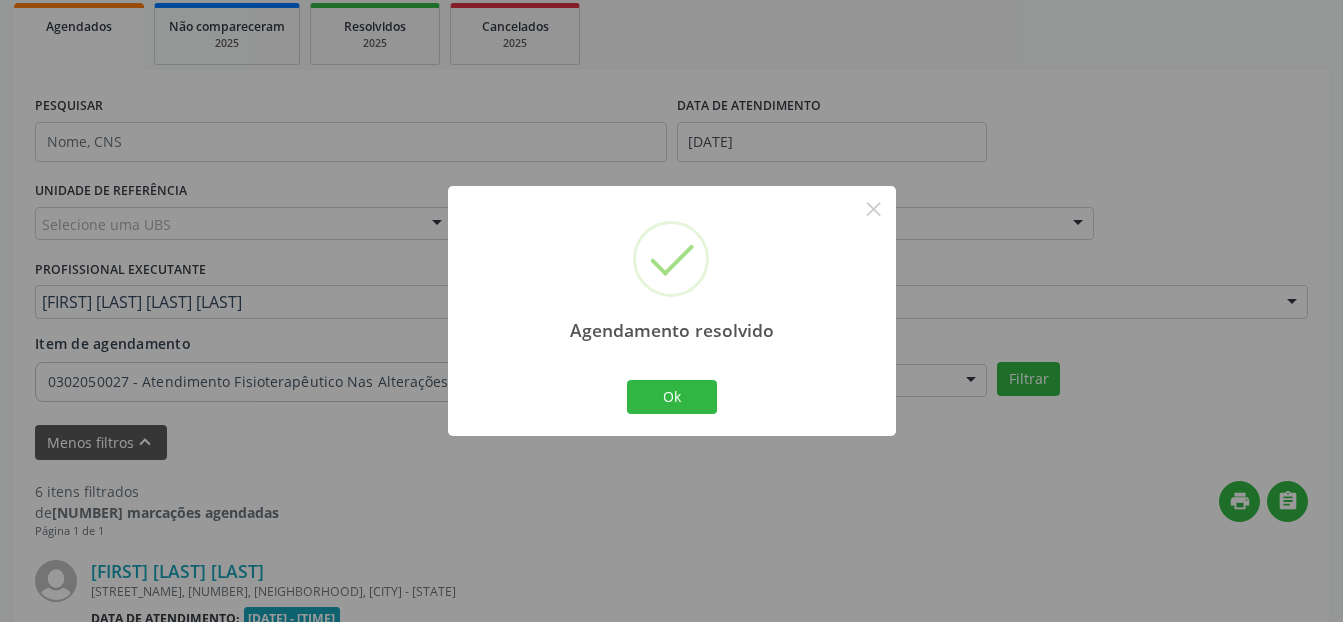 scroll, scrollTop: 729, scrollLeft: 0, axis: vertical 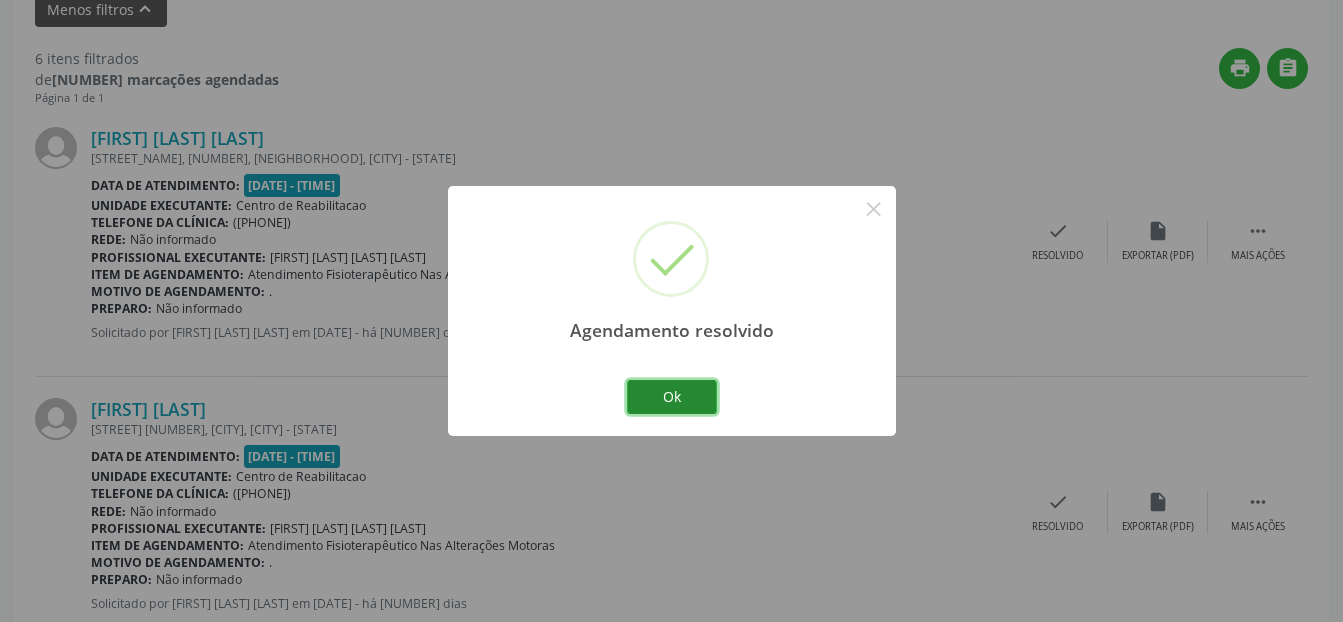 click on "Ok" at bounding box center [672, 397] 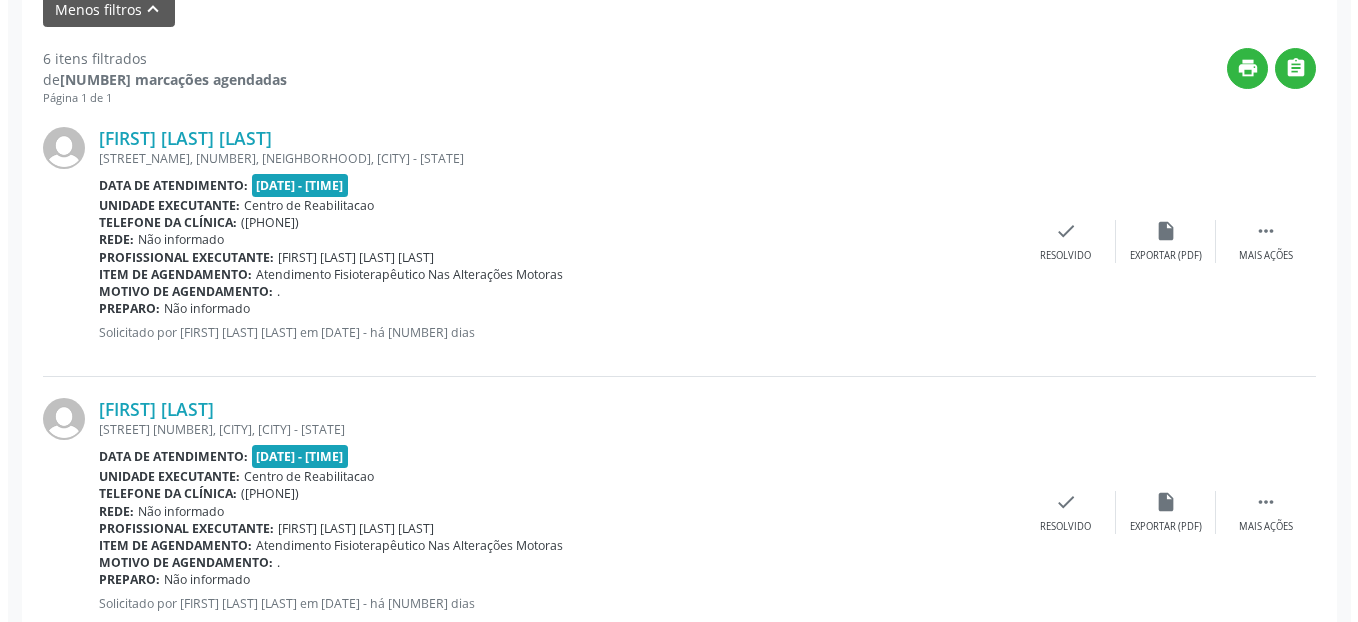 scroll, scrollTop: 629, scrollLeft: 0, axis: vertical 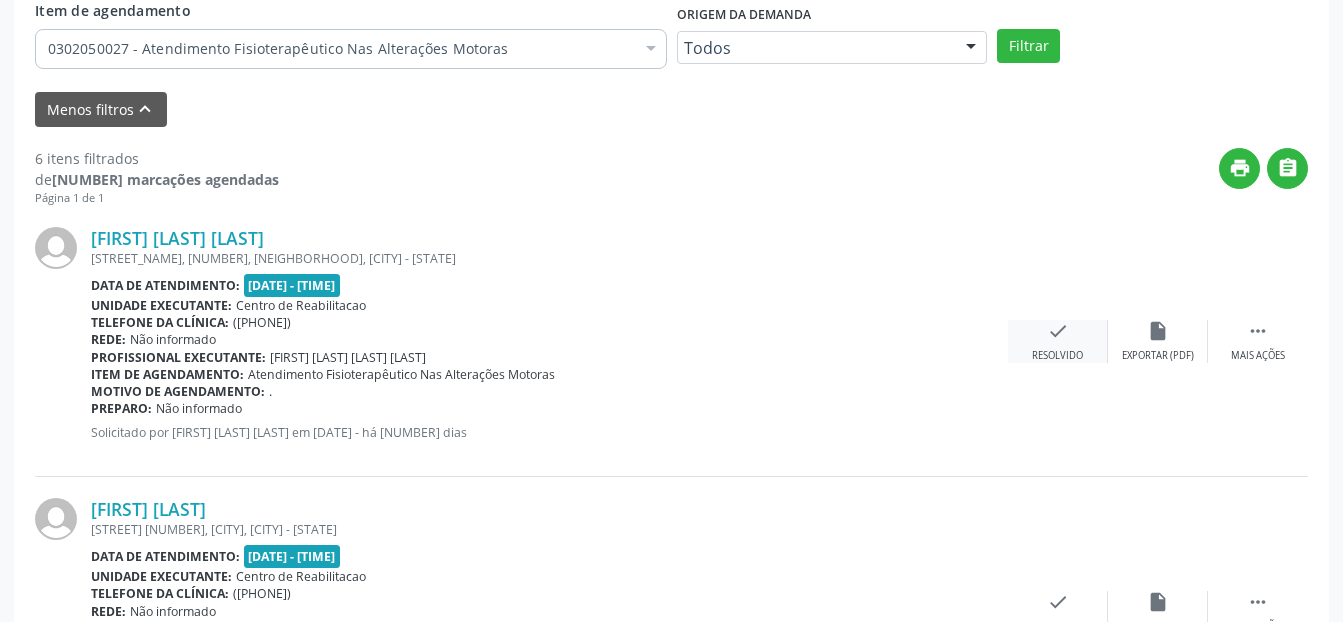click on "Resolvido" at bounding box center [1057, 356] 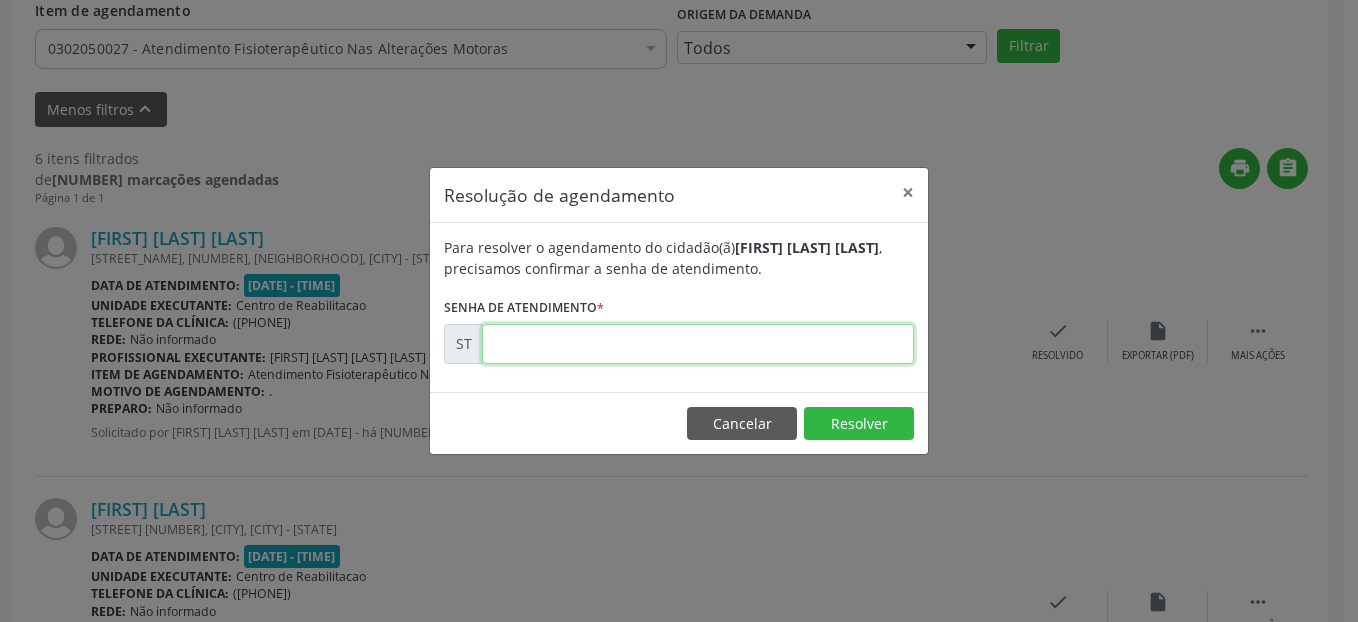click at bounding box center [698, 344] 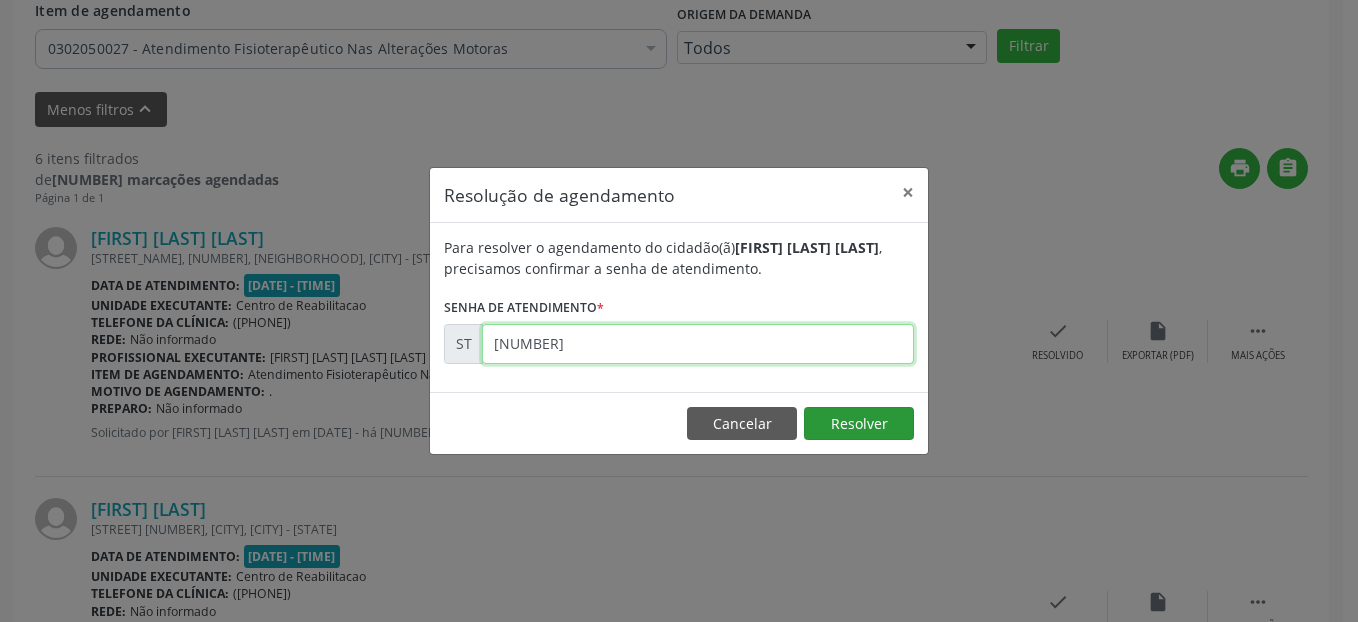 type on "[NUMBER]" 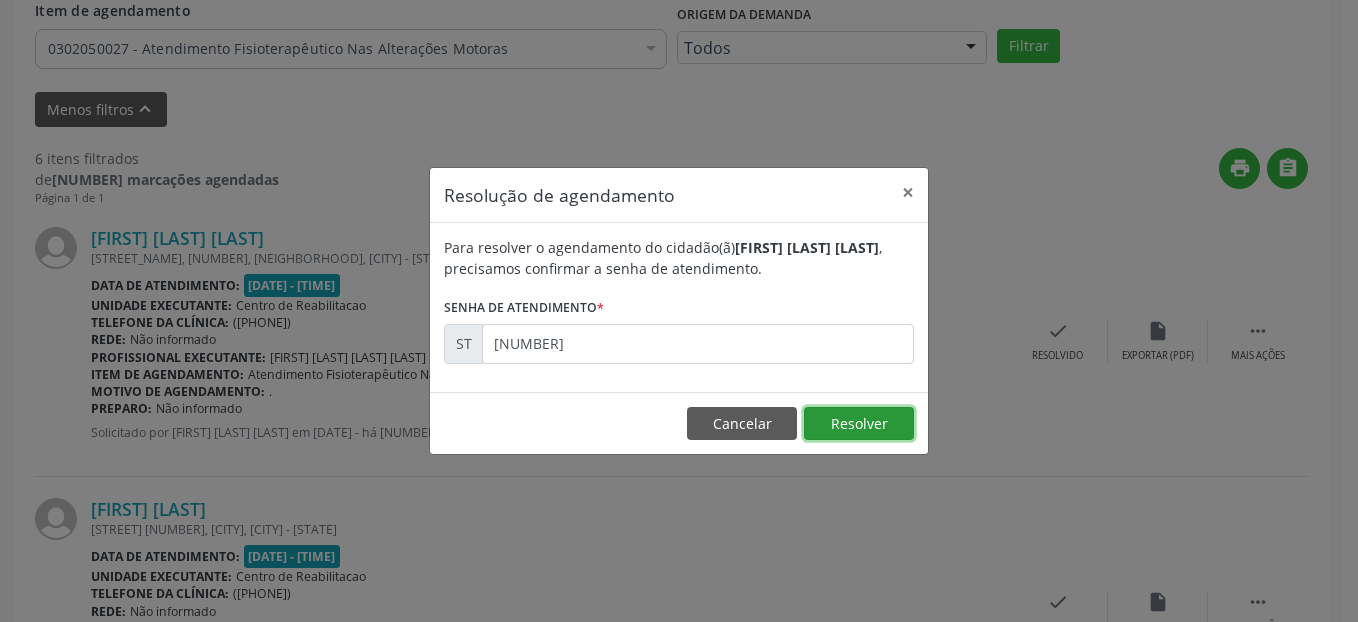 click on "Resolver" at bounding box center (859, 424) 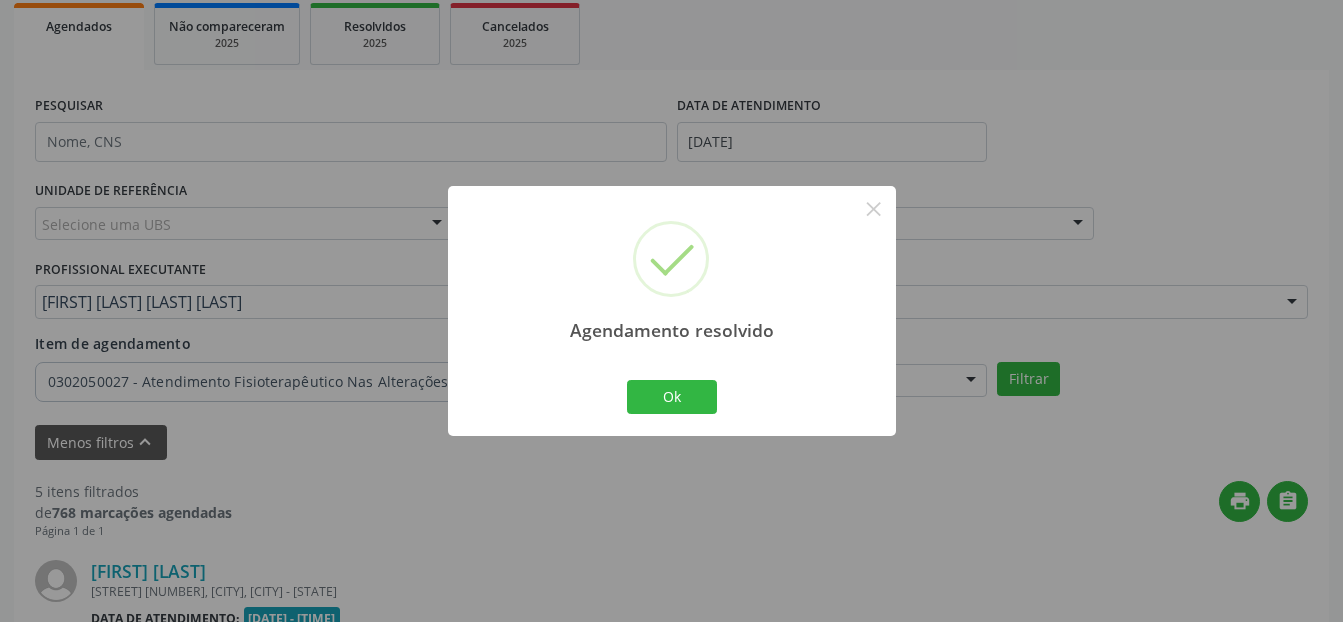 scroll, scrollTop: 629, scrollLeft: 0, axis: vertical 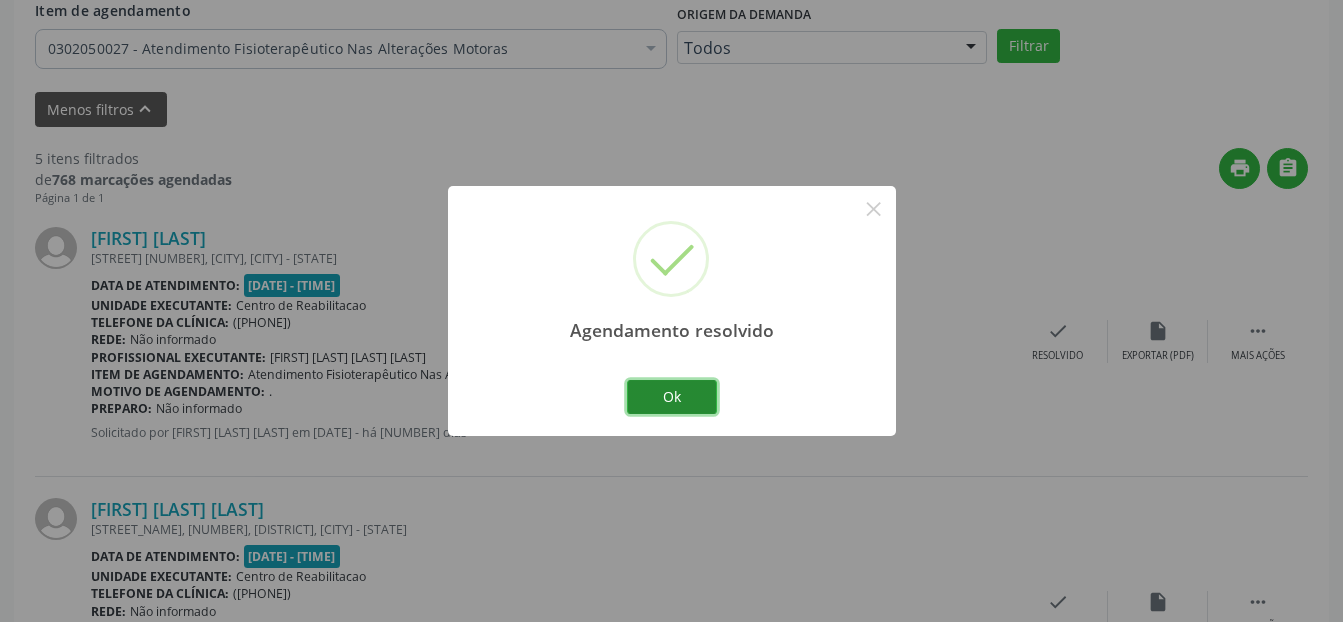 click on "Ok" at bounding box center [672, 397] 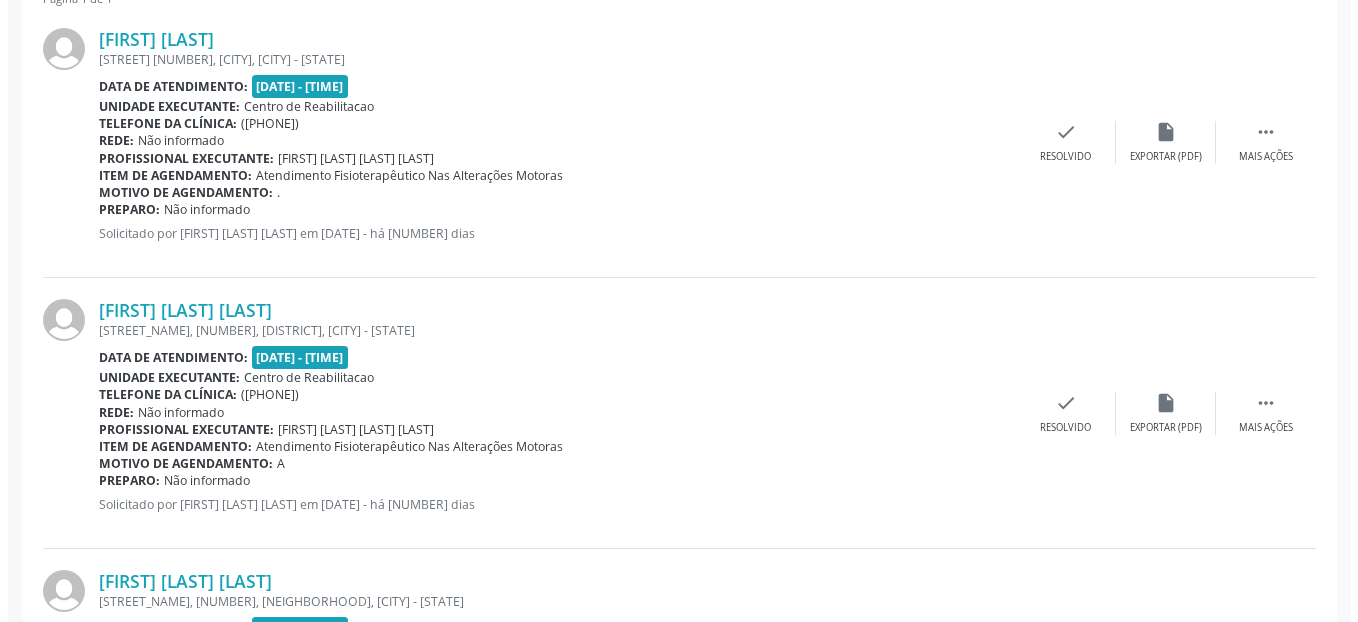 scroll, scrollTop: 829, scrollLeft: 0, axis: vertical 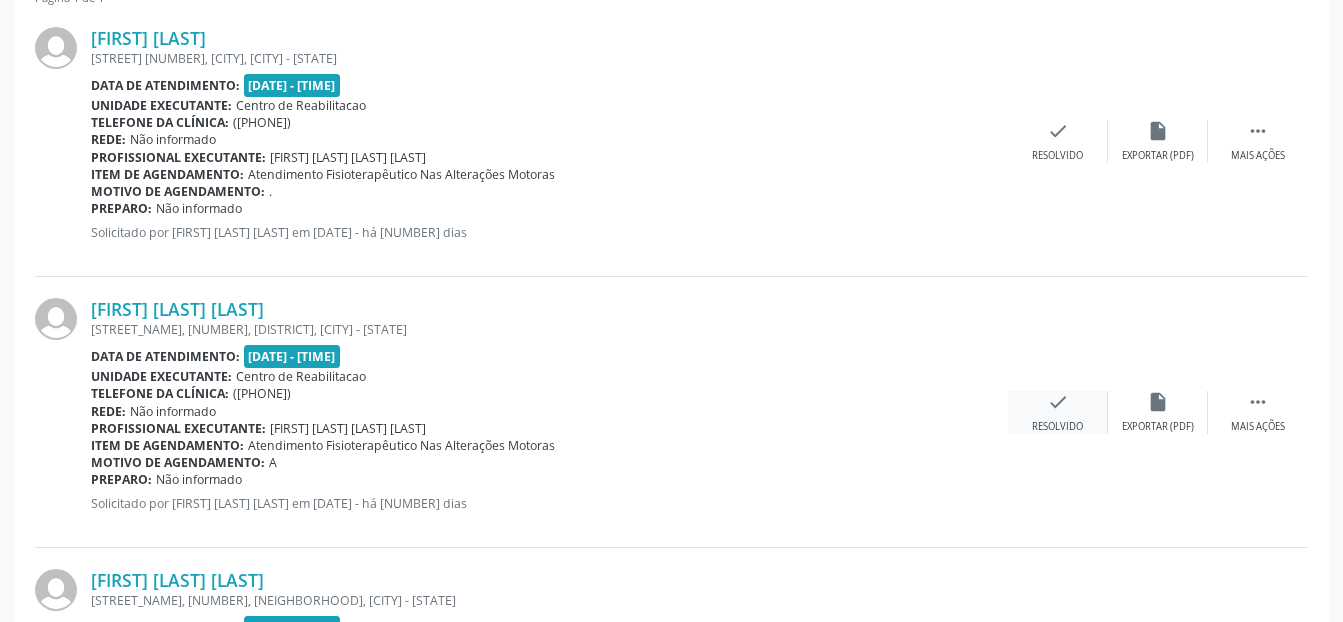 click on "check
Resolvido" at bounding box center [1058, 412] 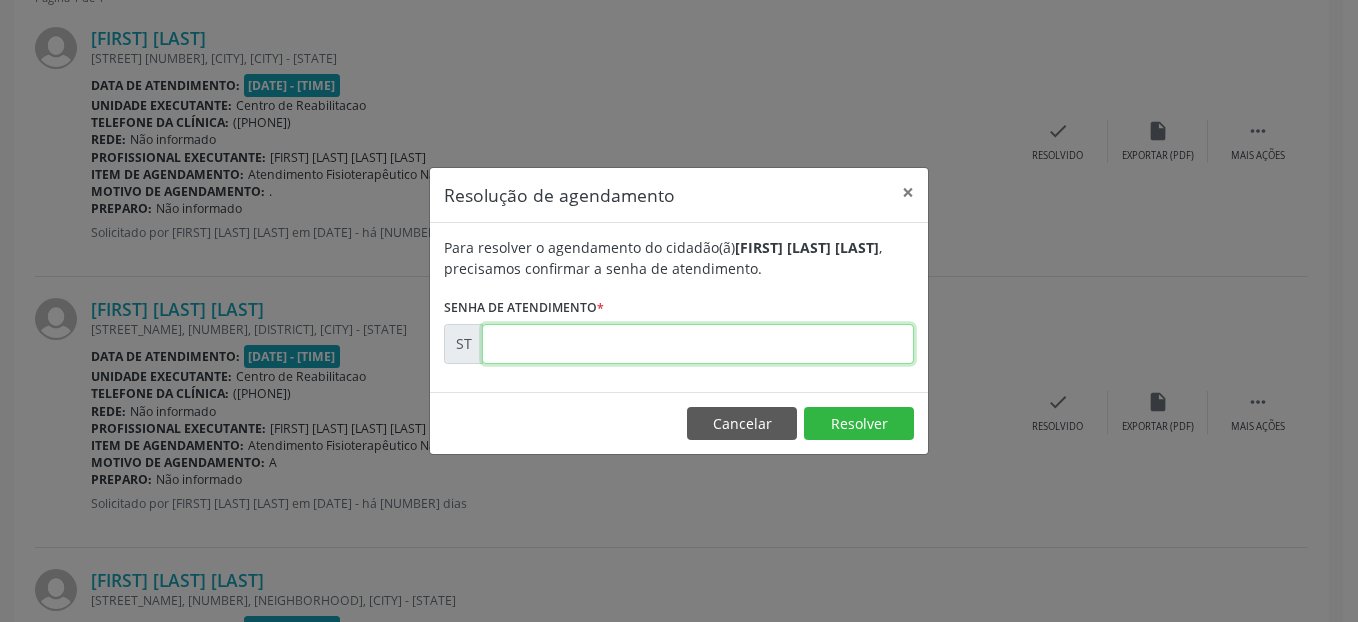 click at bounding box center [698, 344] 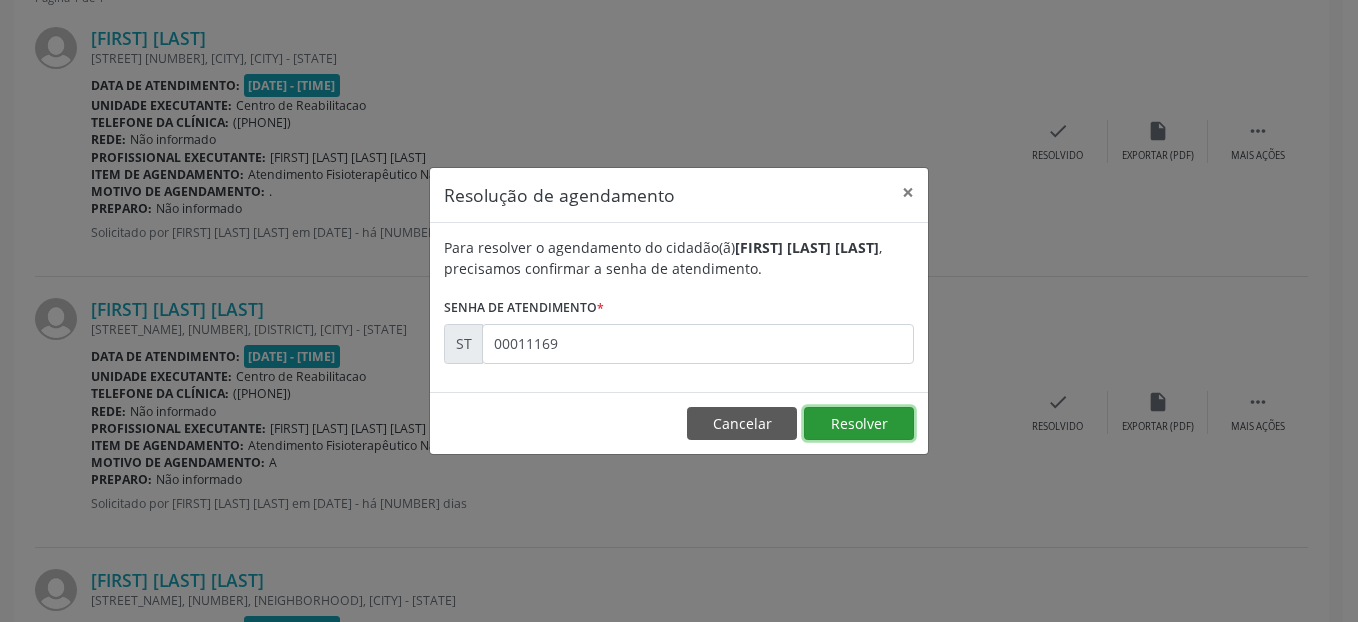 click on "Resolver" at bounding box center [859, 424] 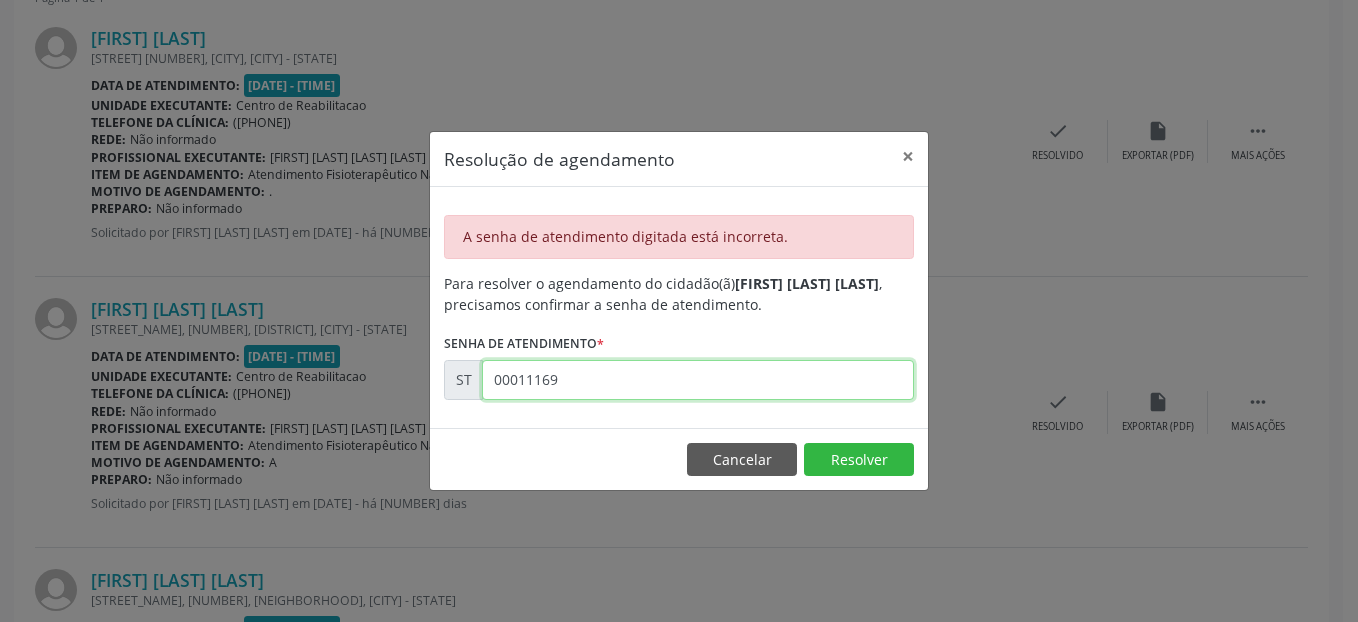 click on "00011169" at bounding box center [698, 380] 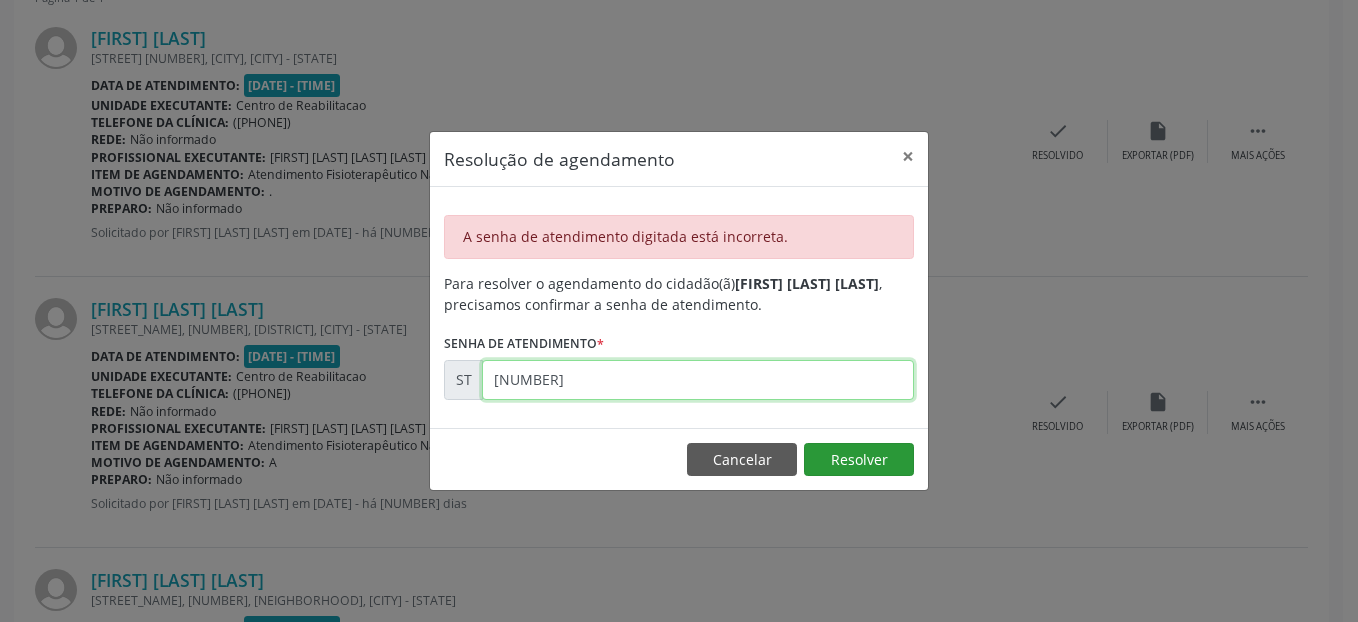 type on "[NUMBER]" 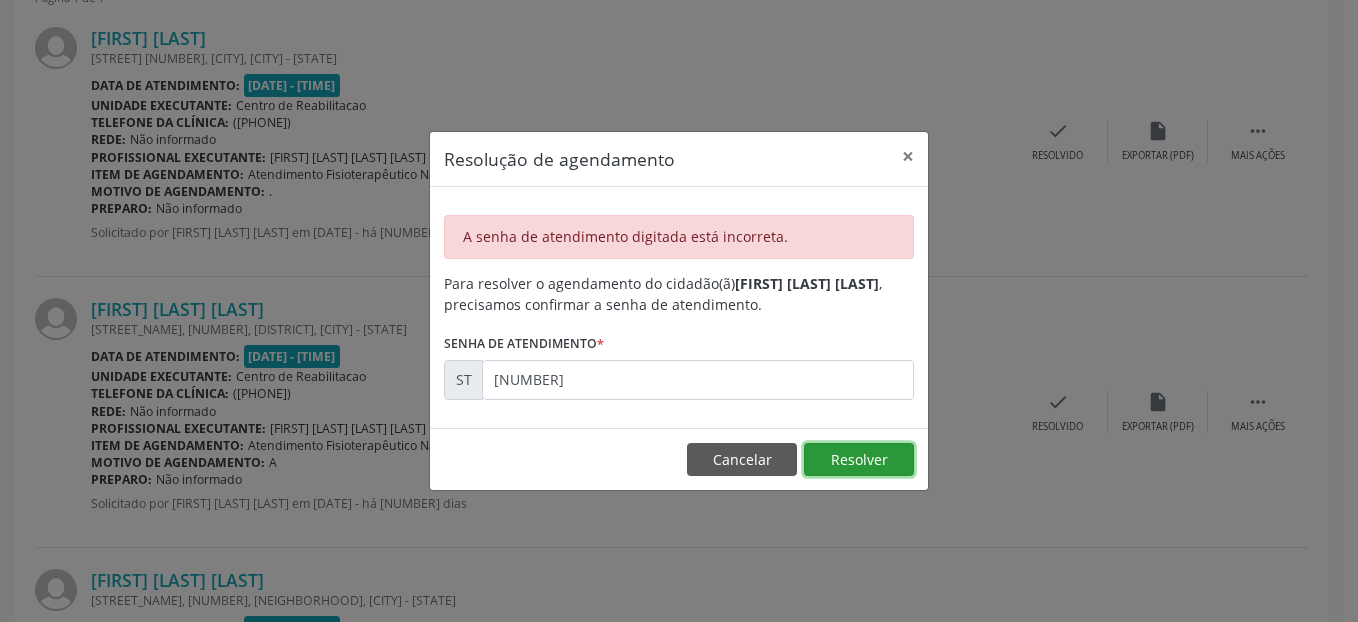 click on "Resolver" at bounding box center (859, 460) 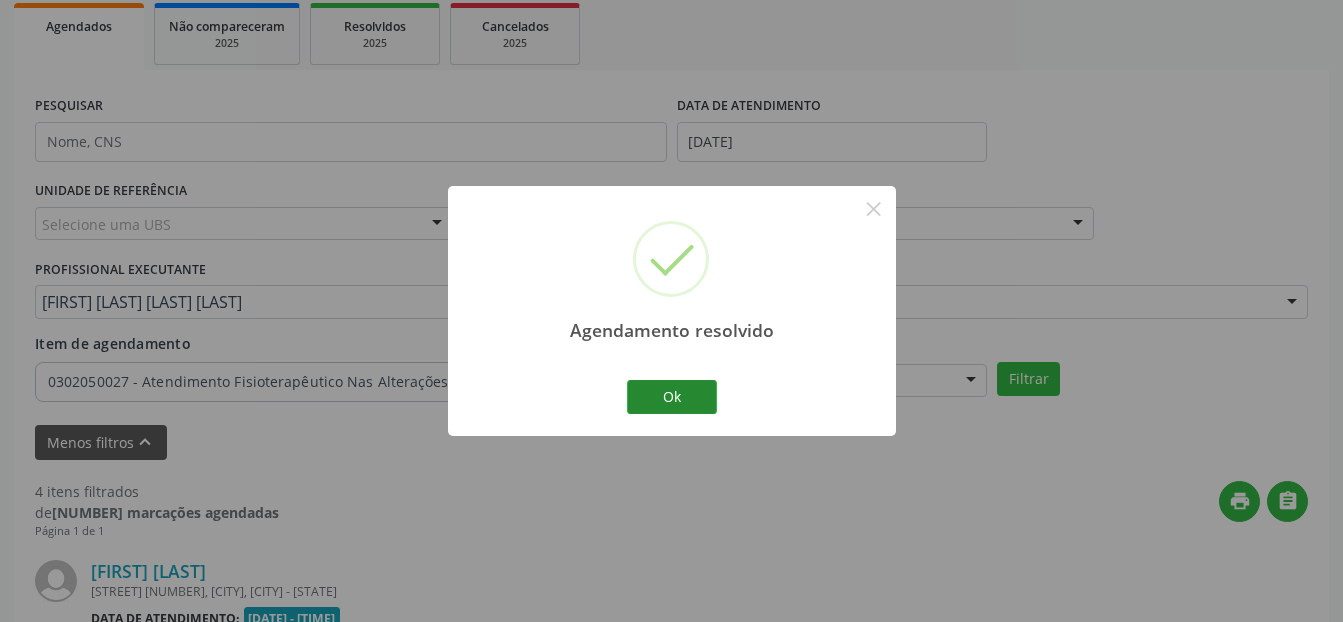 scroll, scrollTop: 829, scrollLeft: 0, axis: vertical 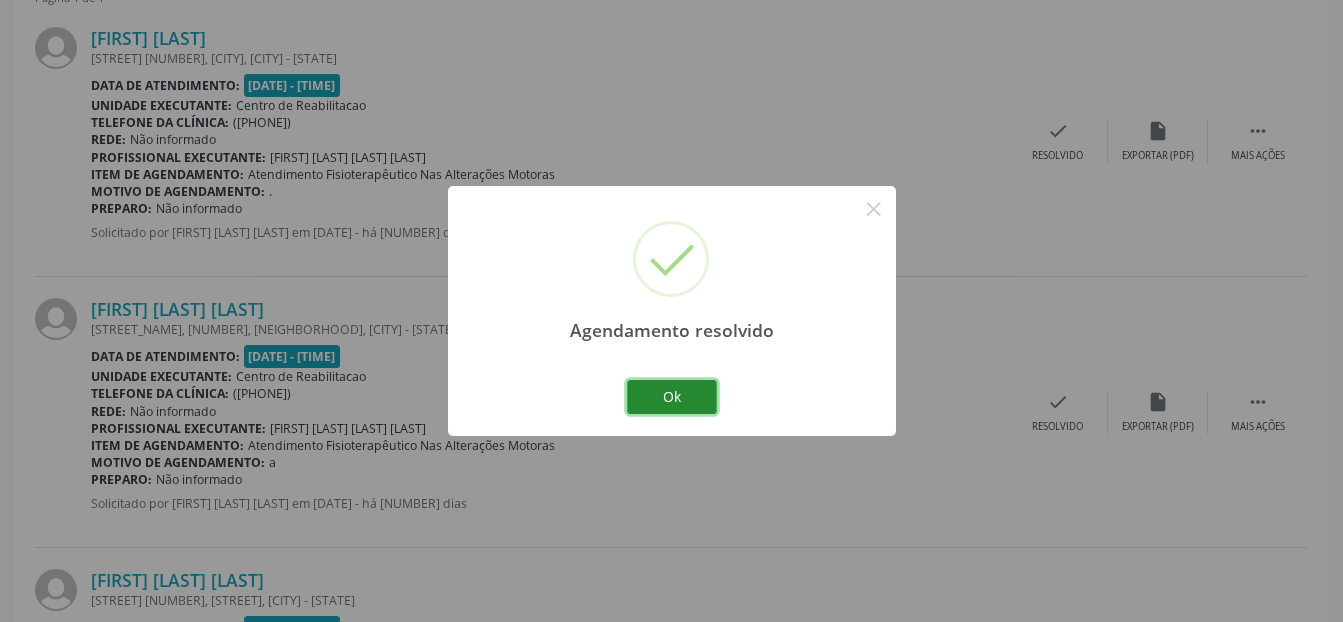 click on "Ok" at bounding box center (672, 397) 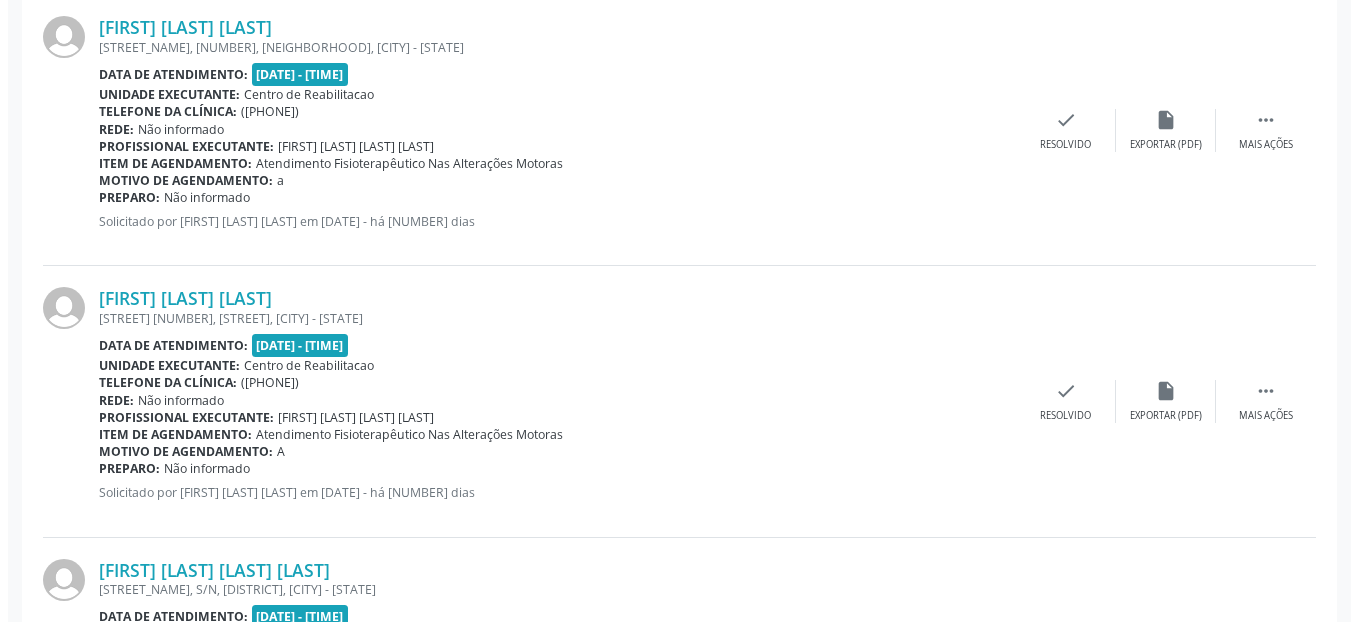 scroll, scrollTop: 1332, scrollLeft: 0, axis: vertical 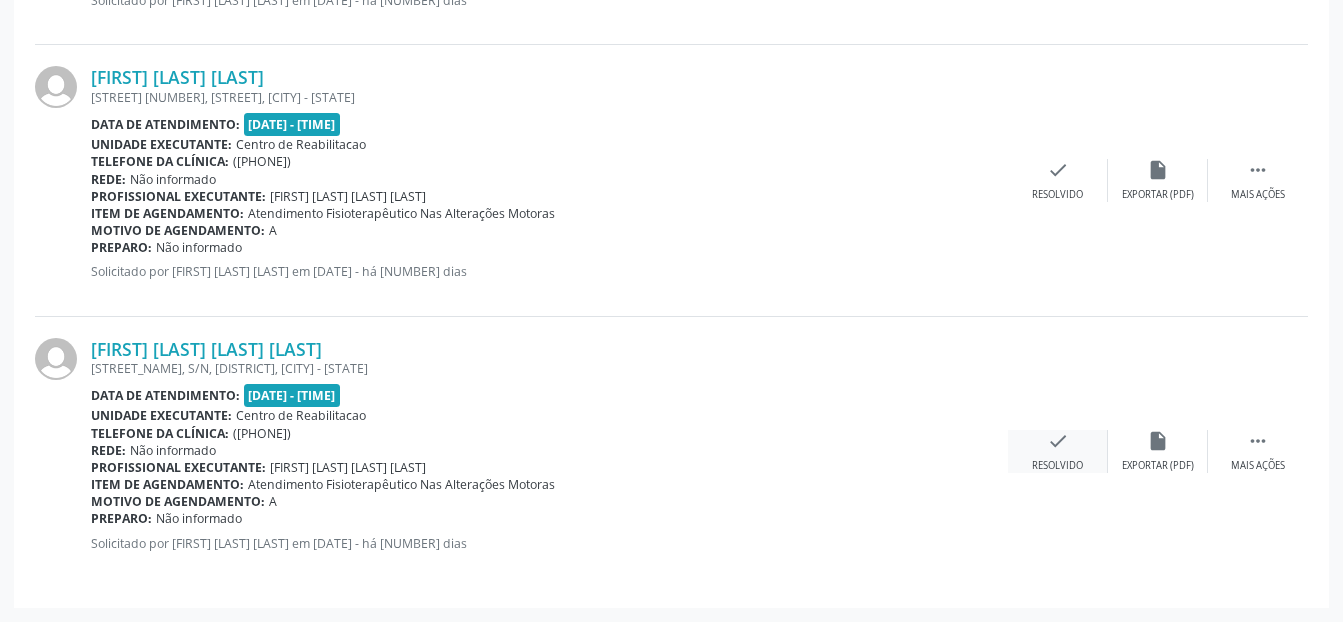 click on "check
Resolvido" at bounding box center [1058, 451] 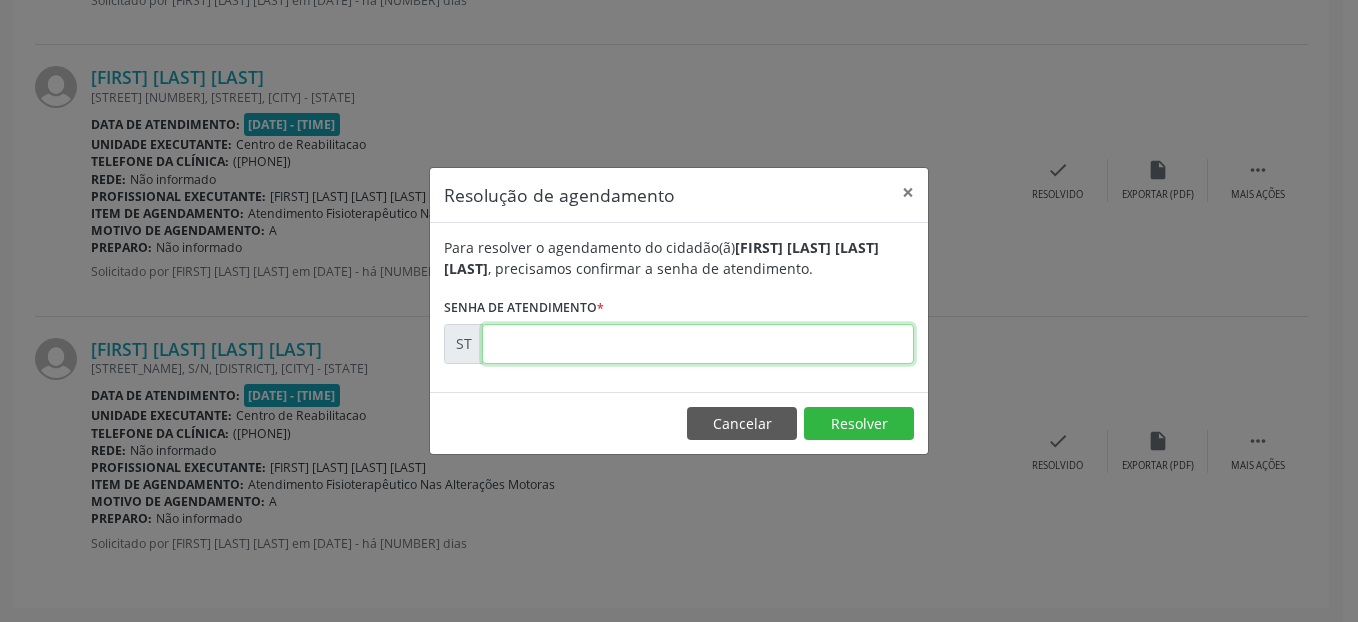 click at bounding box center (698, 344) 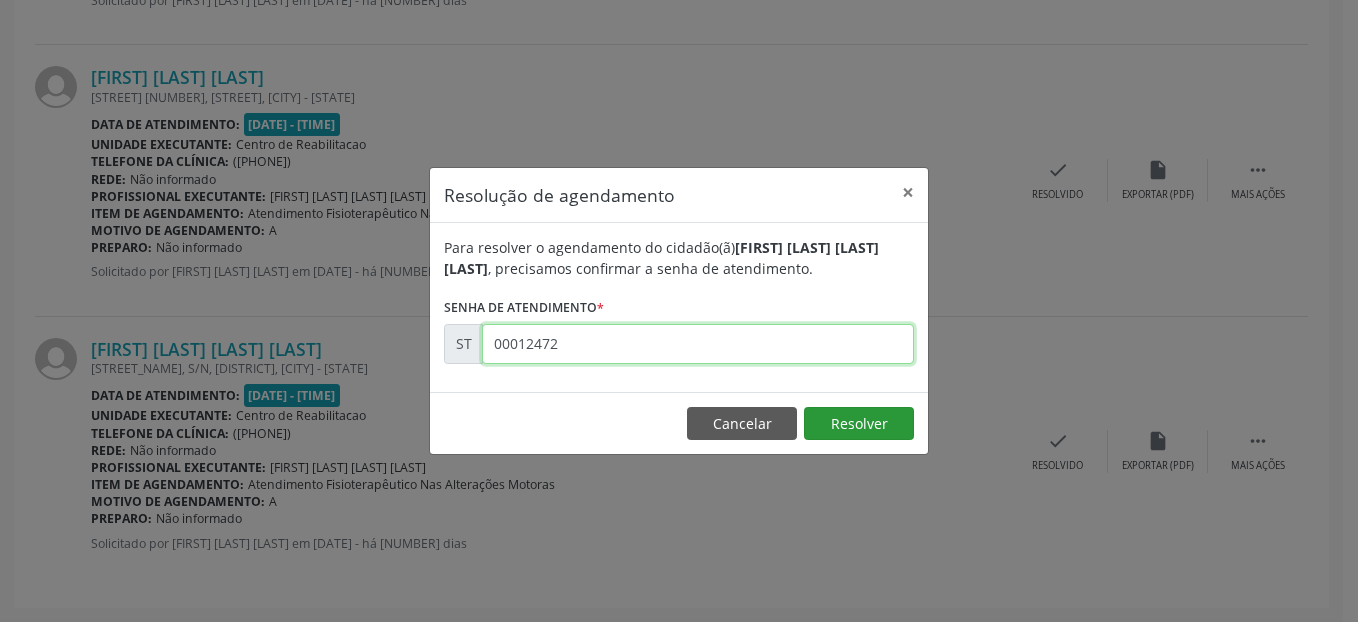 type on "00012472" 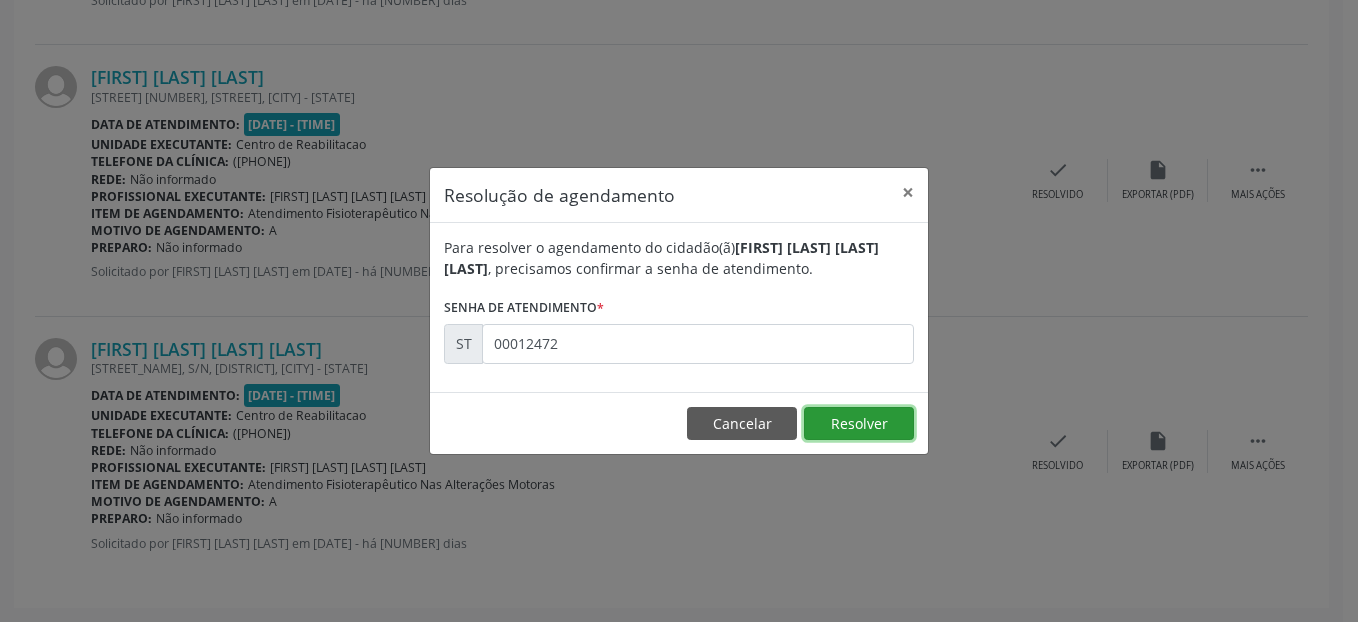 click on "Resolver" at bounding box center [859, 424] 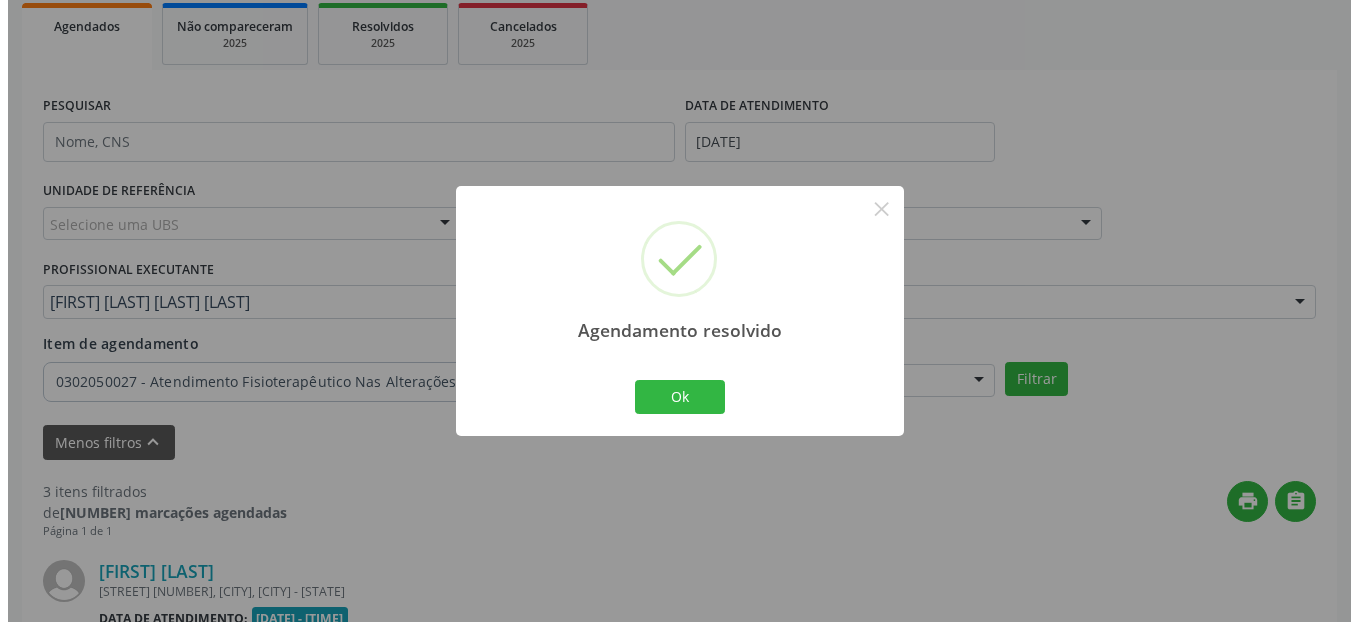 scroll, scrollTop: 1061, scrollLeft: 0, axis: vertical 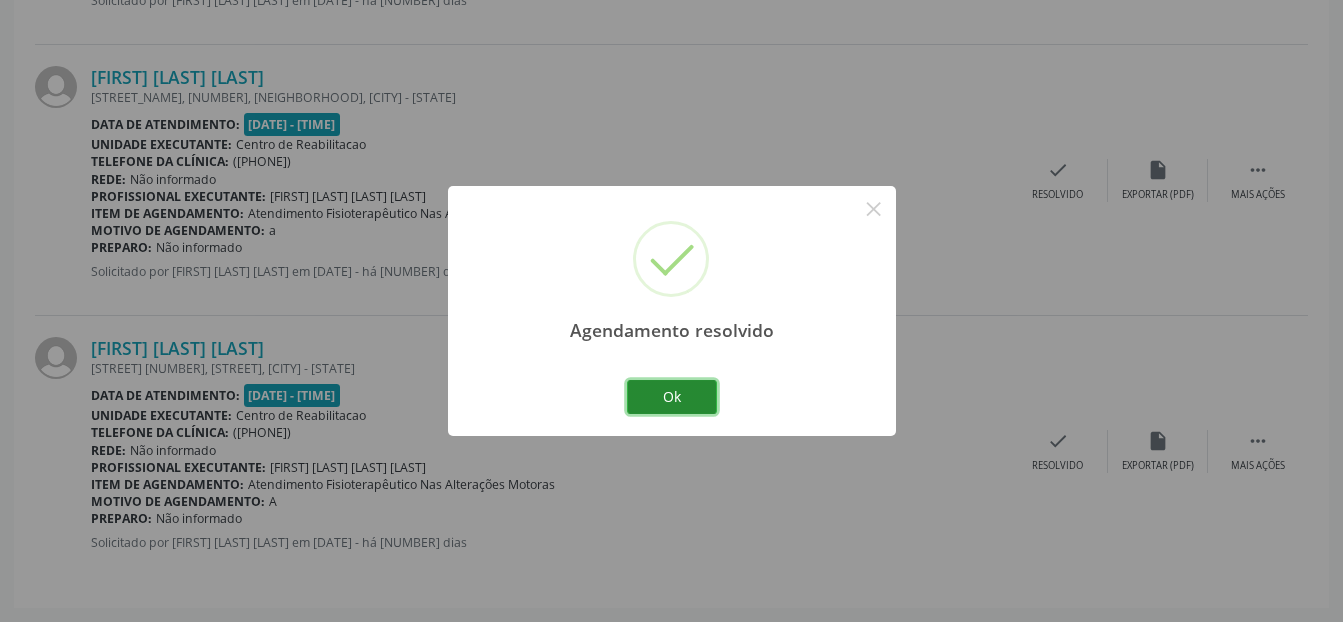 click on "Ok" at bounding box center (672, 397) 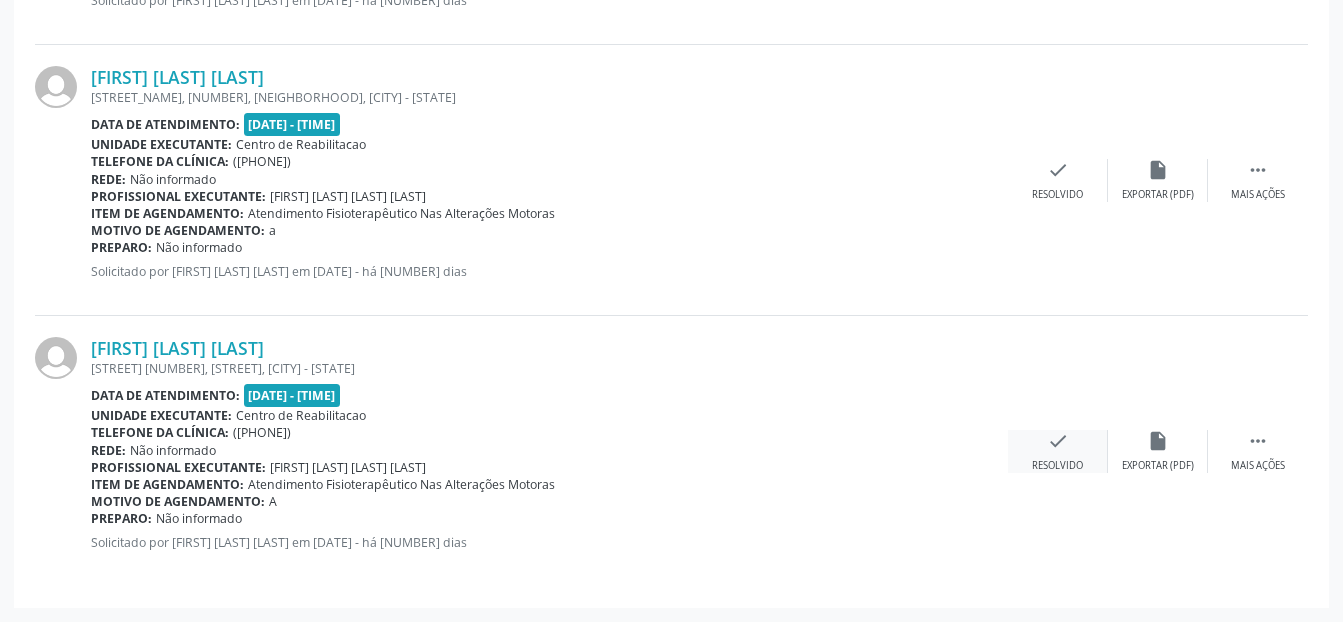 click on "check" at bounding box center (1058, 441) 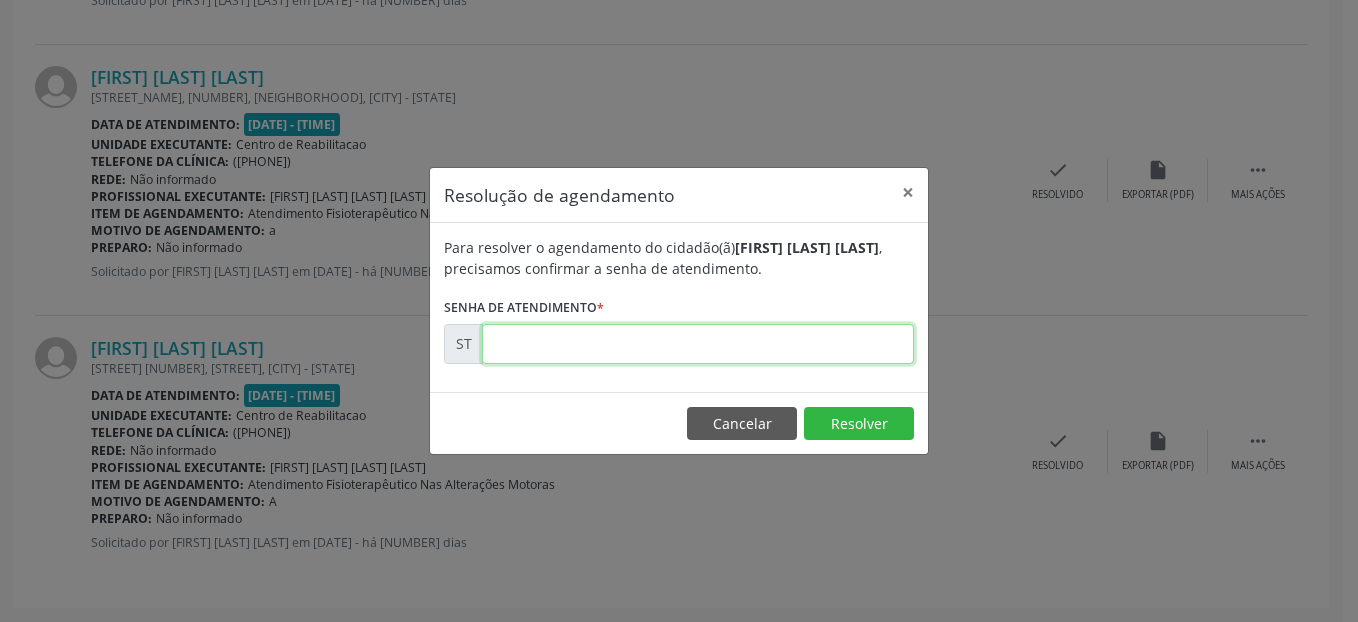 click at bounding box center [698, 344] 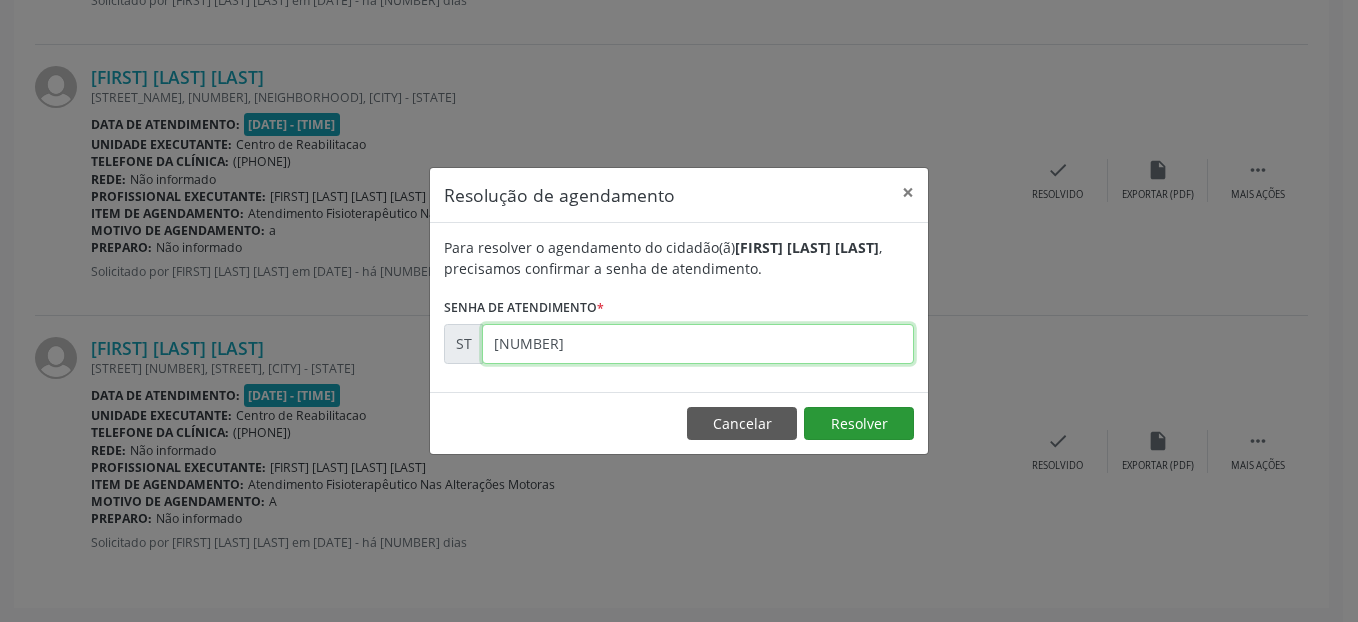 type on "[NUMBER]" 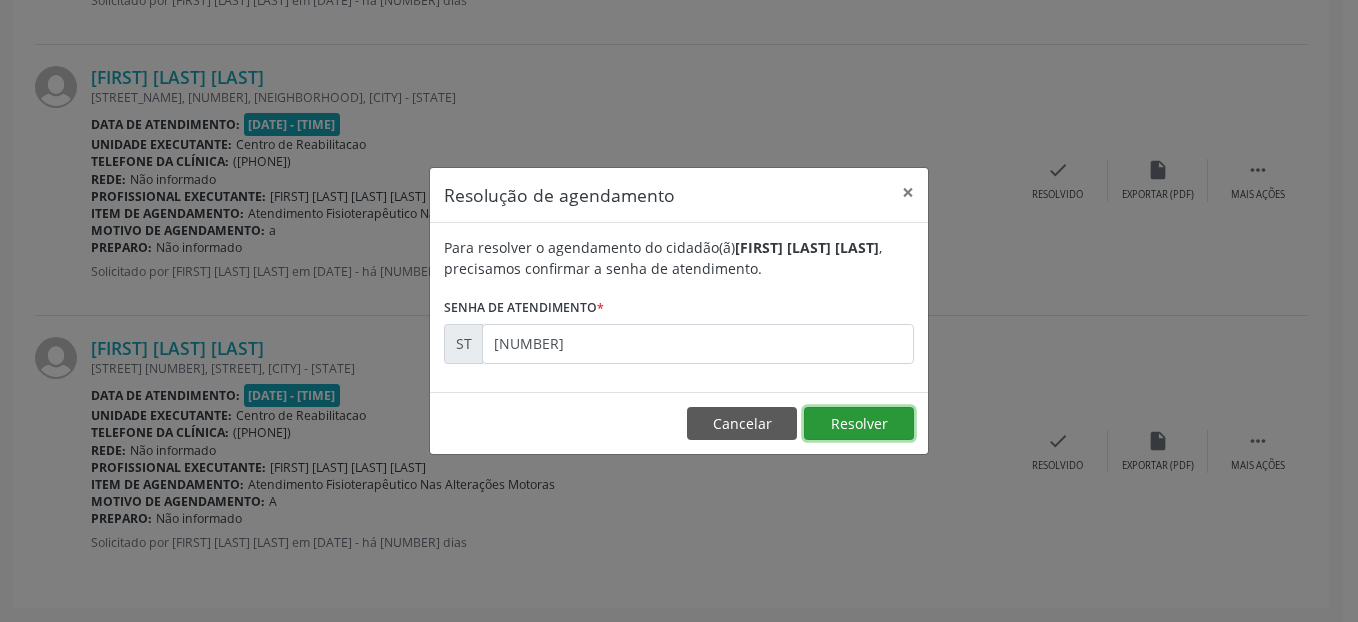 click on "Resolver" at bounding box center [859, 424] 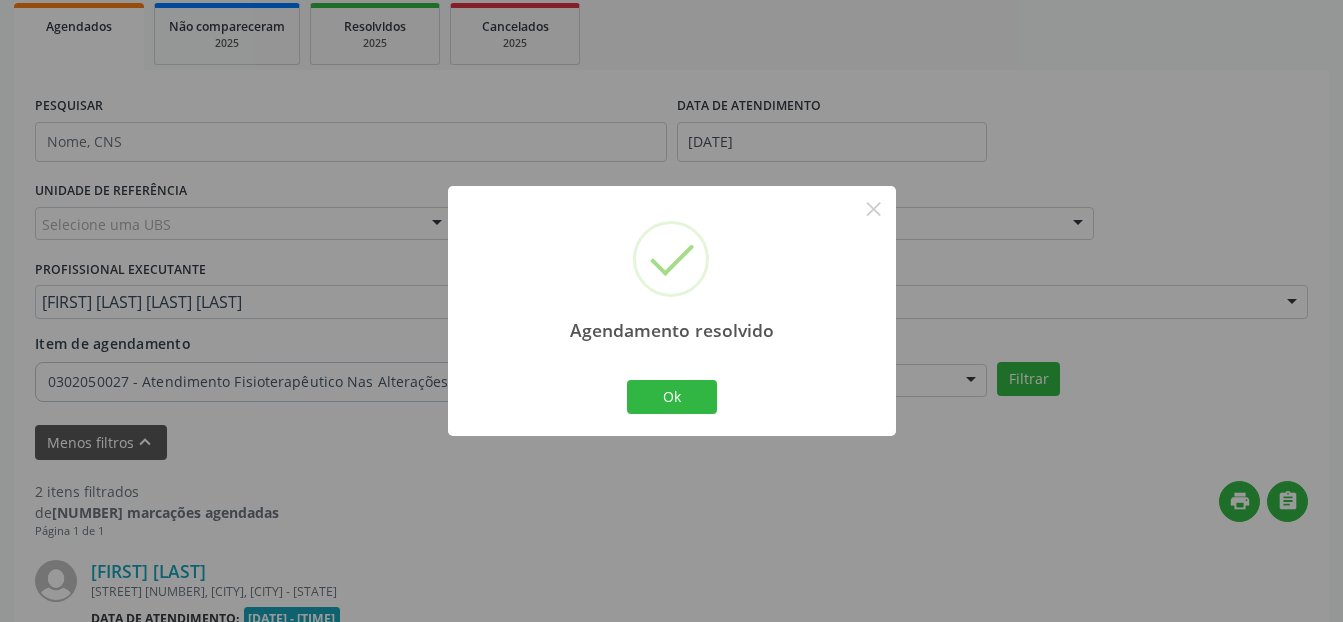 scroll, scrollTop: 789, scrollLeft: 0, axis: vertical 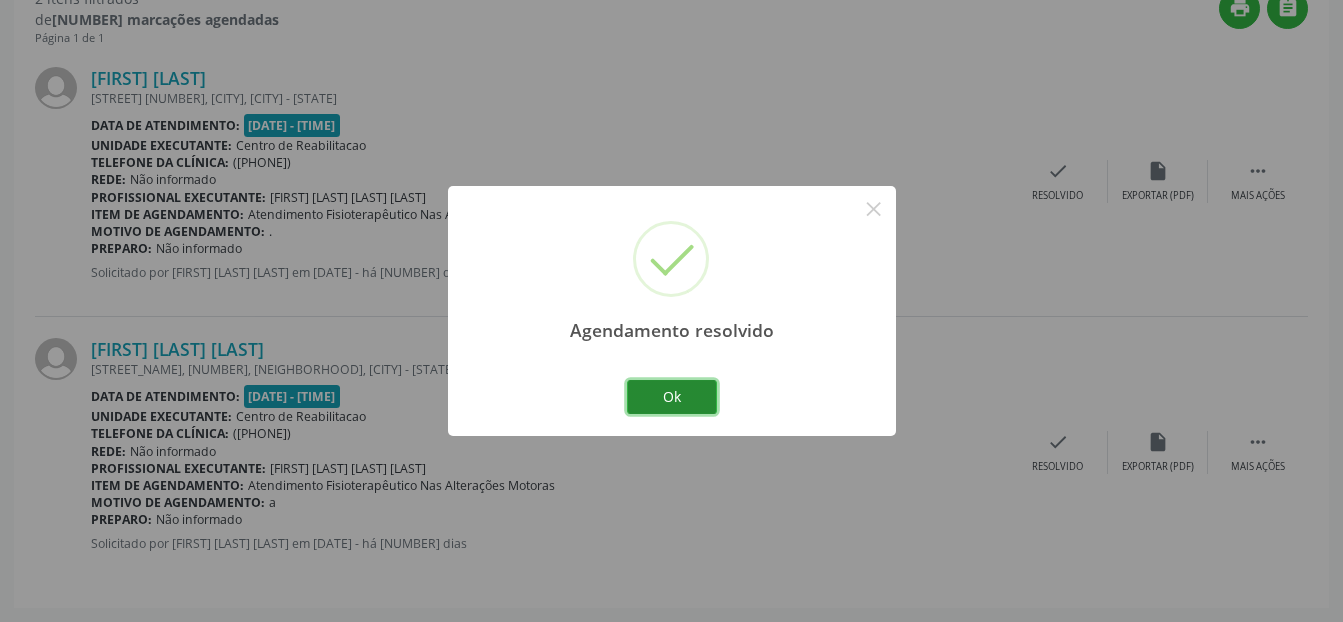 click on "Ok" at bounding box center (672, 397) 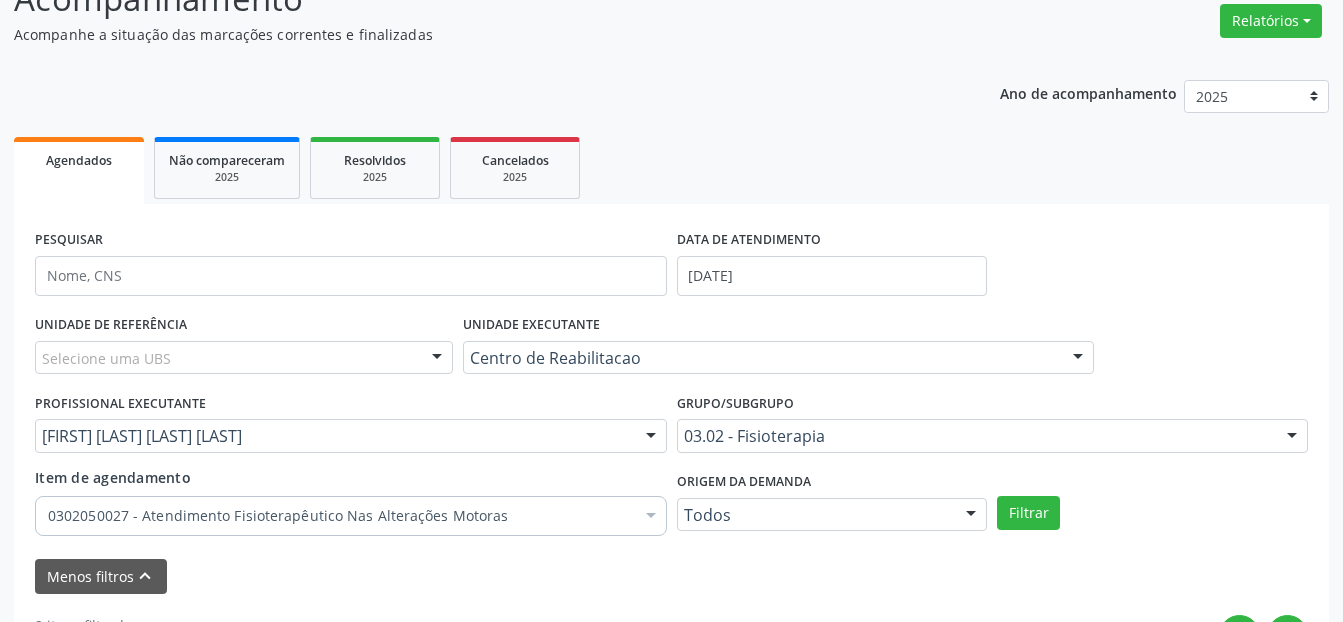 scroll, scrollTop: 0, scrollLeft: 0, axis: both 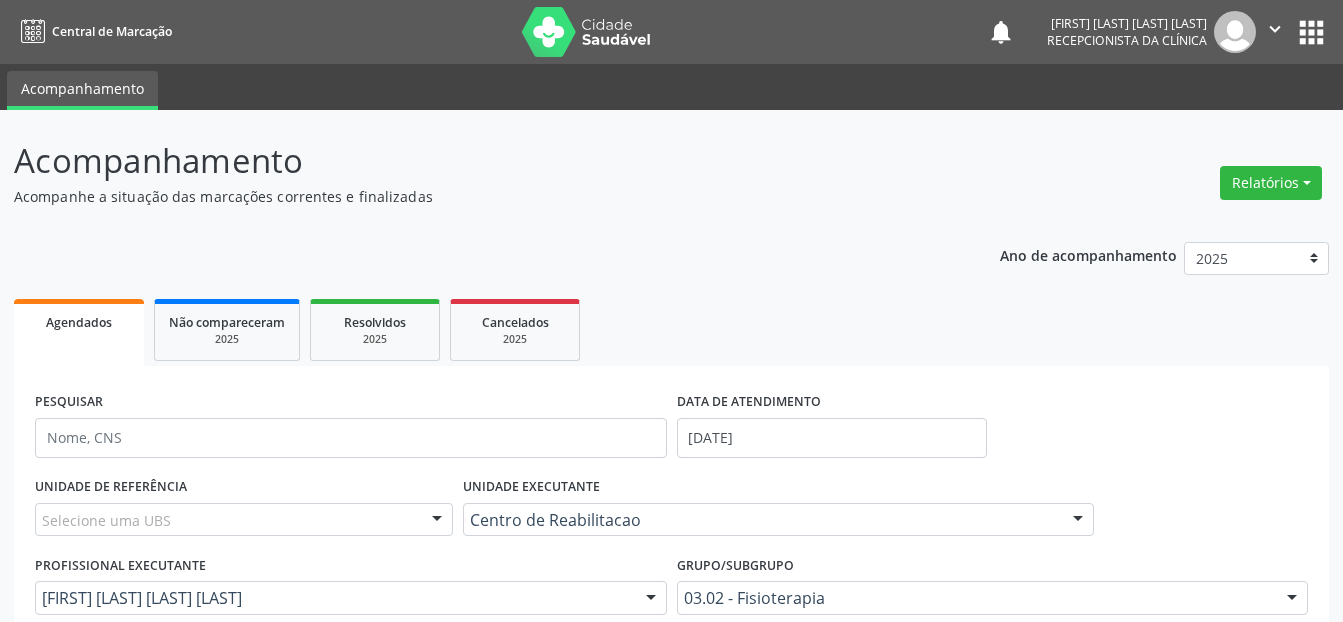 click on "DATA DE ATENDIMENTO" at bounding box center (749, 402) 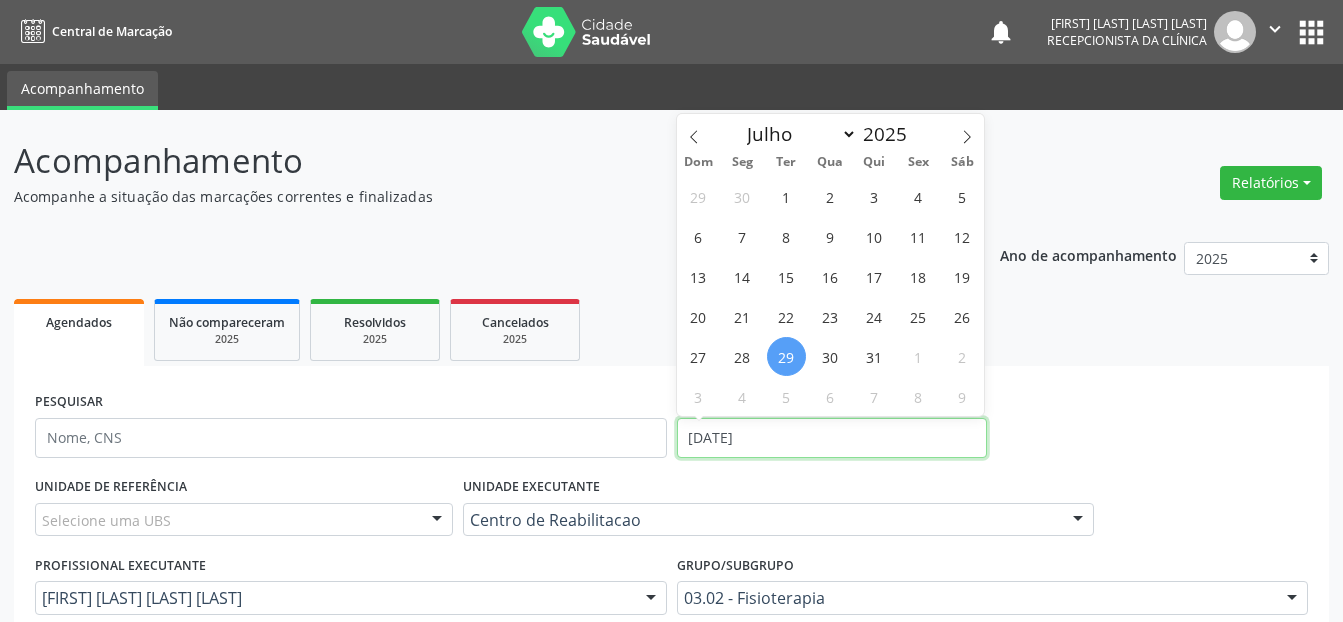 click on "[DATE]" at bounding box center [832, 438] 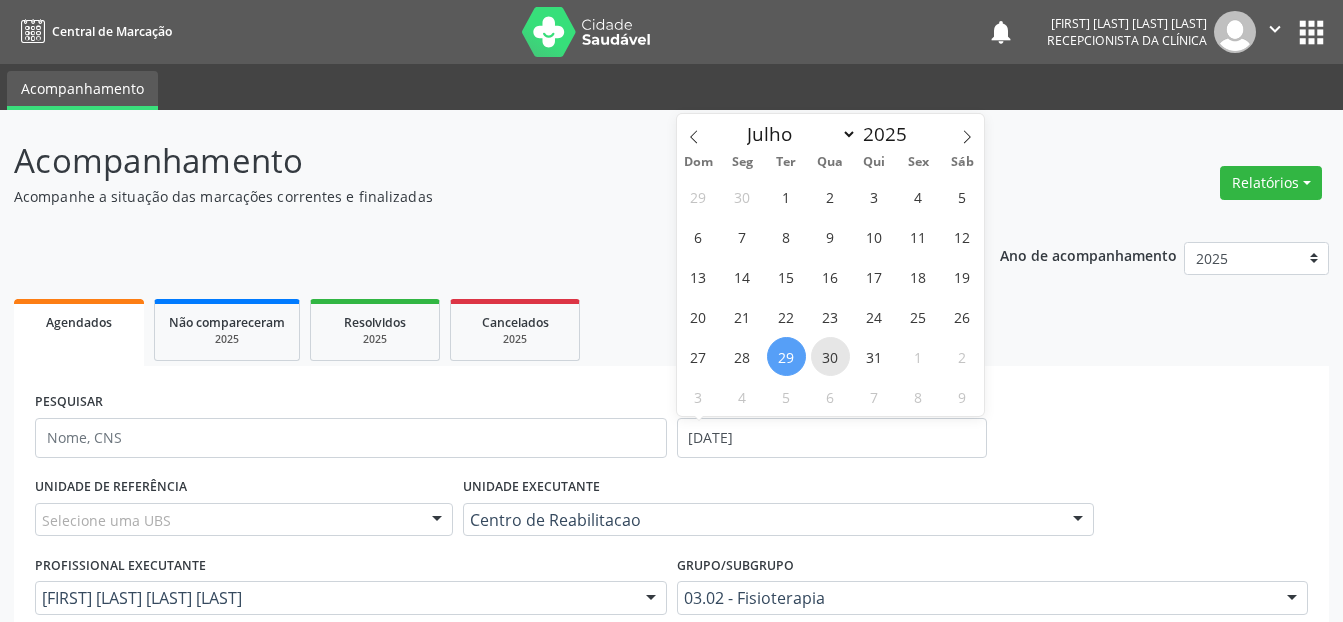 click on "30" at bounding box center [830, 356] 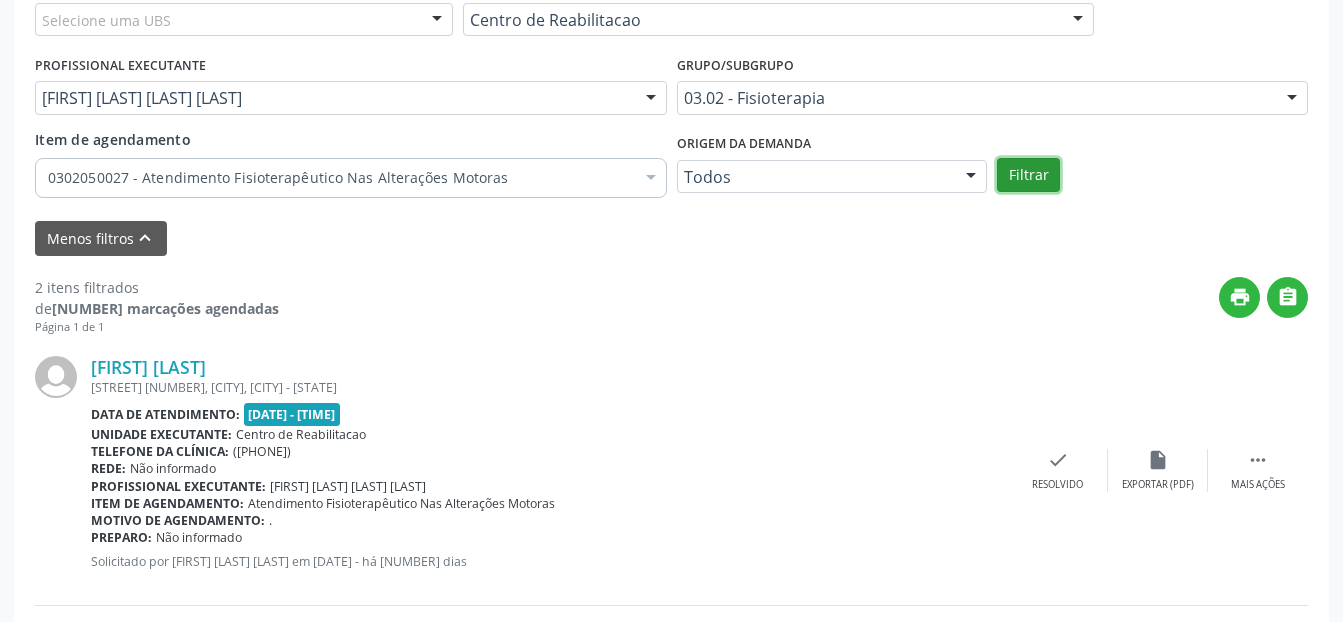 click on "Filtrar" at bounding box center (1028, 175) 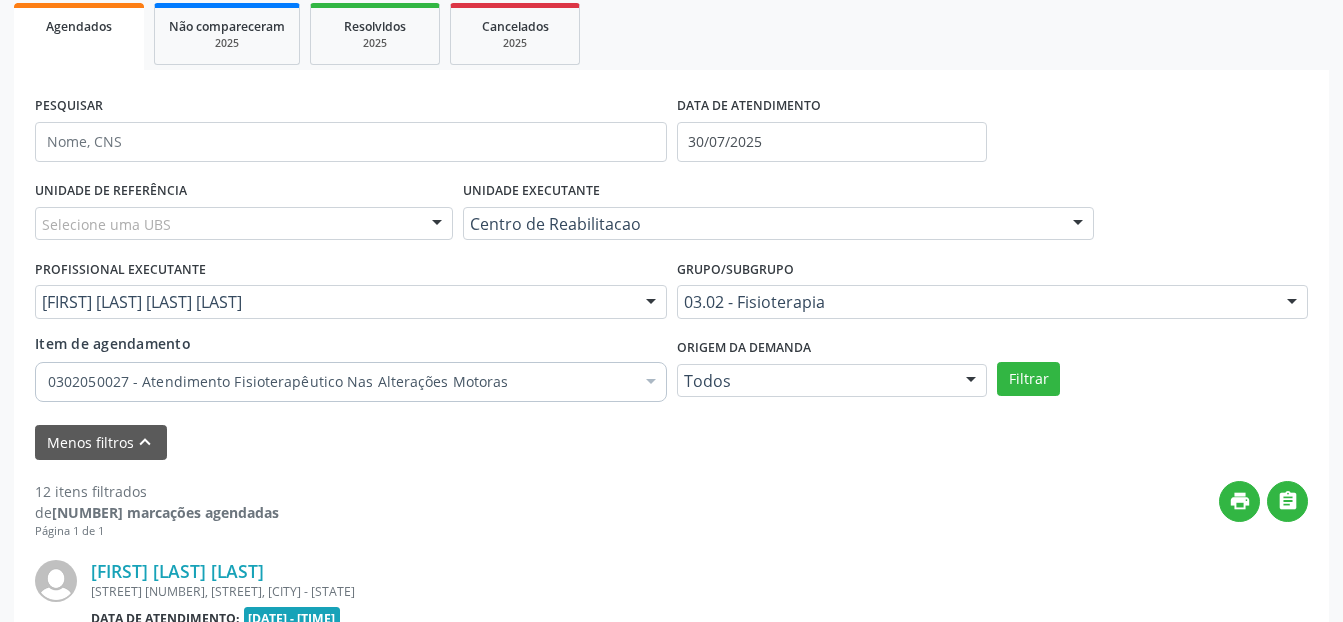 scroll, scrollTop: 500, scrollLeft: 0, axis: vertical 